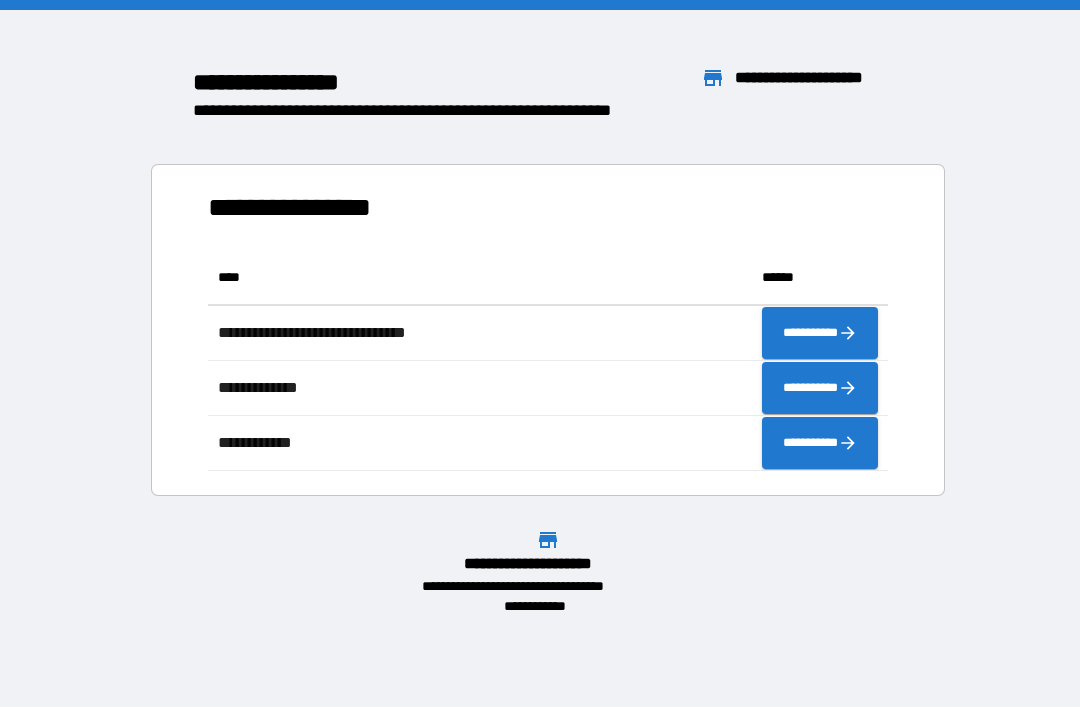 scroll, scrollTop: 0, scrollLeft: 0, axis: both 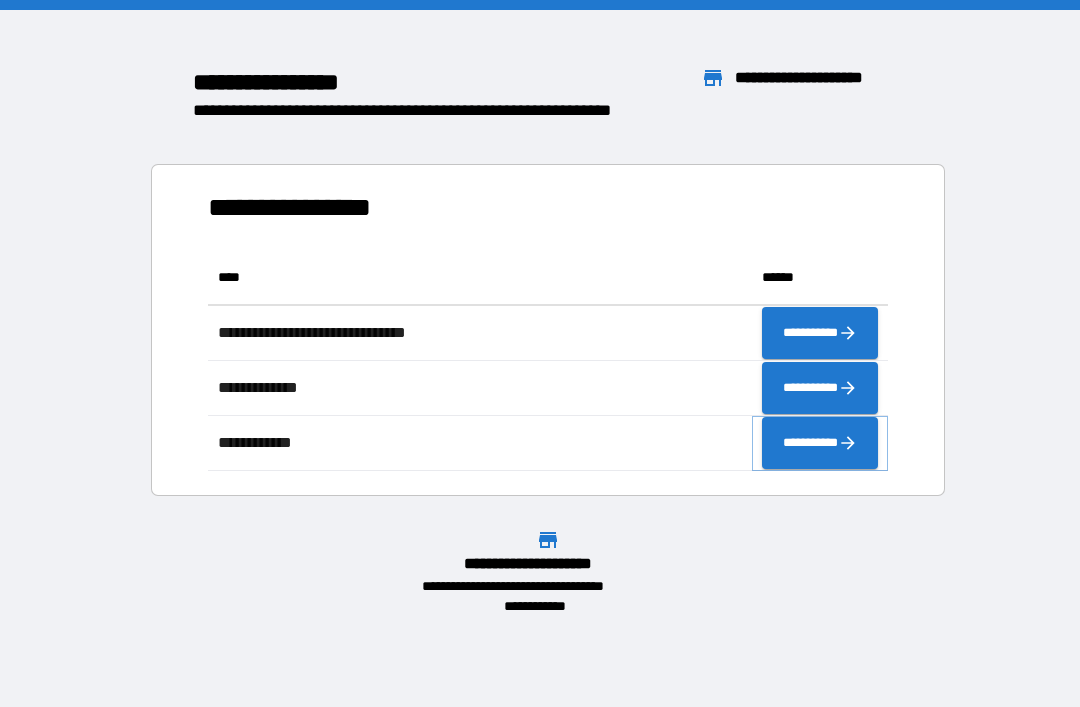 click on "**********" at bounding box center [820, 443] 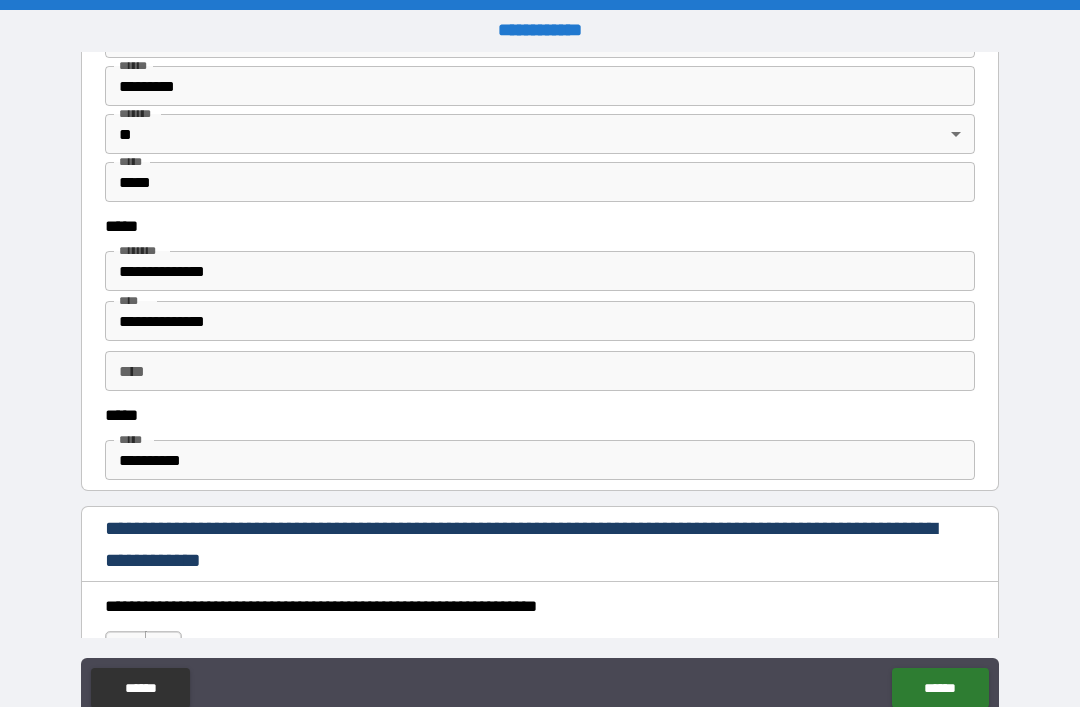 scroll, scrollTop: 914, scrollLeft: 0, axis: vertical 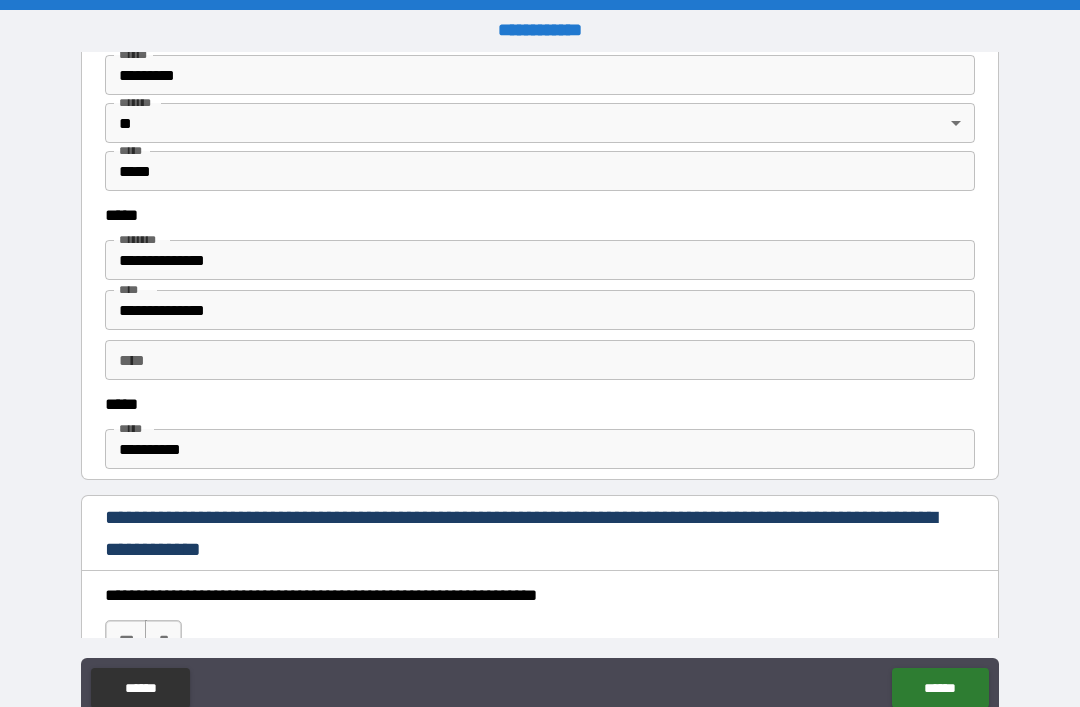 click on "**********" at bounding box center [540, 449] 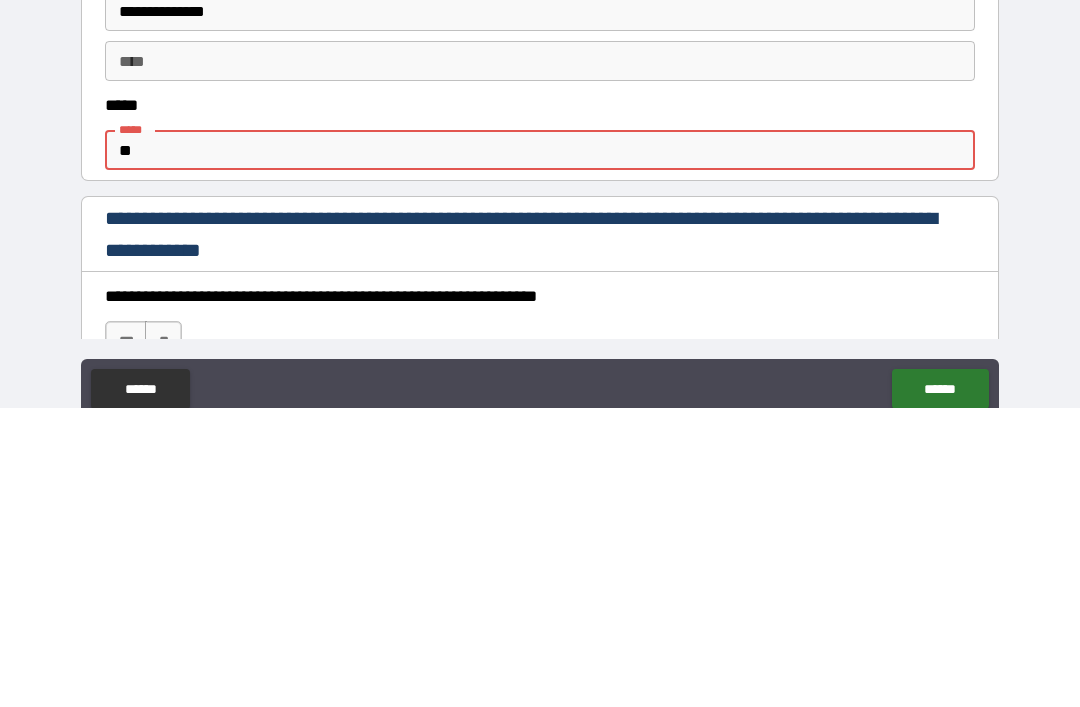 type on "*" 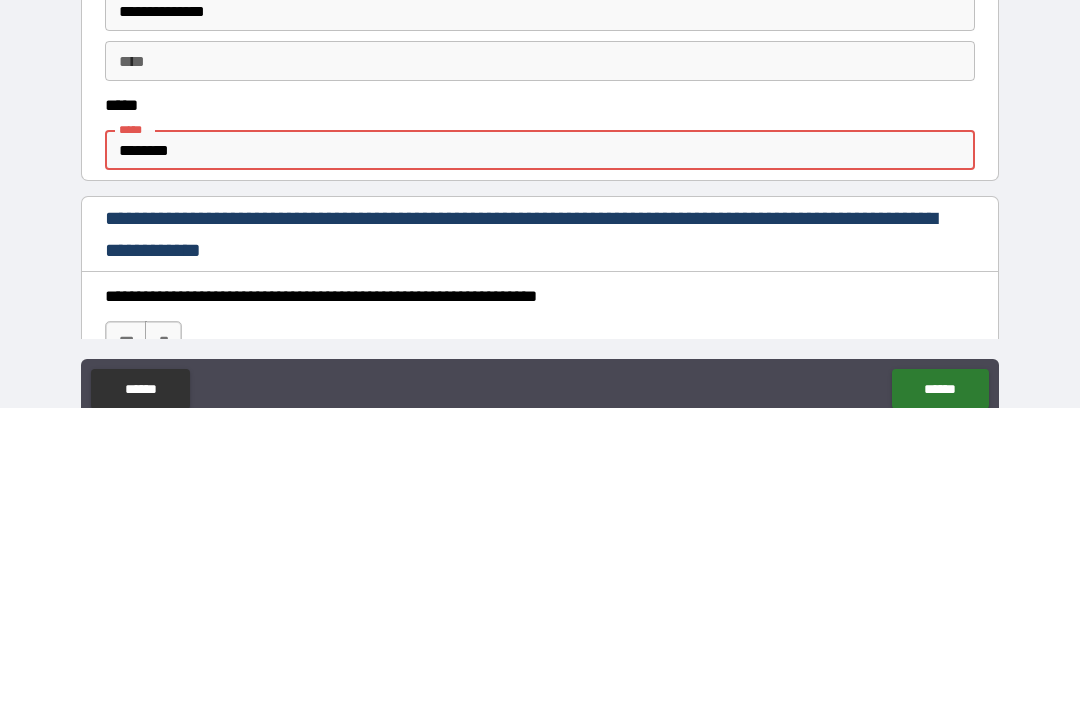 scroll, scrollTop: 64, scrollLeft: 0, axis: vertical 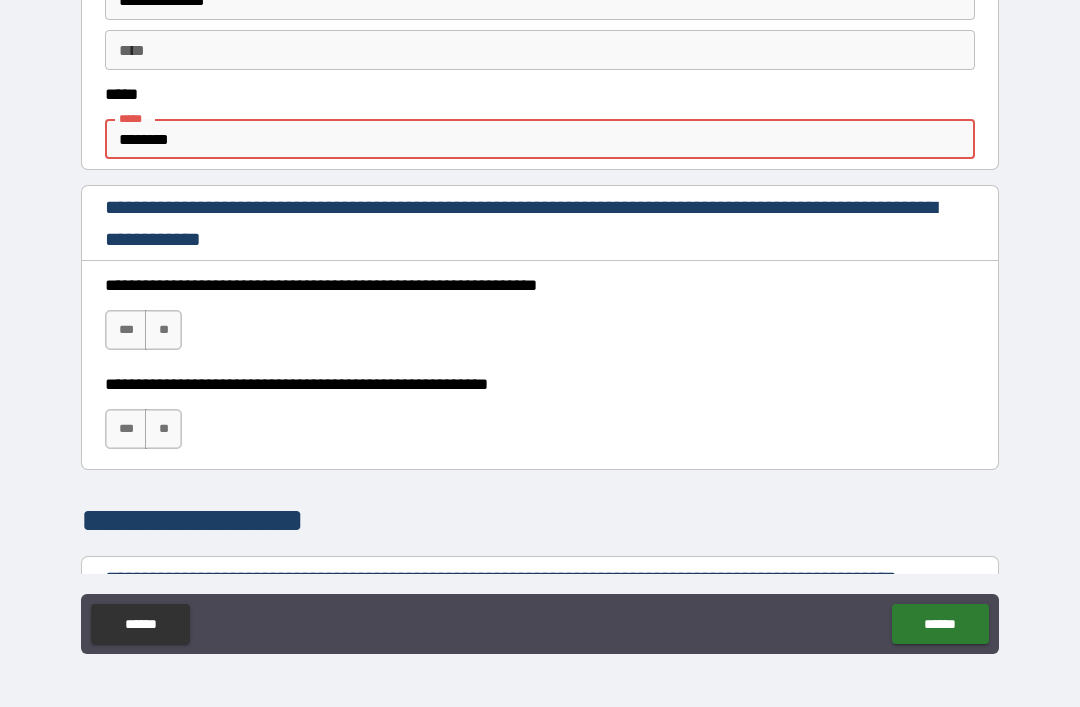 click on "********" at bounding box center [540, 139] 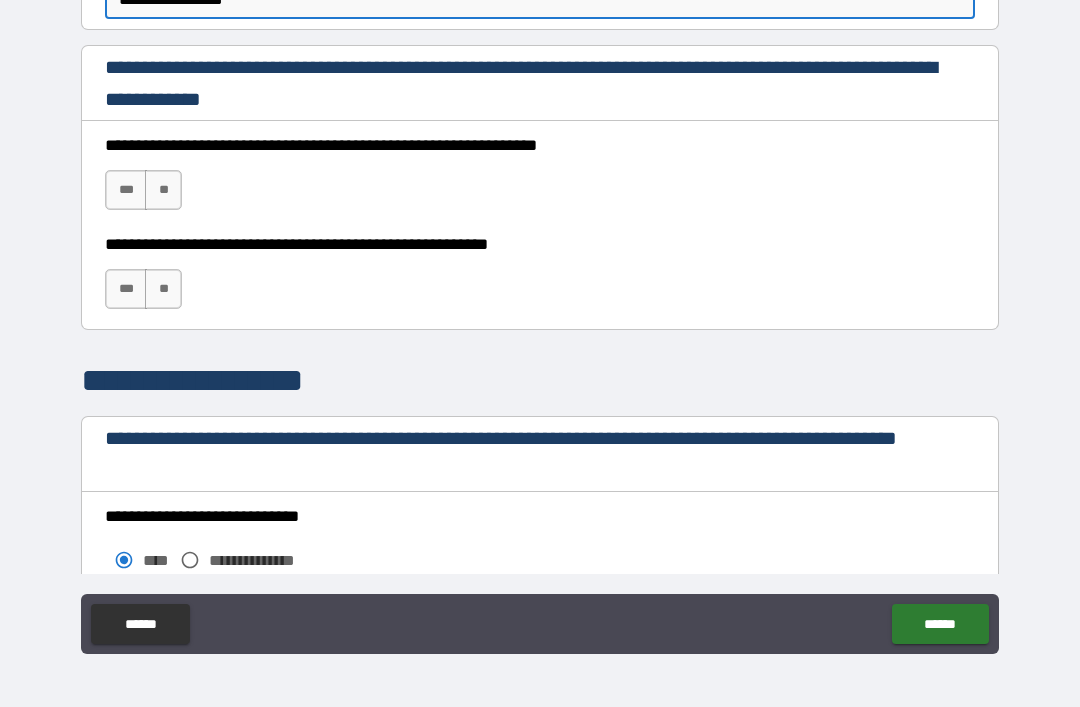 scroll, scrollTop: 1301, scrollLeft: 0, axis: vertical 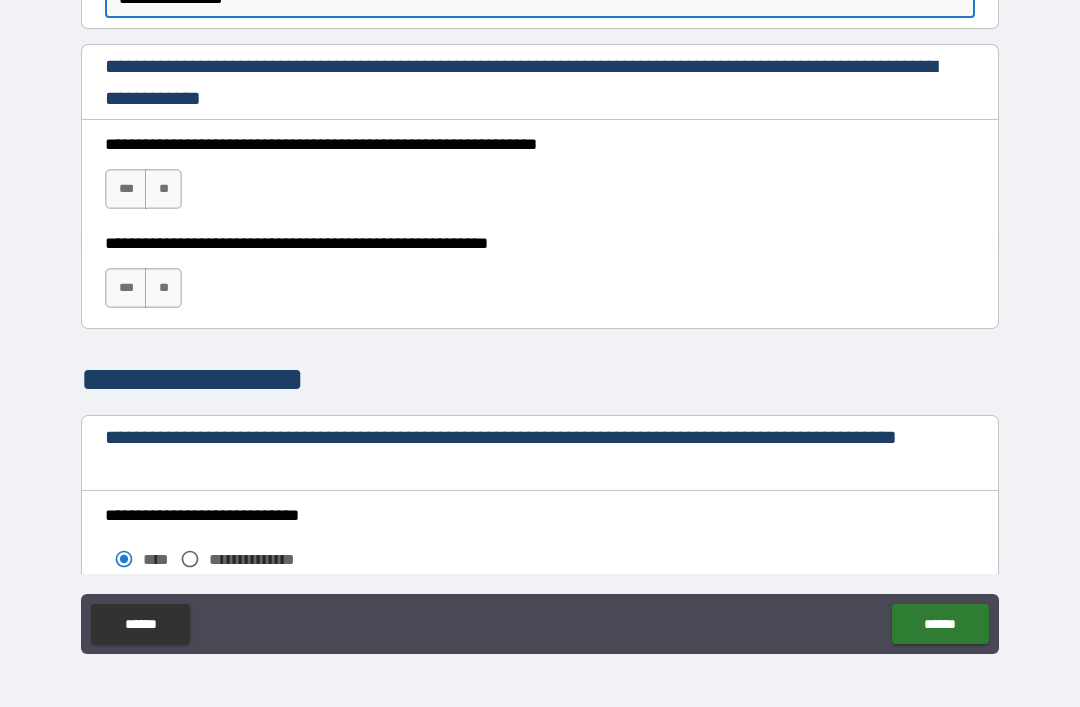 type on "**********" 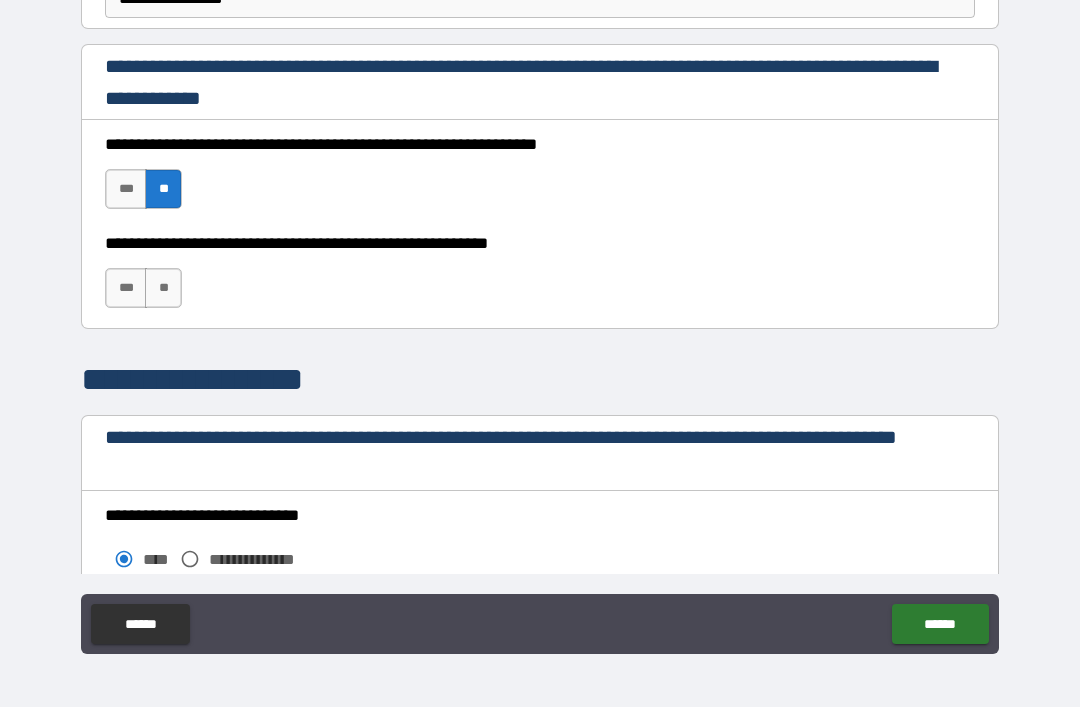 click on "***" at bounding box center (126, 288) 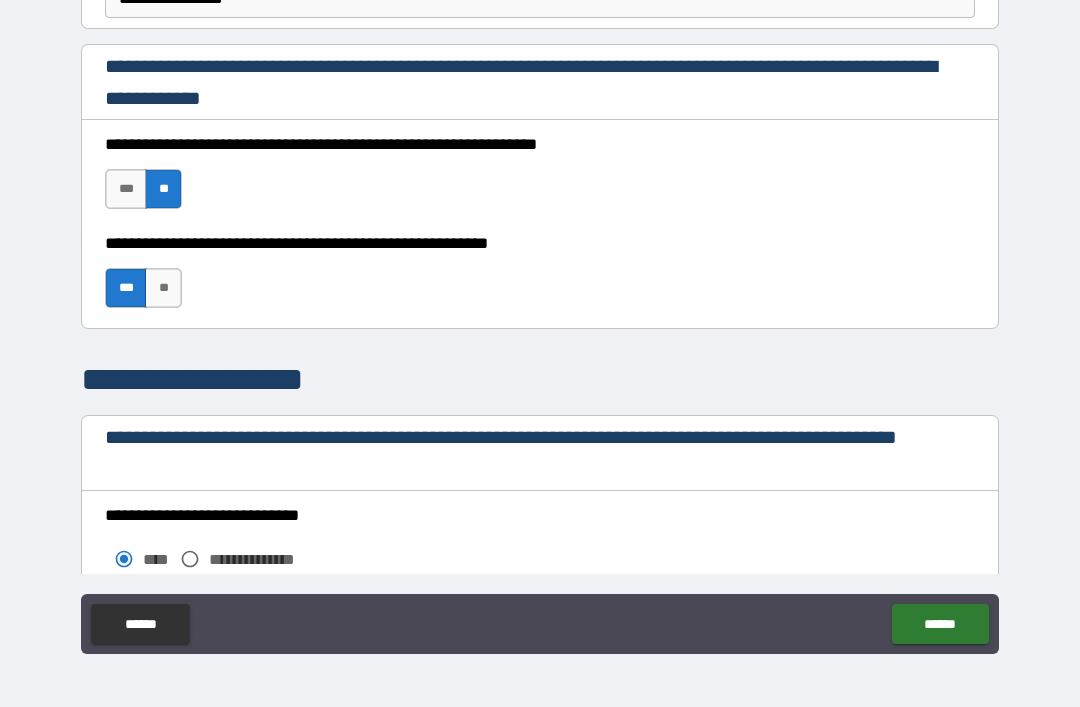 click on "**" at bounding box center (163, 288) 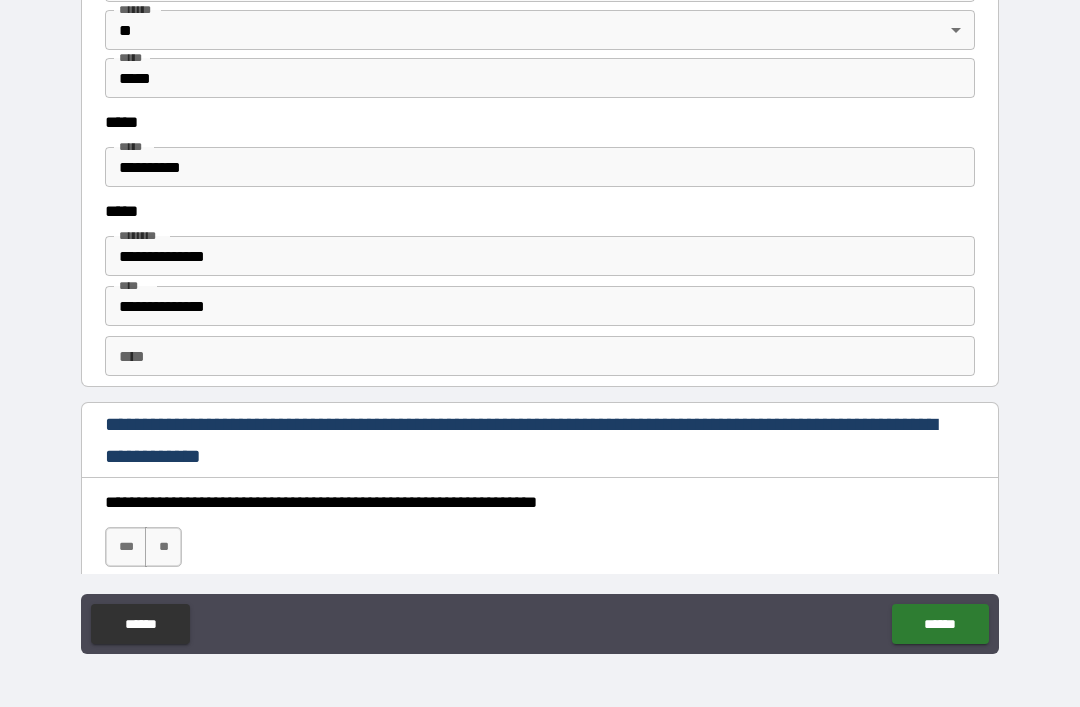 scroll, scrollTop: 2581, scrollLeft: 0, axis: vertical 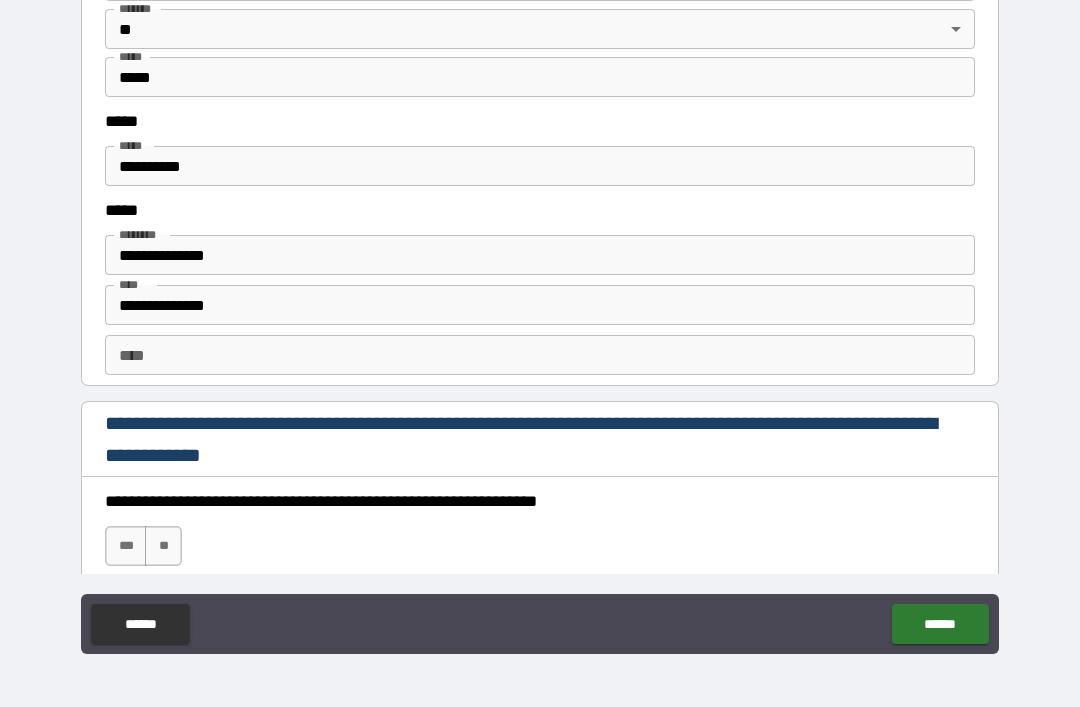 click on "**********" at bounding box center (540, 166) 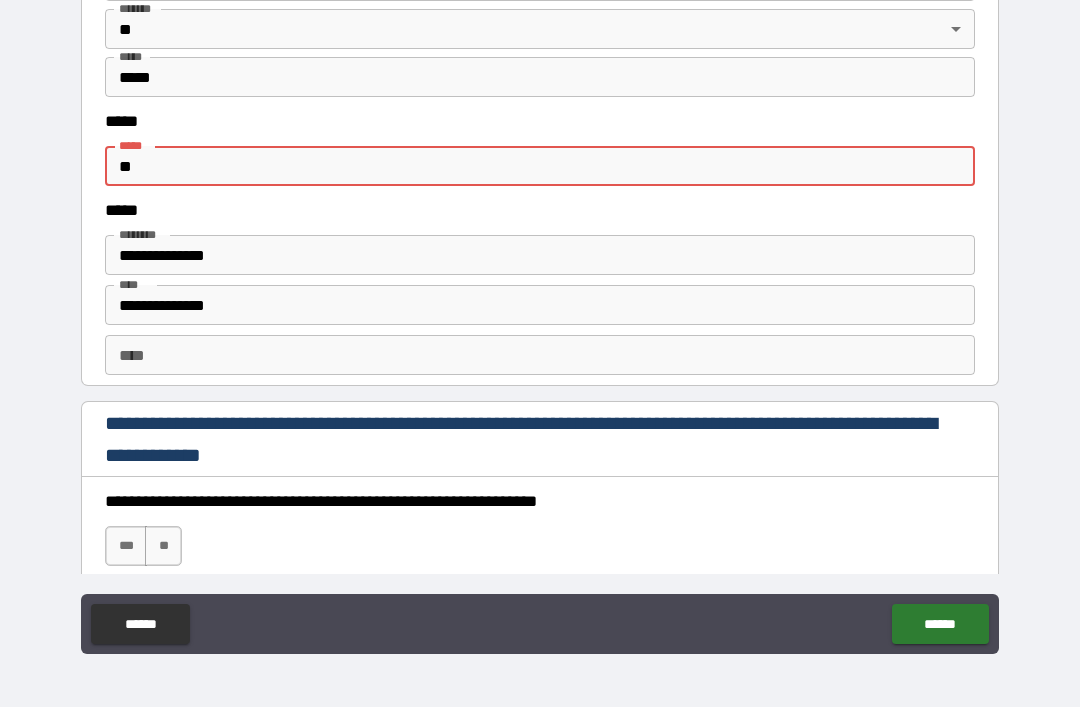 type on "*" 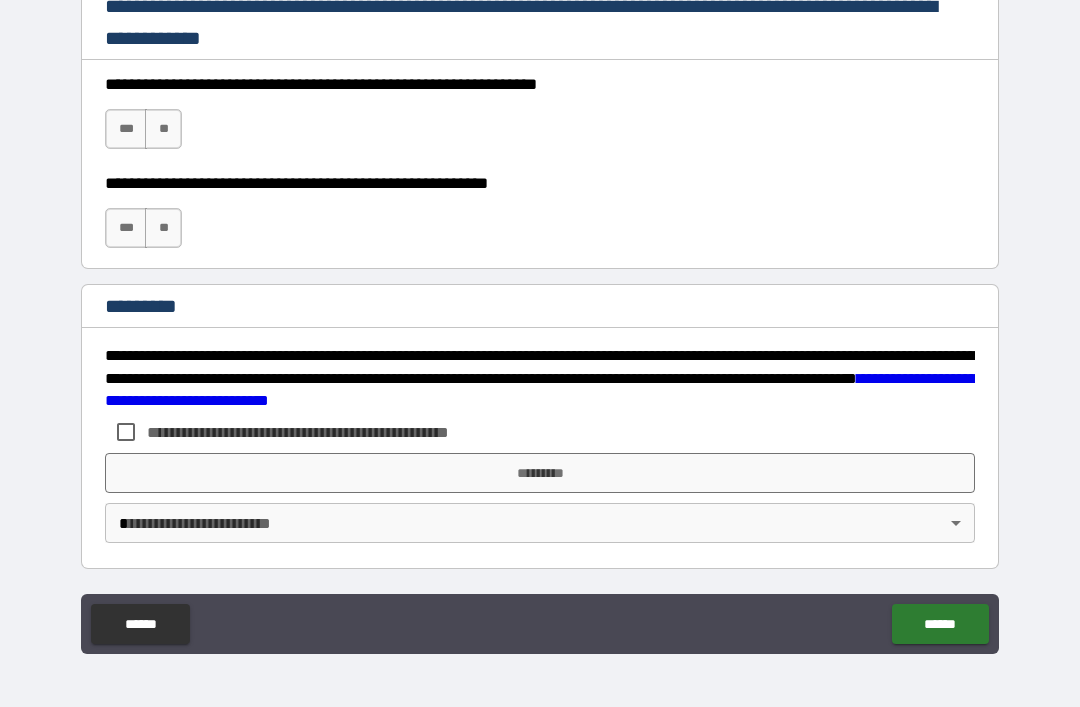 scroll, scrollTop: 2998, scrollLeft: 0, axis: vertical 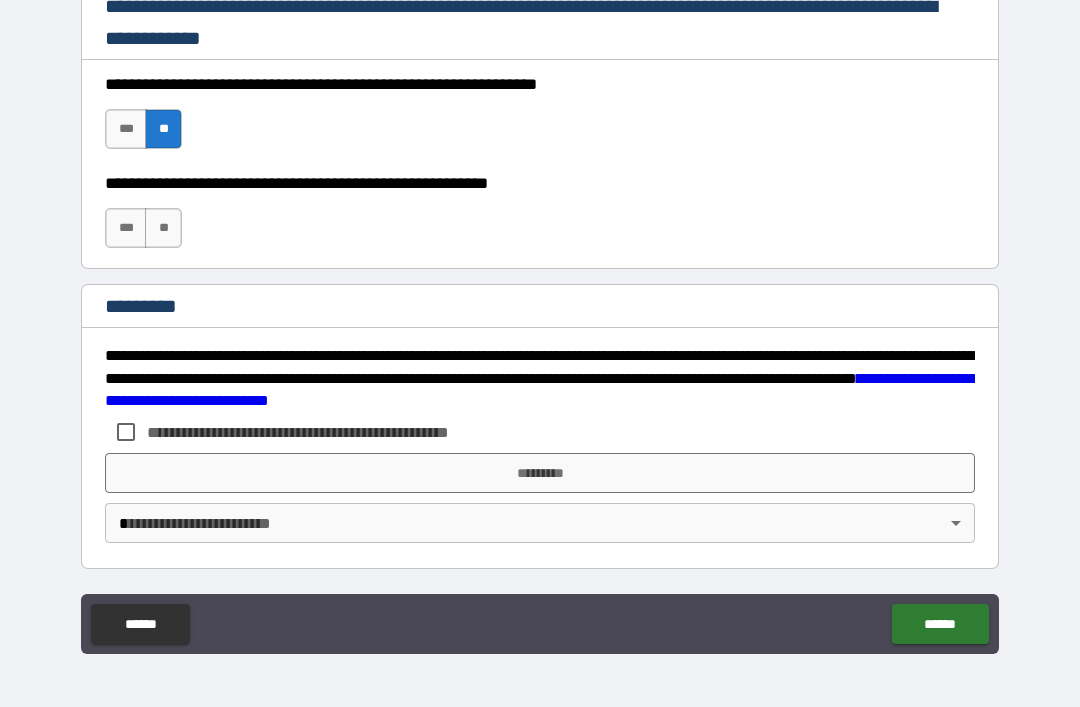 click on "**" at bounding box center (163, 228) 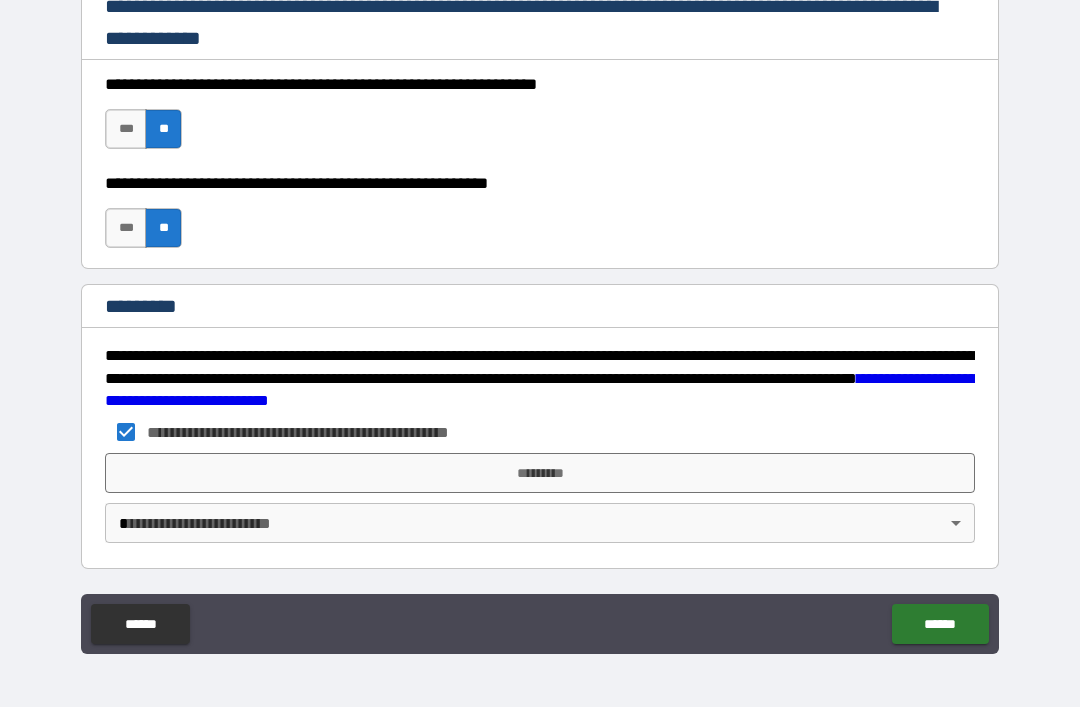 click on "**********" at bounding box center [540, 321] 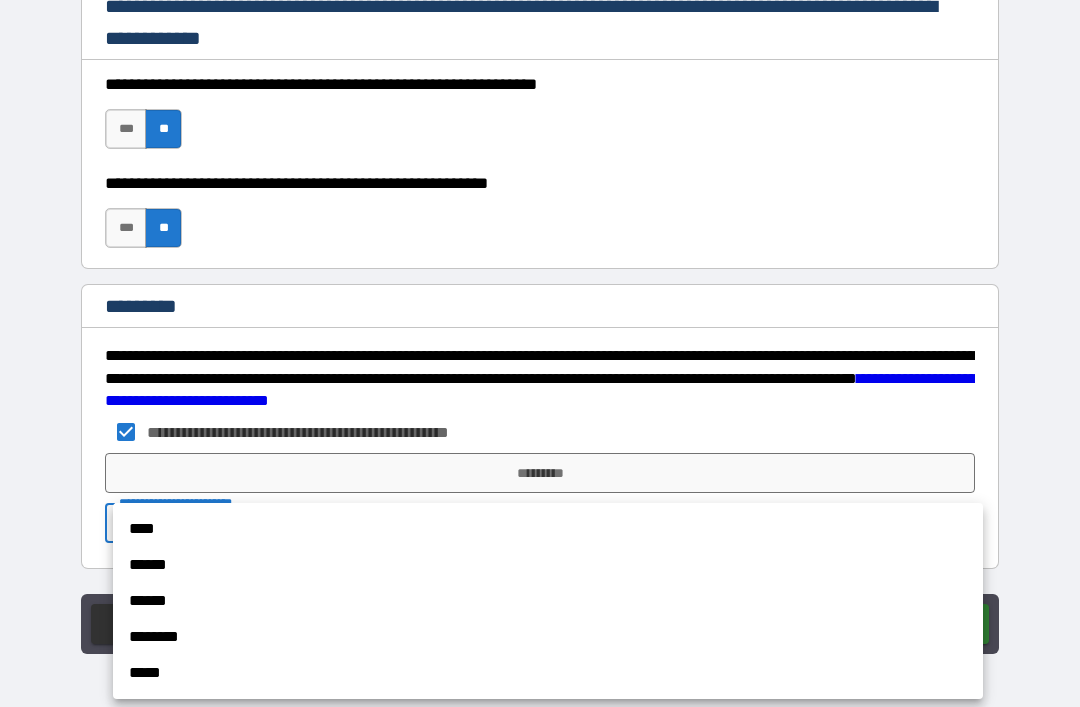 click on "****" at bounding box center (548, 529) 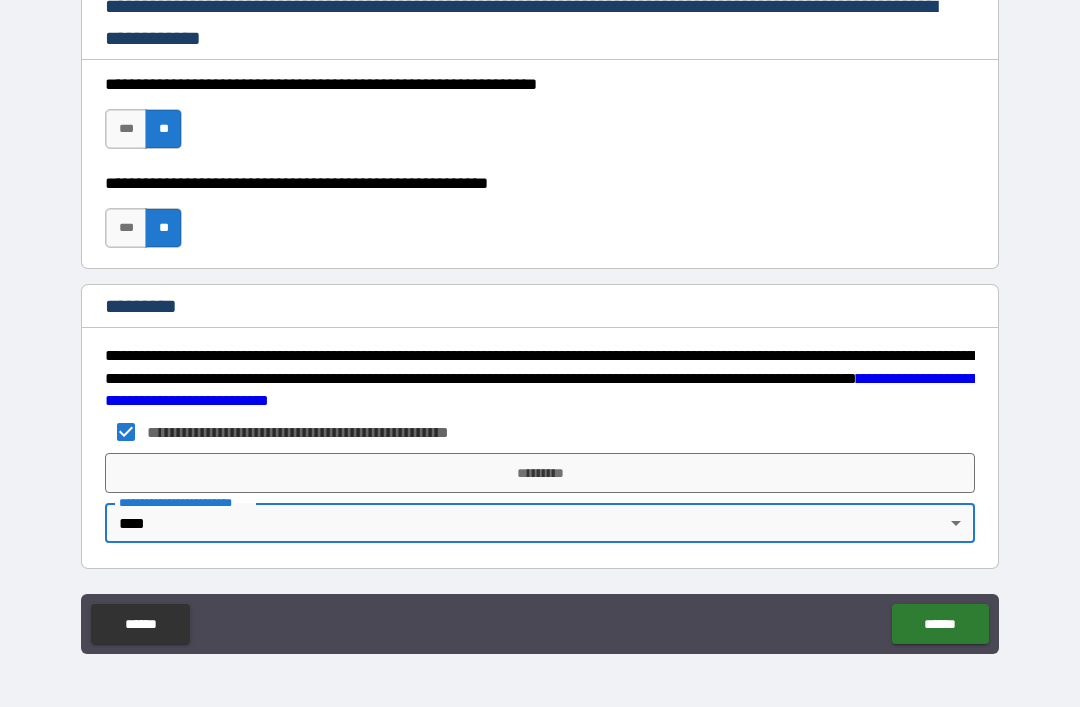 click on "*********" at bounding box center (540, 473) 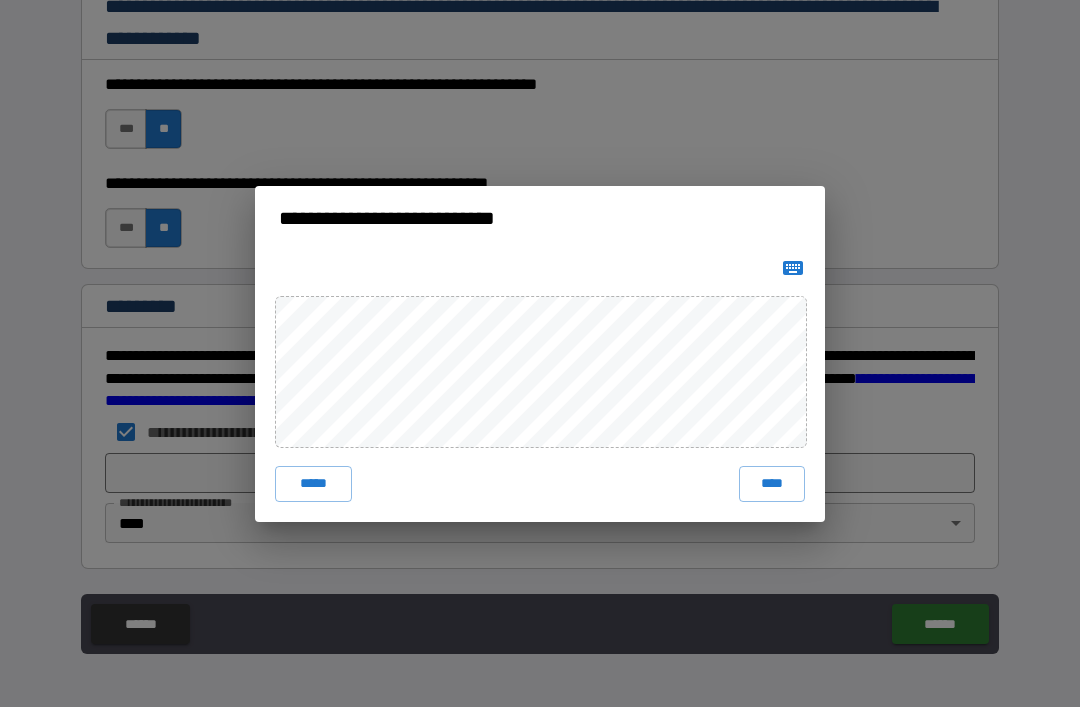 click on "****" at bounding box center (772, 484) 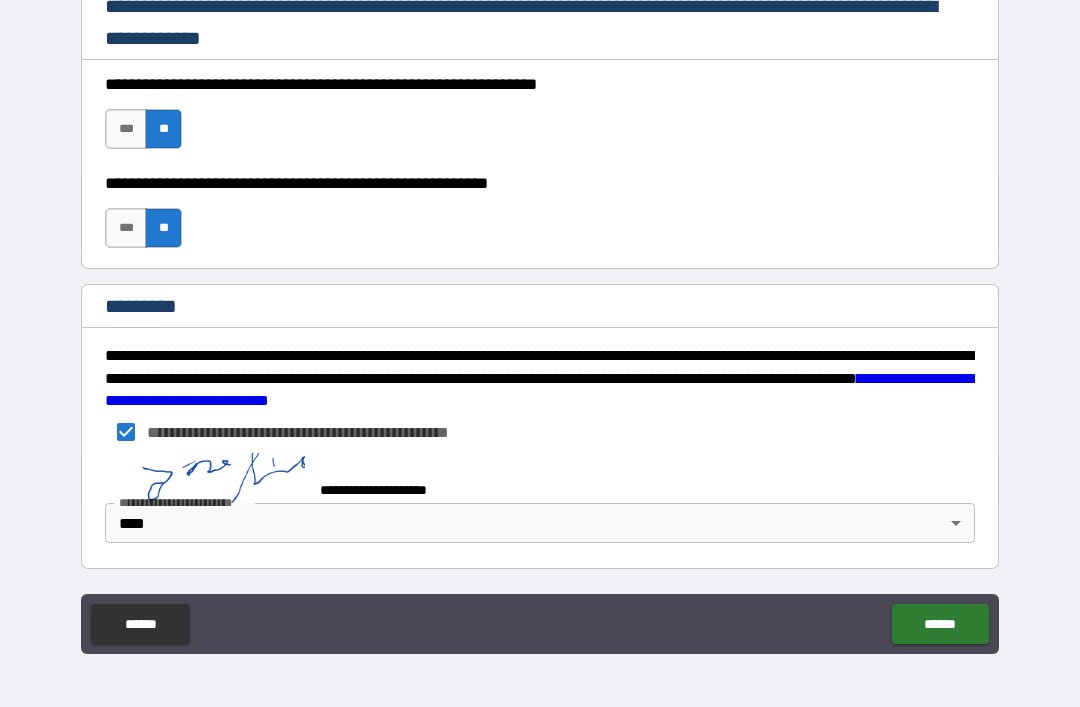 scroll, scrollTop: 2988, scrollLeft: 0, axis: vertical 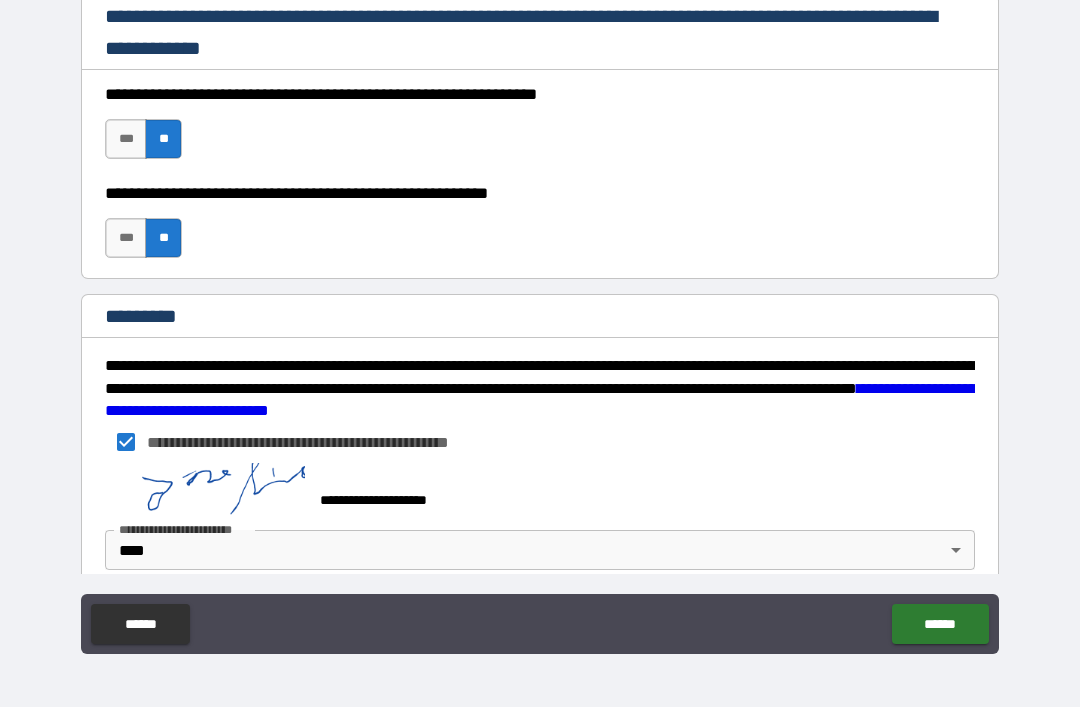 click on "******" at bounding box center [940, 624] 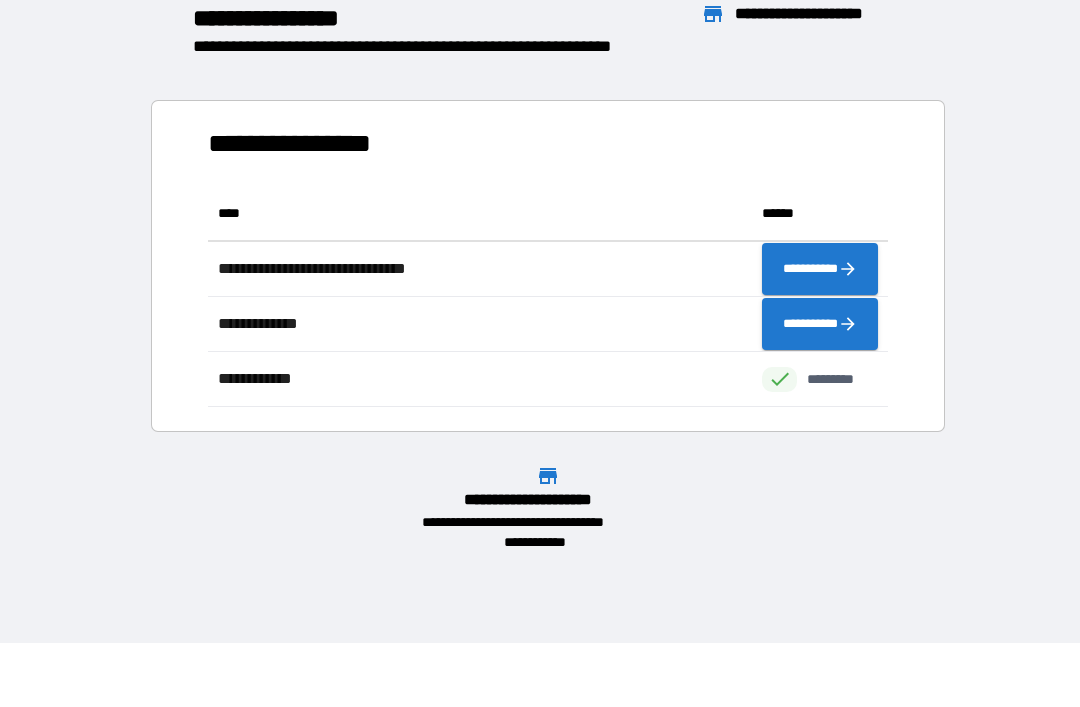 scroll, scrollTop: 1, scrollLeft: 1, axis: both 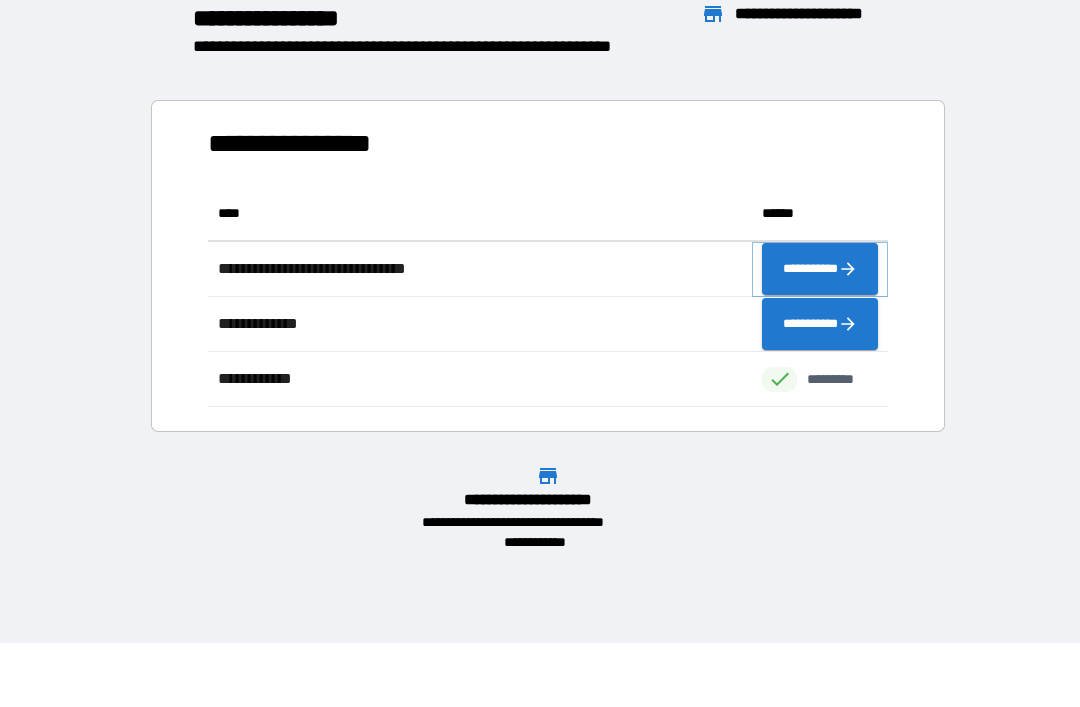 click on "**********" at bounding box center (820, 269) 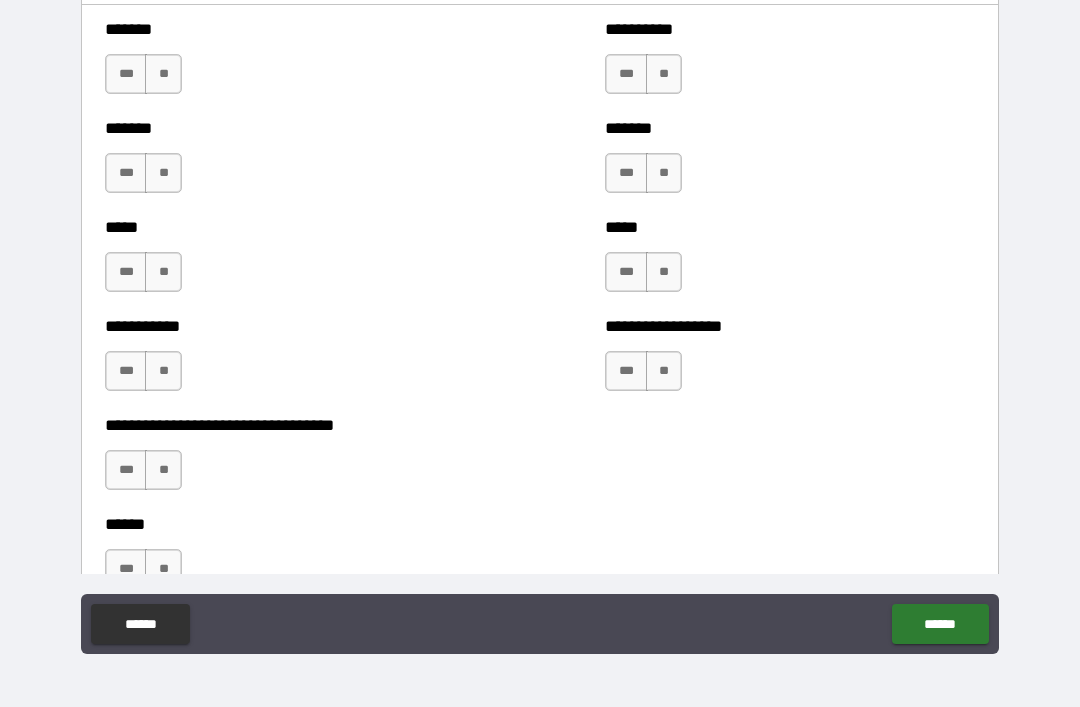scroll, scrollTop: 1639, scrollLeft: 0, axis: vertical 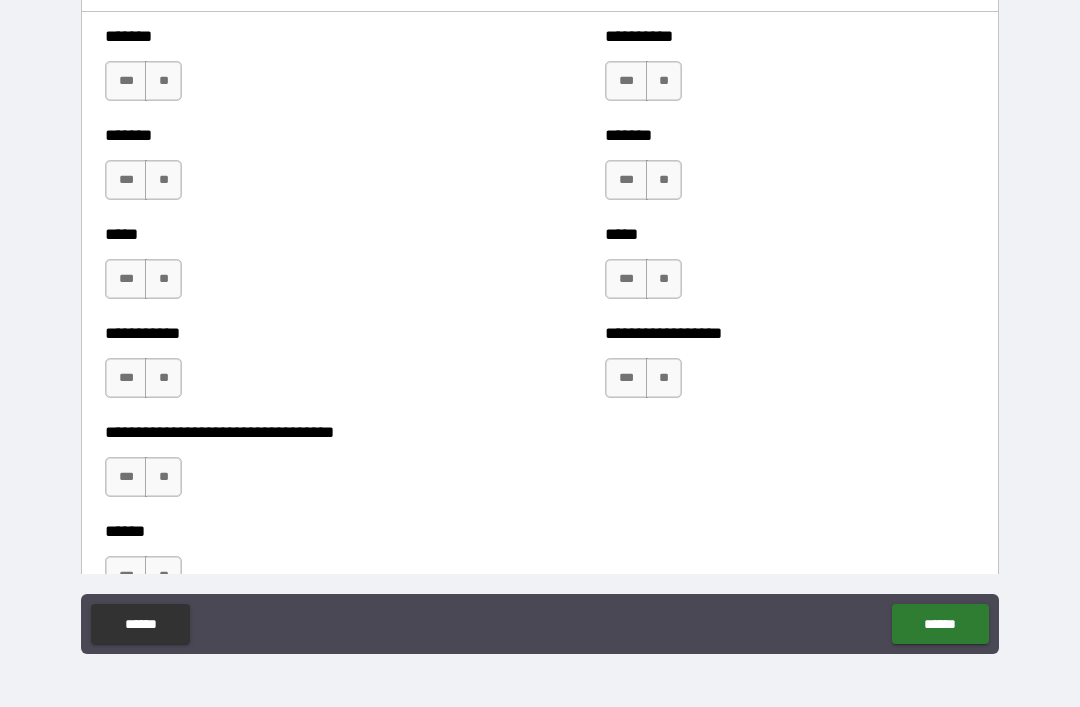 click on "**" at bounding box center (163, 378) 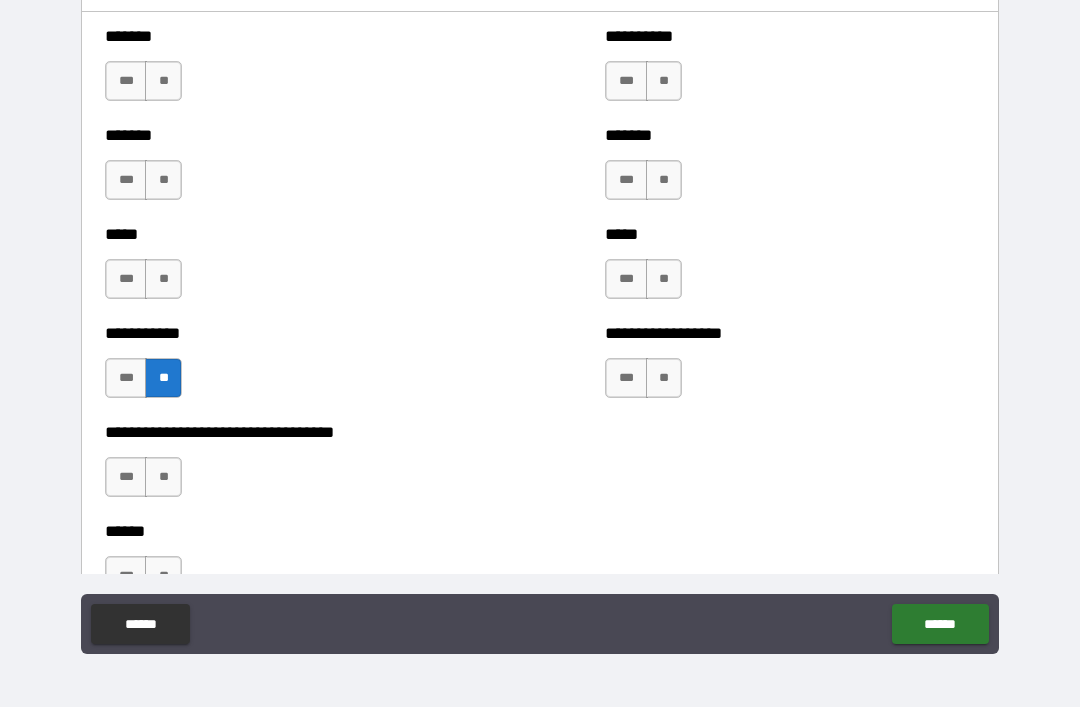 click on "**" at bounding box center (163, 279) 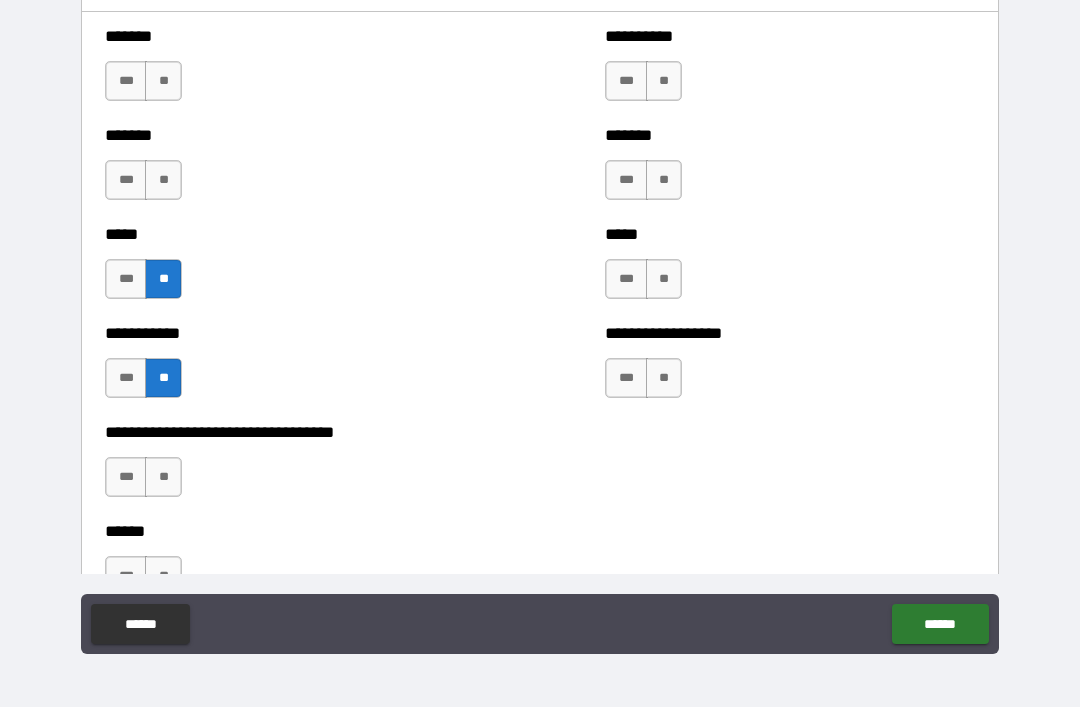 click on "**" at bounding box center [163, 81] 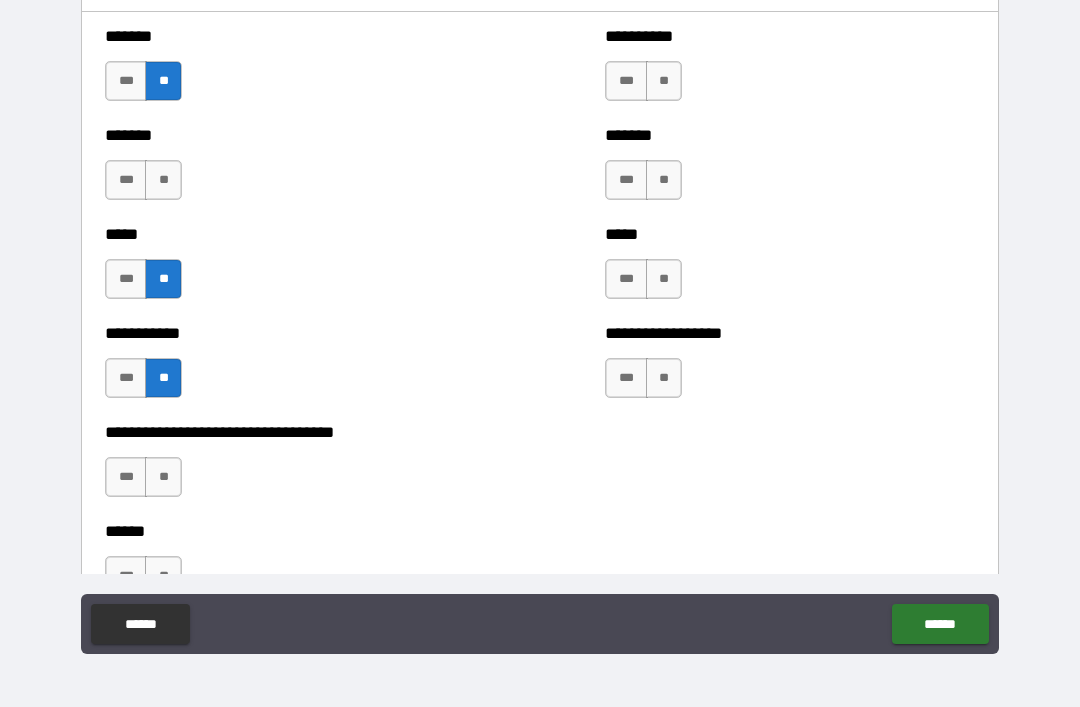 click on "**" at bounding box center [163, 180] 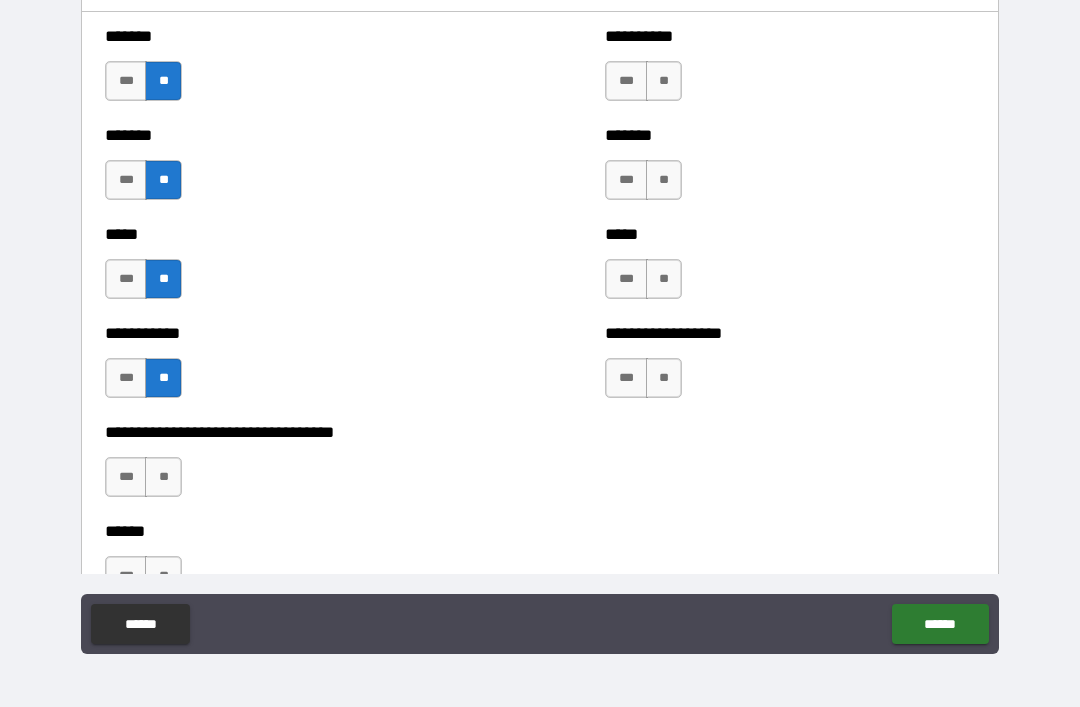 click on "**" at bounding box center [664, 81] 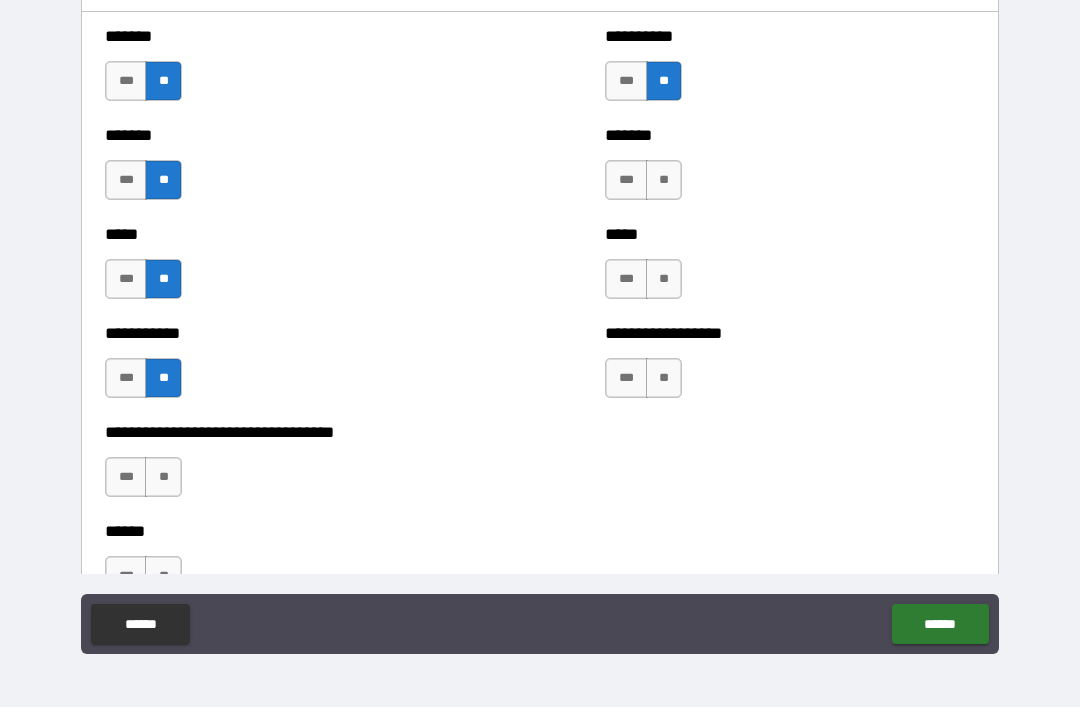 click on "**" at bounding box center [664, 180] 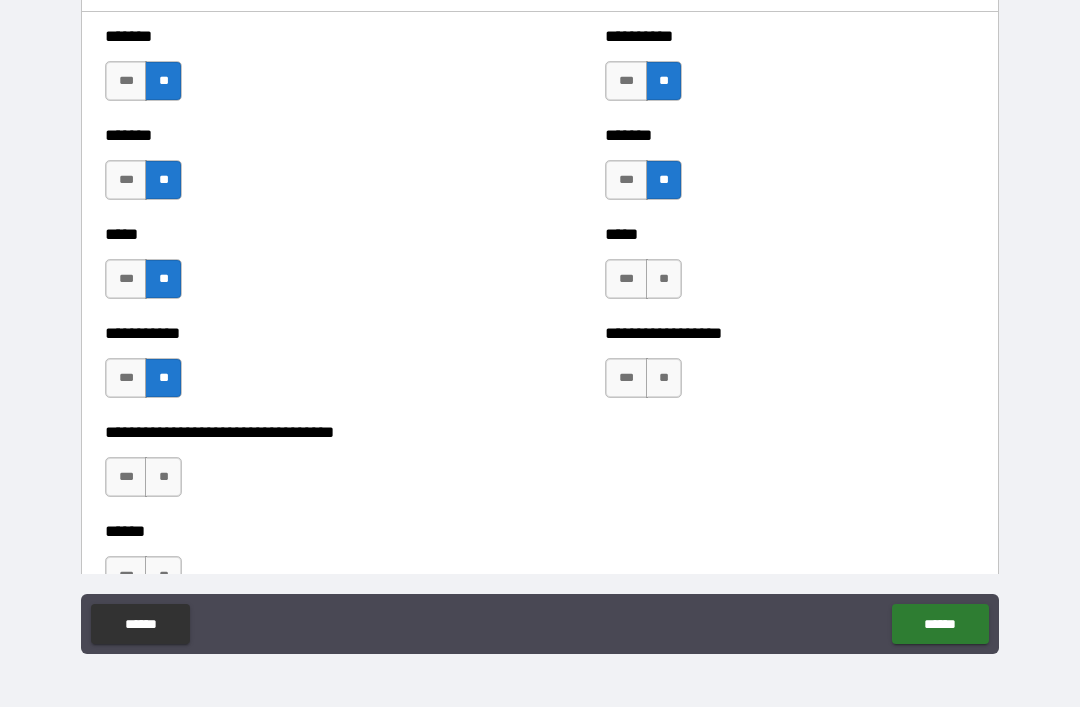 click on "**" at bounding box center (664, 279) 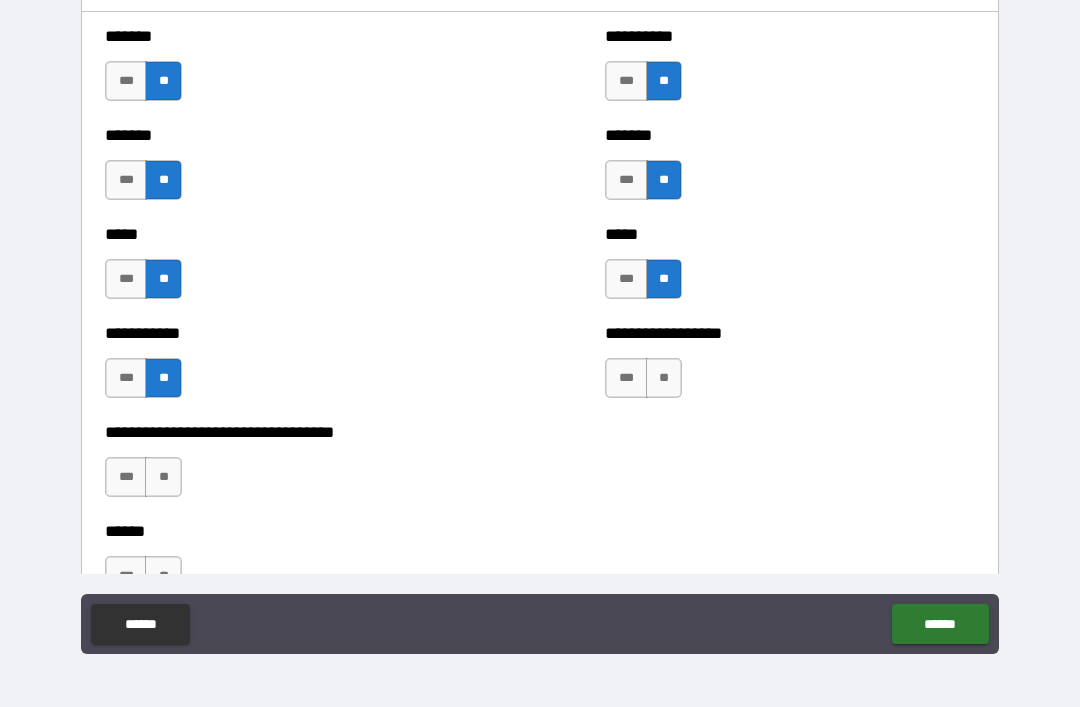 click on "**" at bounding box center [664, 378] 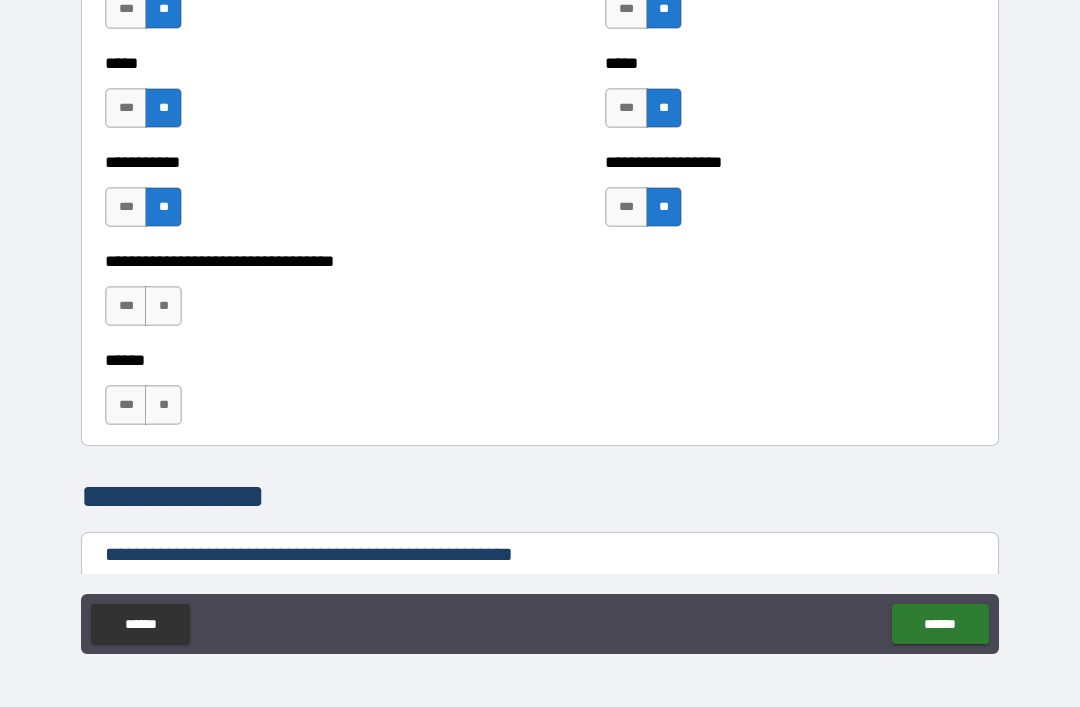 scroll, scrollTop: 1837, scrollLeft: 0, axis: vertical 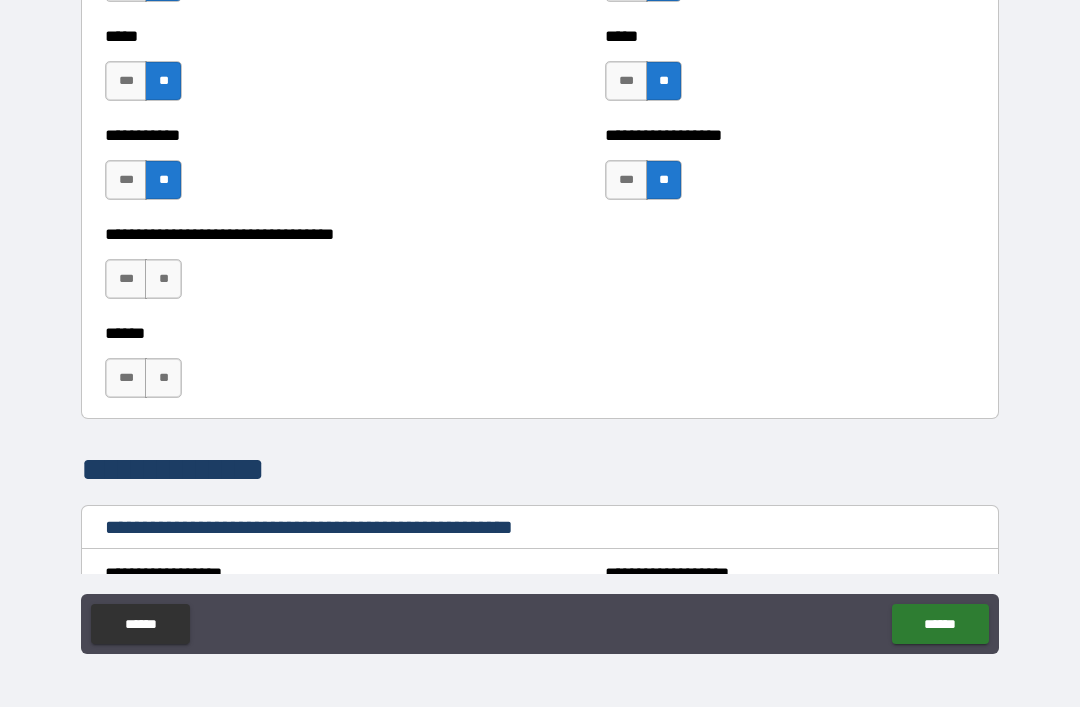 click on "**" at bounding box center (163, 279) 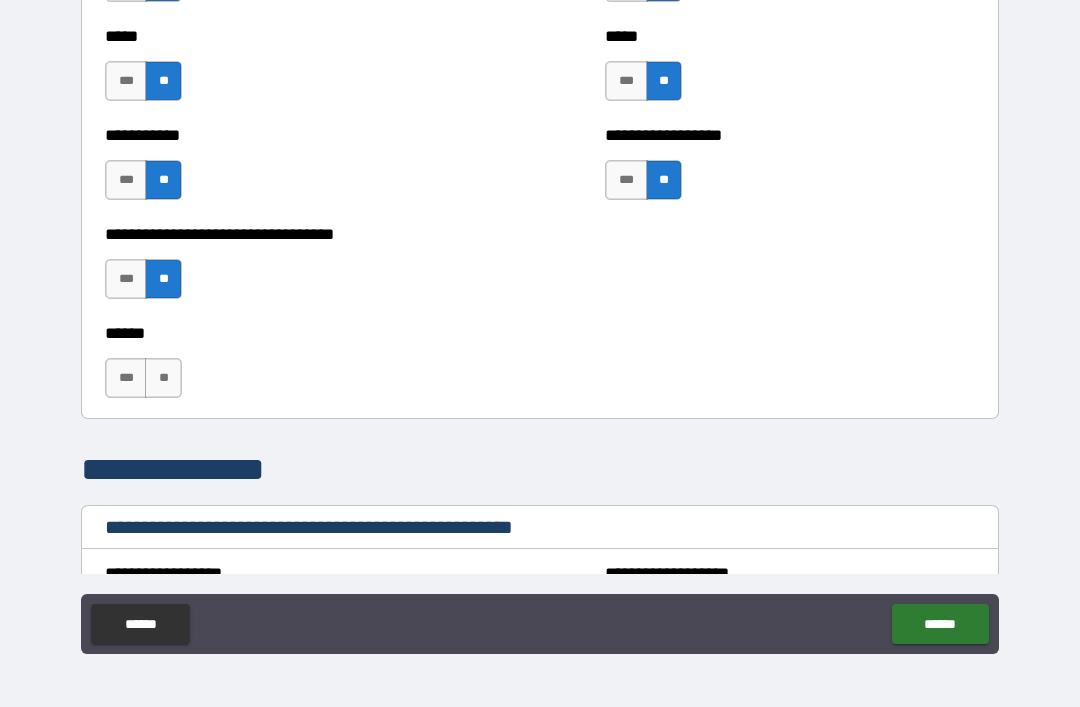 click on "**" at bounding box center [163, 378] 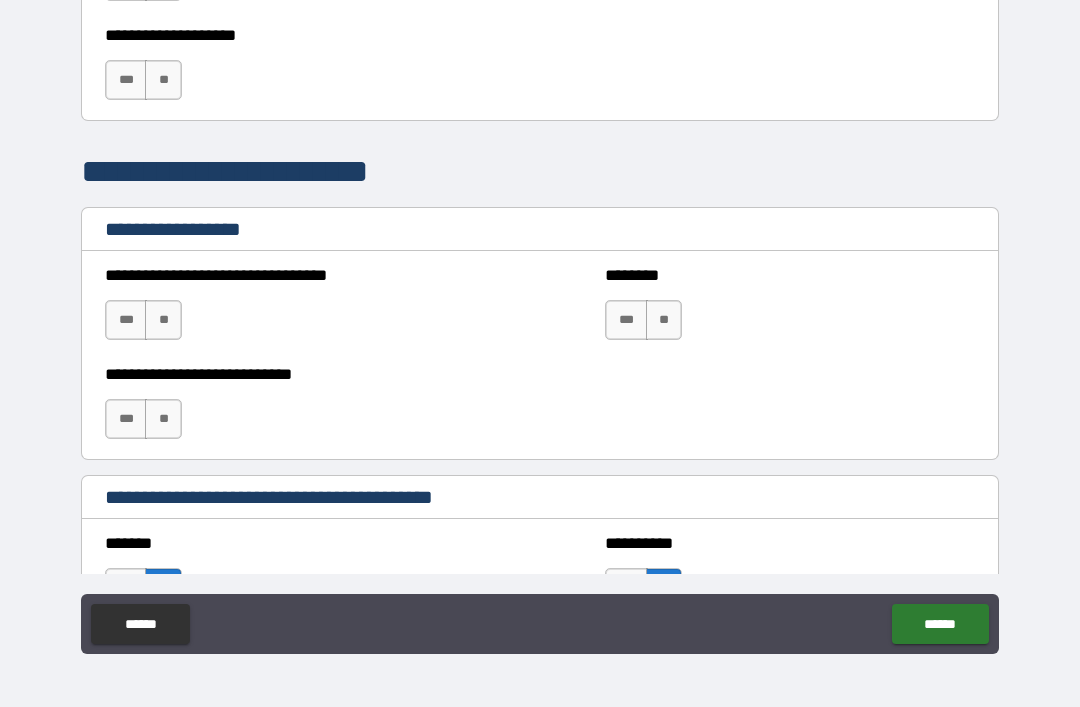 scroll, scrollTop: 1149, scrollLeft: 0, axis: vertical 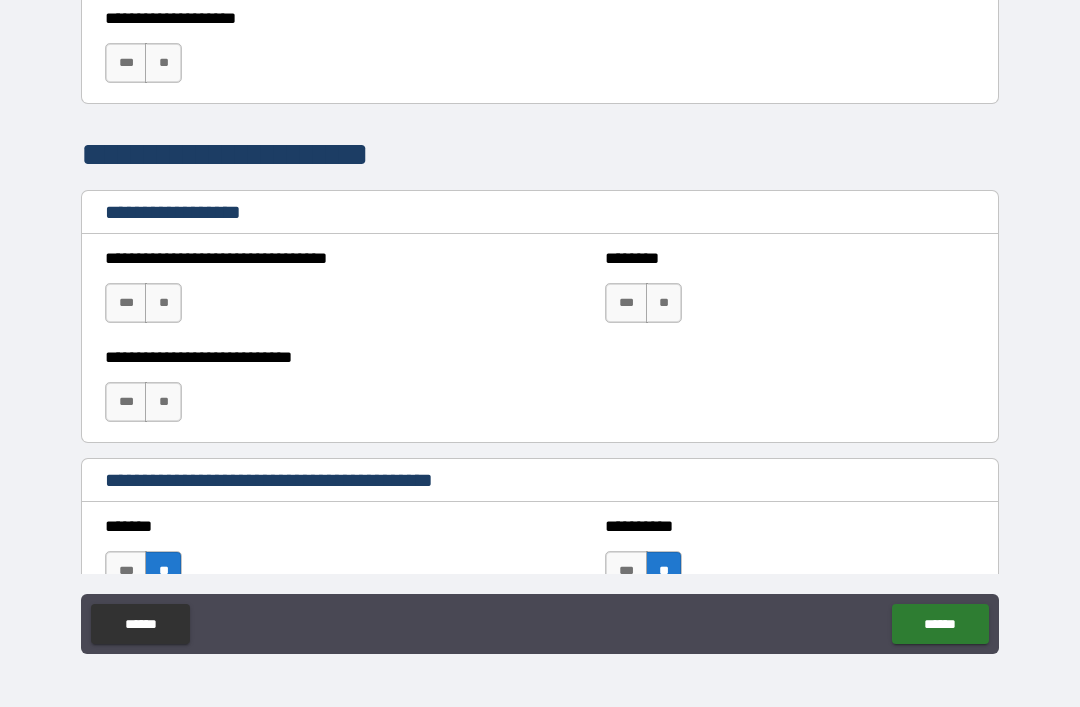 click on "**" at bounding box center (664, 303) 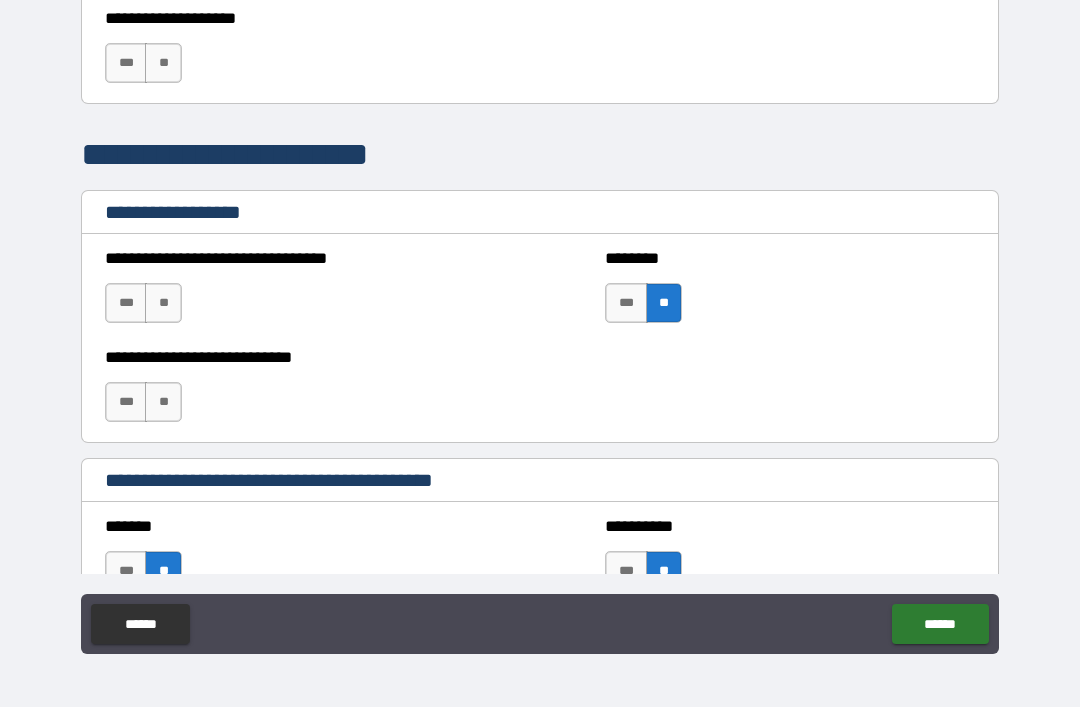 click on "**" at bounding box center (163, 303) 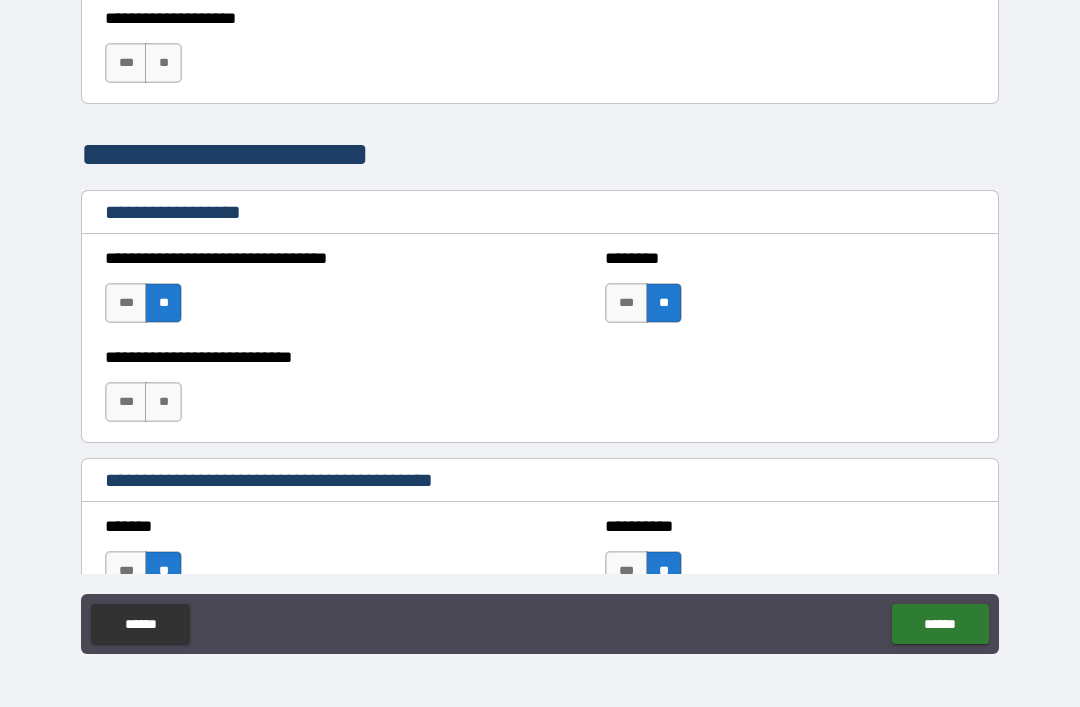 click on "**" at bounding box center (163, 402) 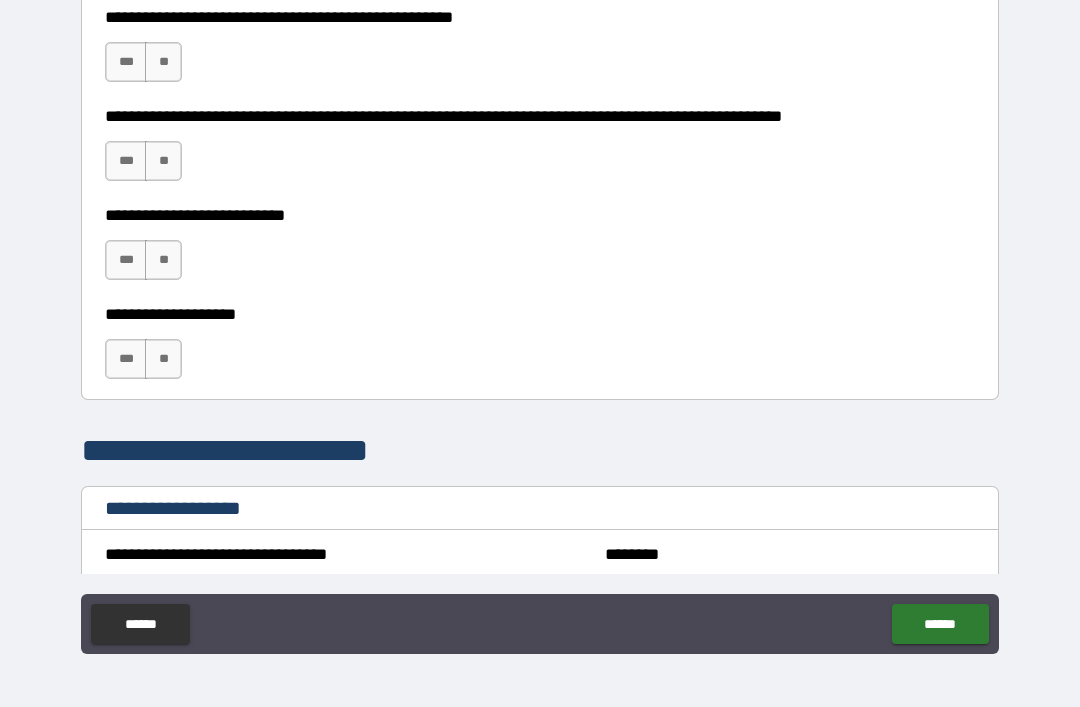 scroll, scrollTop: 855, scrollLeft: 0, axis: vertical 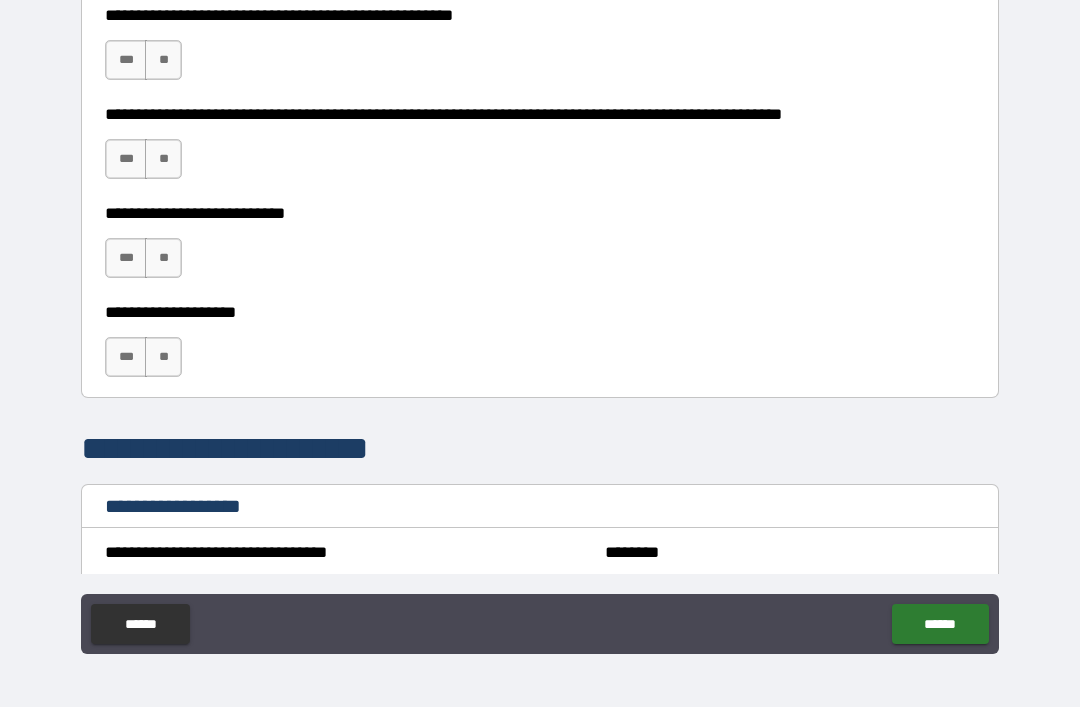 click on "**" at bounding box center (163, 357) 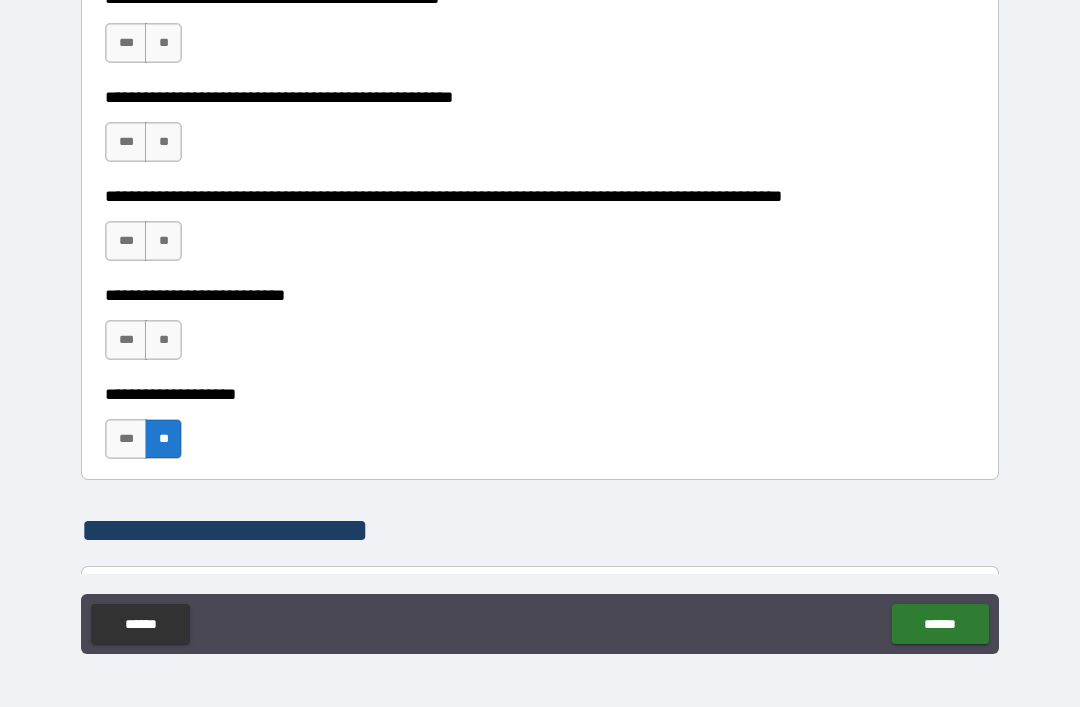 scroll, scrollTop: 767, scrollLeft: 0, axis: vertical 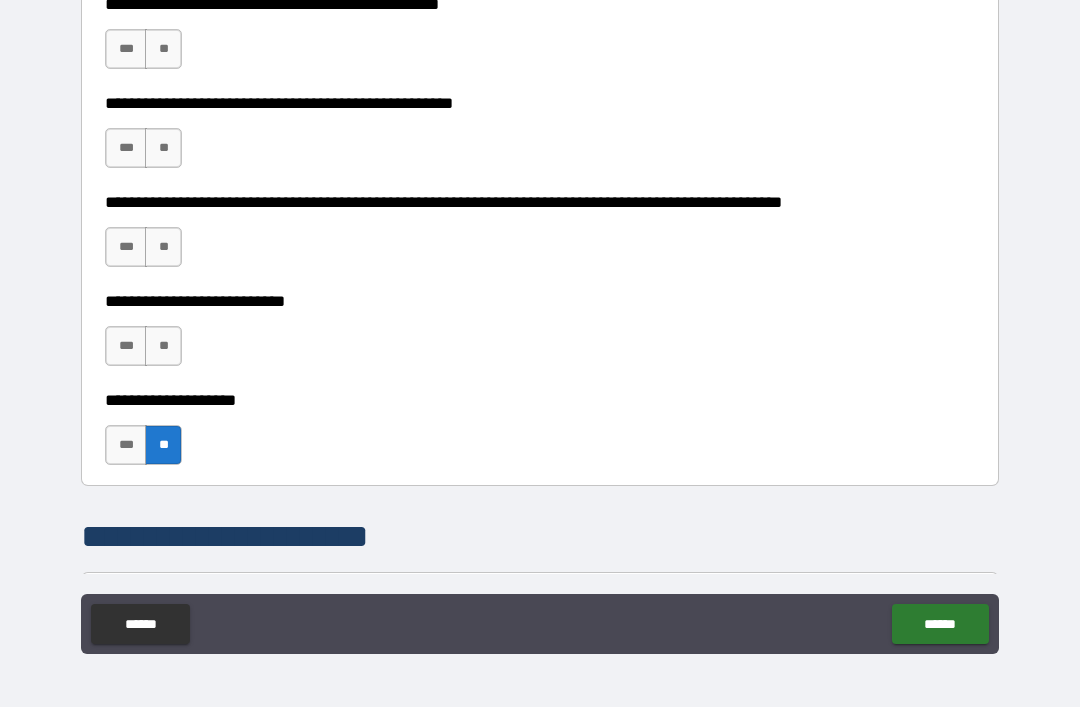 click on "**" at bounding box center [163, 346] 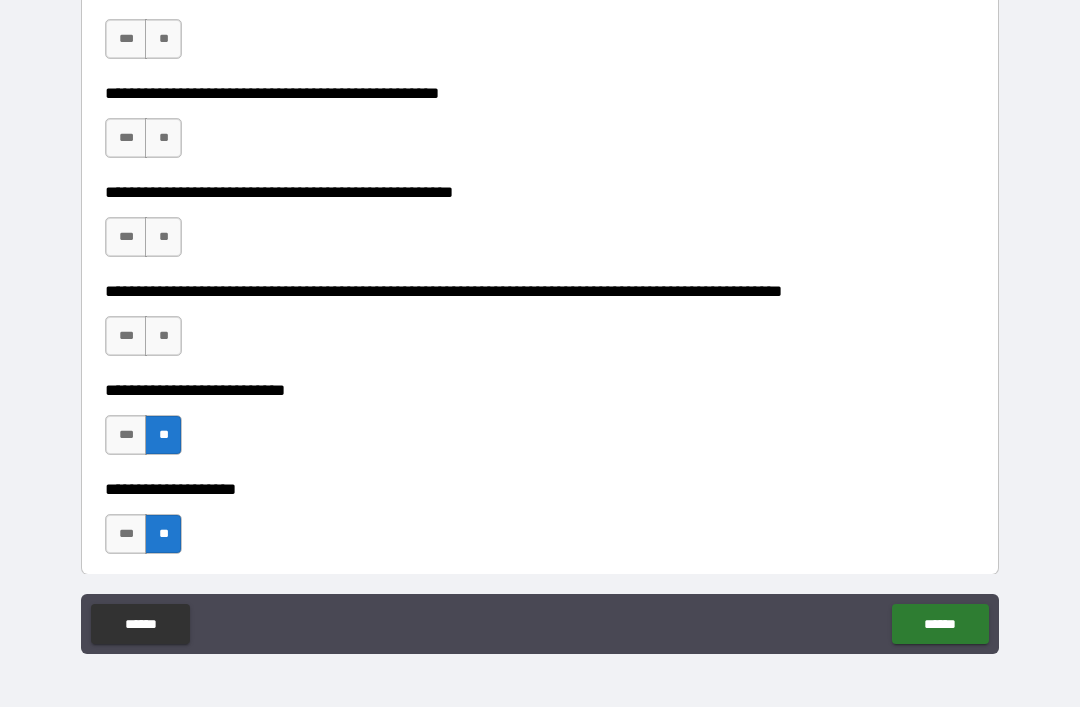 scroll, scrollTop: 661, scrollLeft: 0, axis: vertical 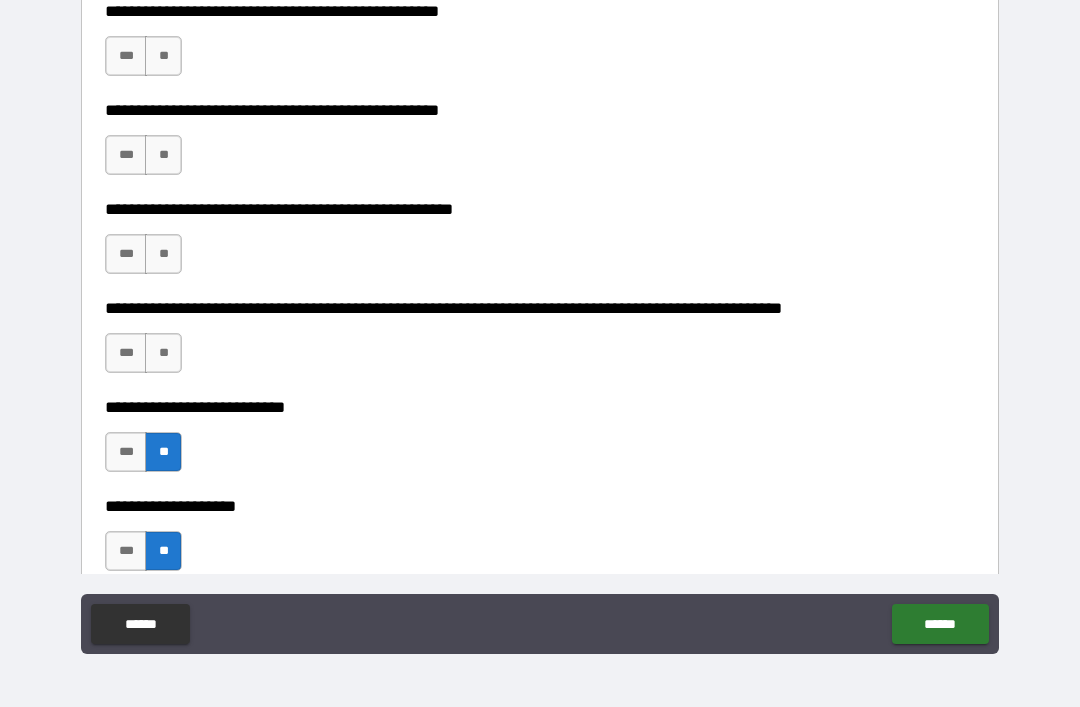 click on "**" at bounding box center [163, 353] 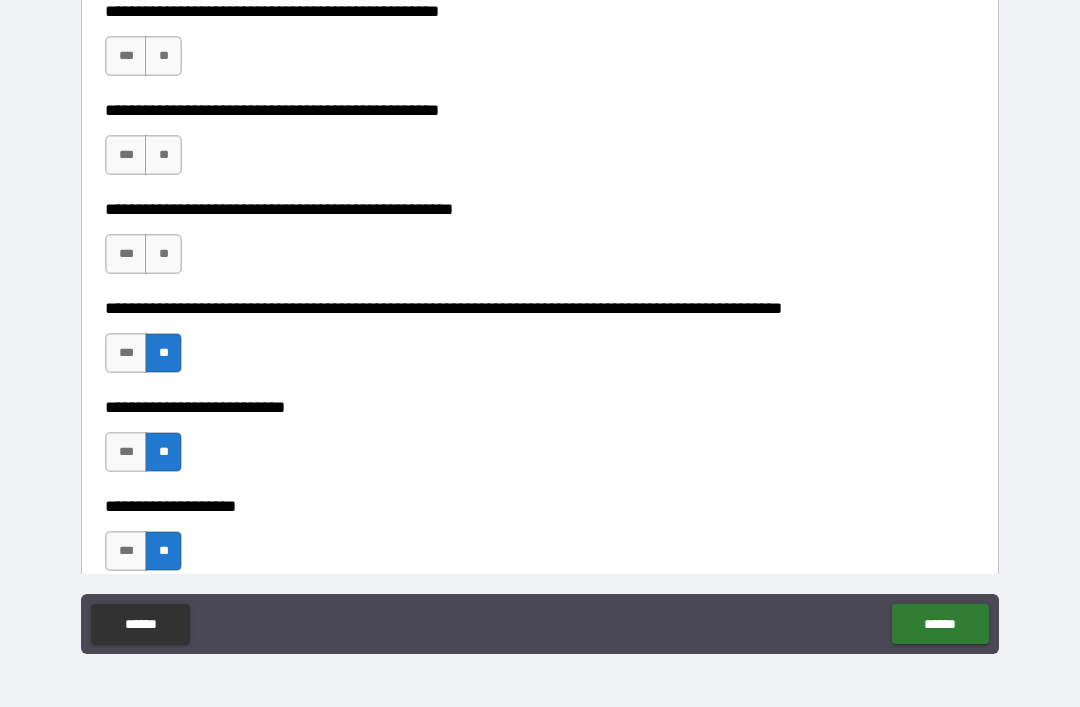 click on "**" at bounding box center [163, 254] 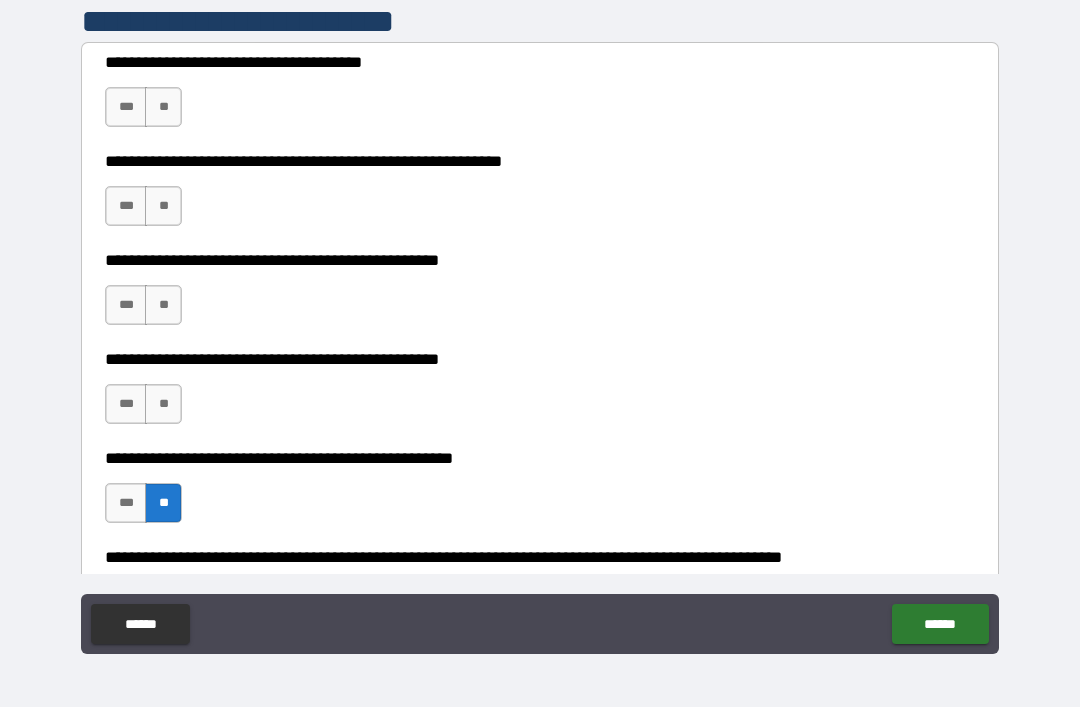 scroll, scrollTop: 414, scrollLeft: 0, axis: vertical 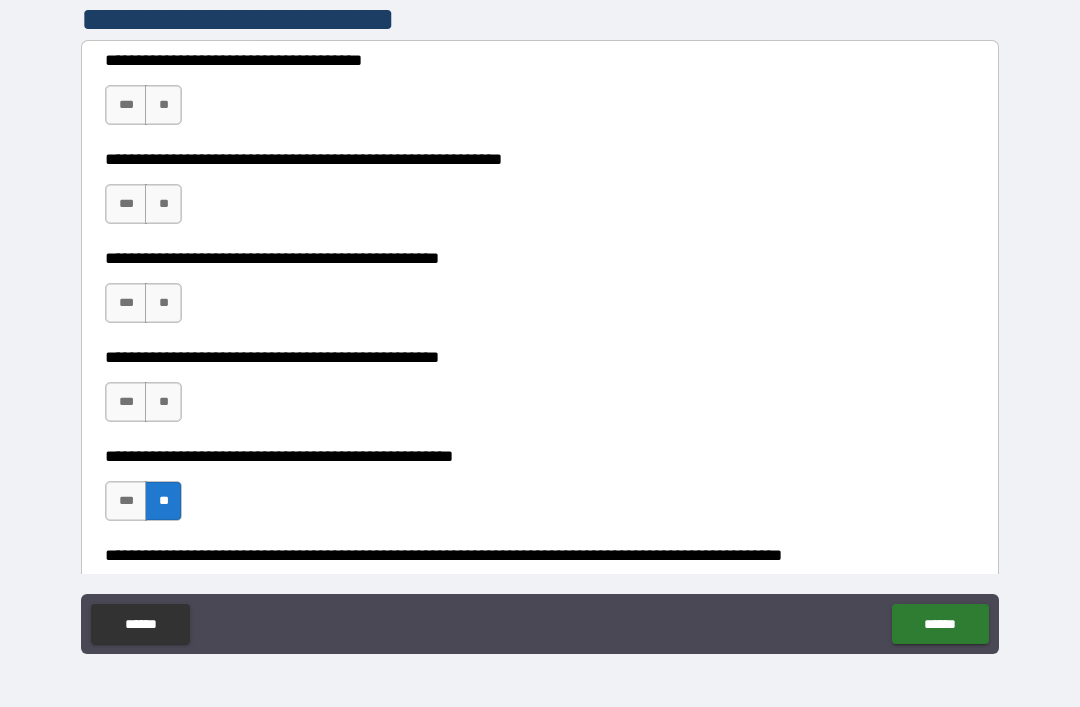 click on "***" at bounding box center (126, 105) 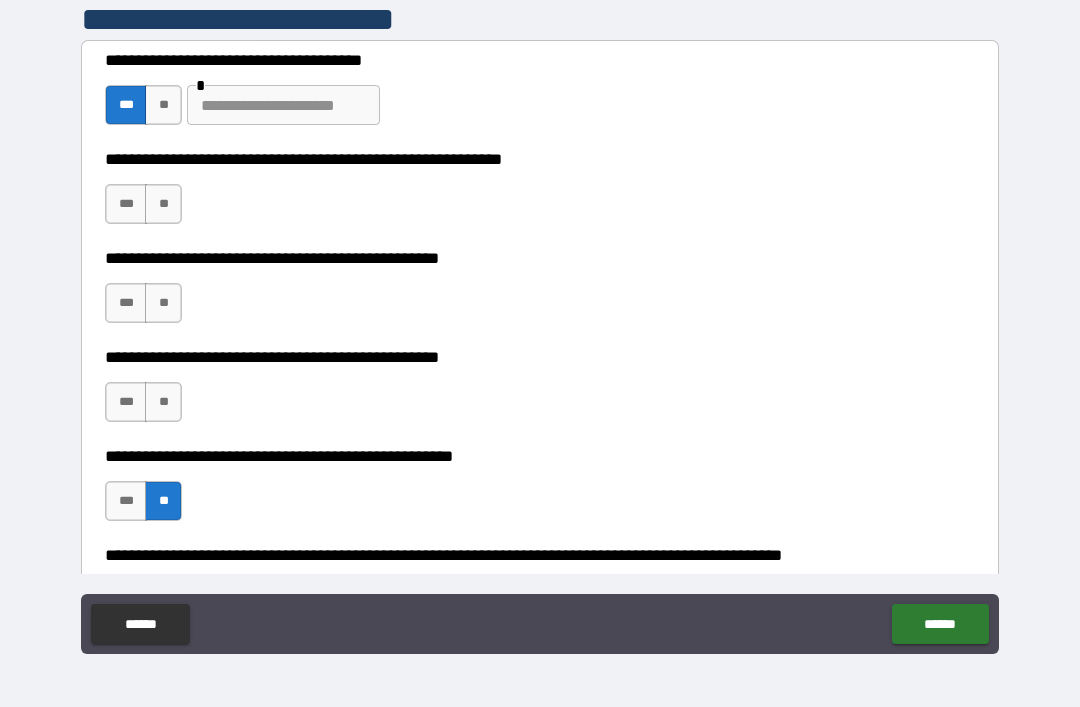click at bounding box center (283, 105) 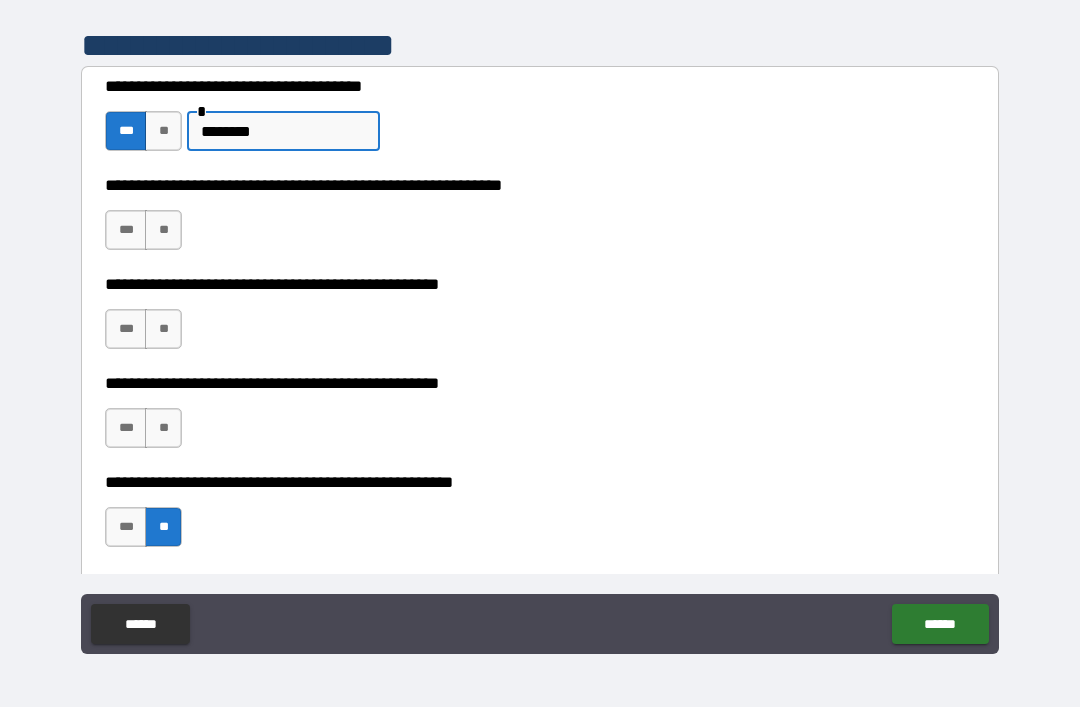 scroll, scrollTop: 384, scrollLeft: 0, axis: vertical 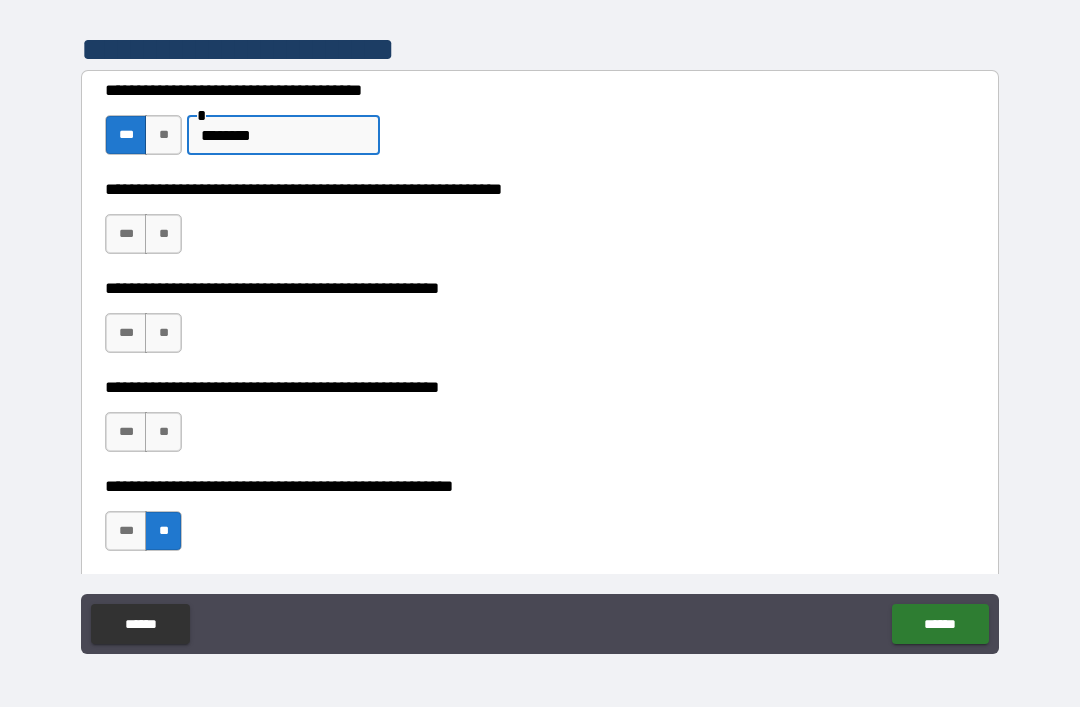 type on "********" 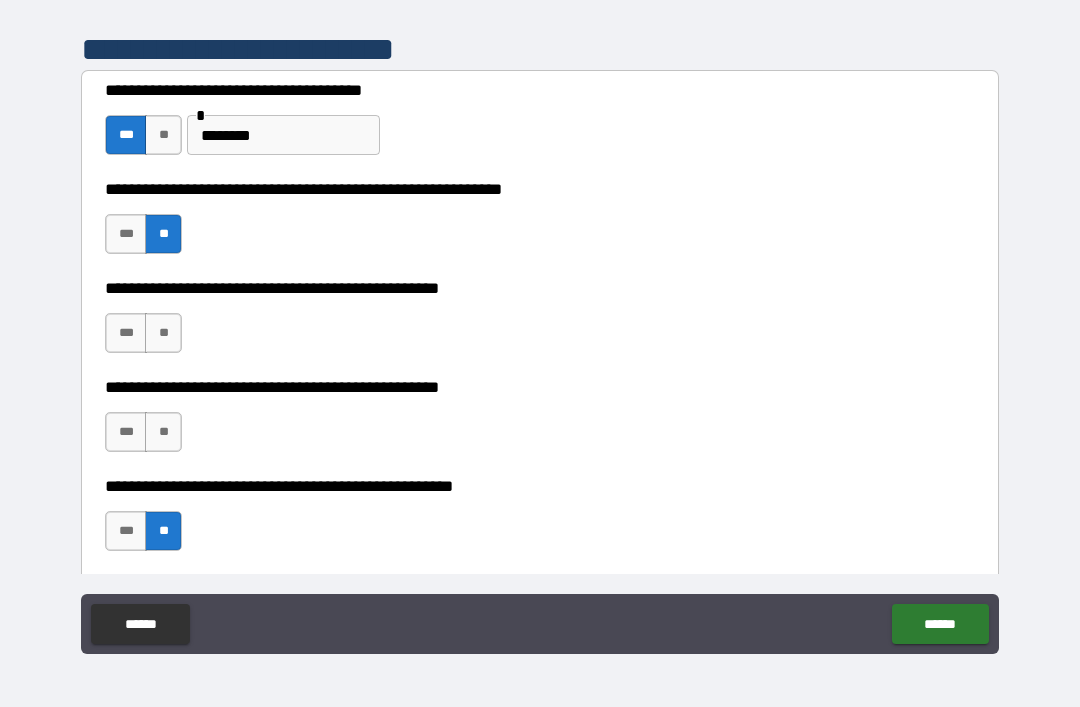 click on "**" at bounding box center [163, 333] 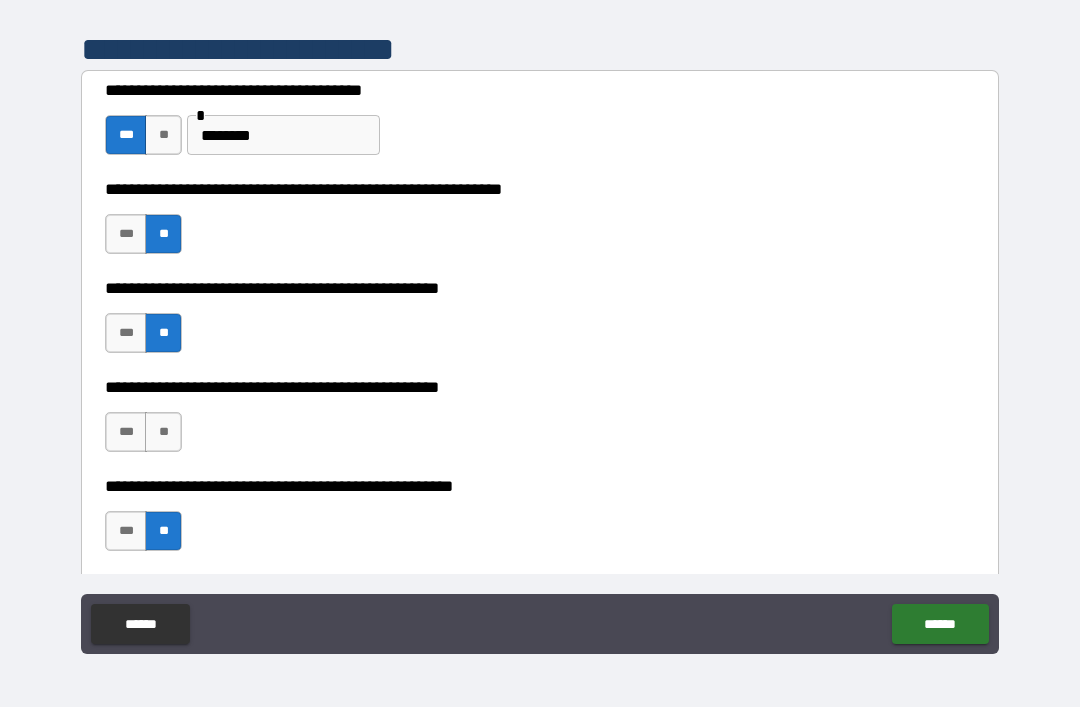 click on "***" at bounding box center (126, 432) 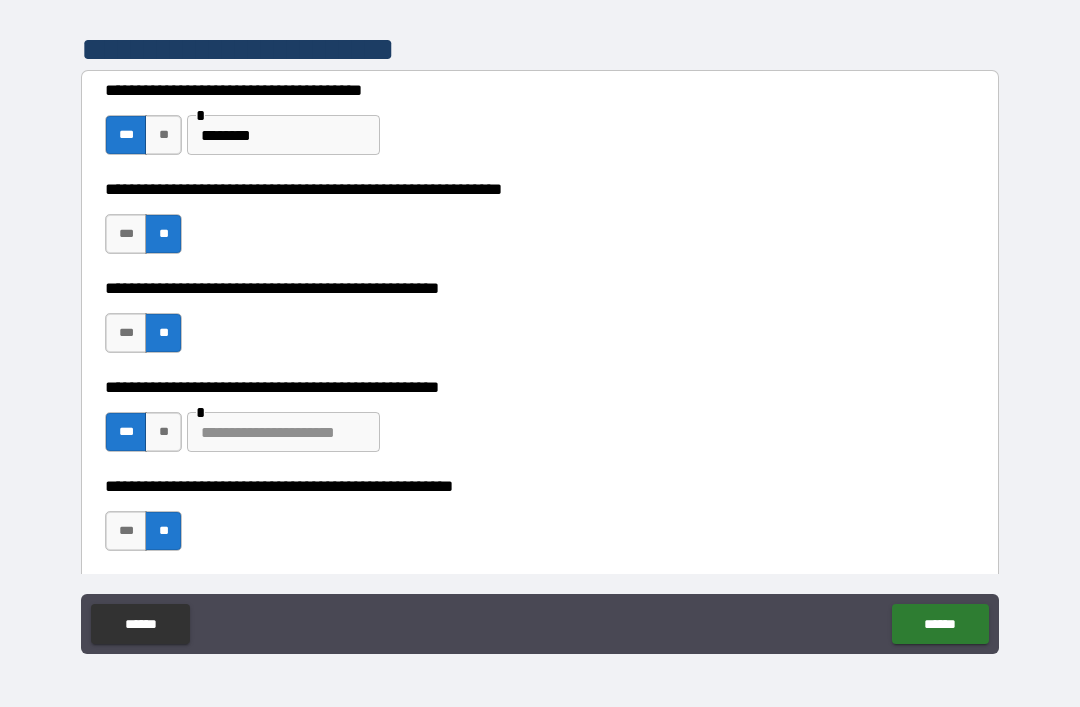 click at bounding box center [283, 432] 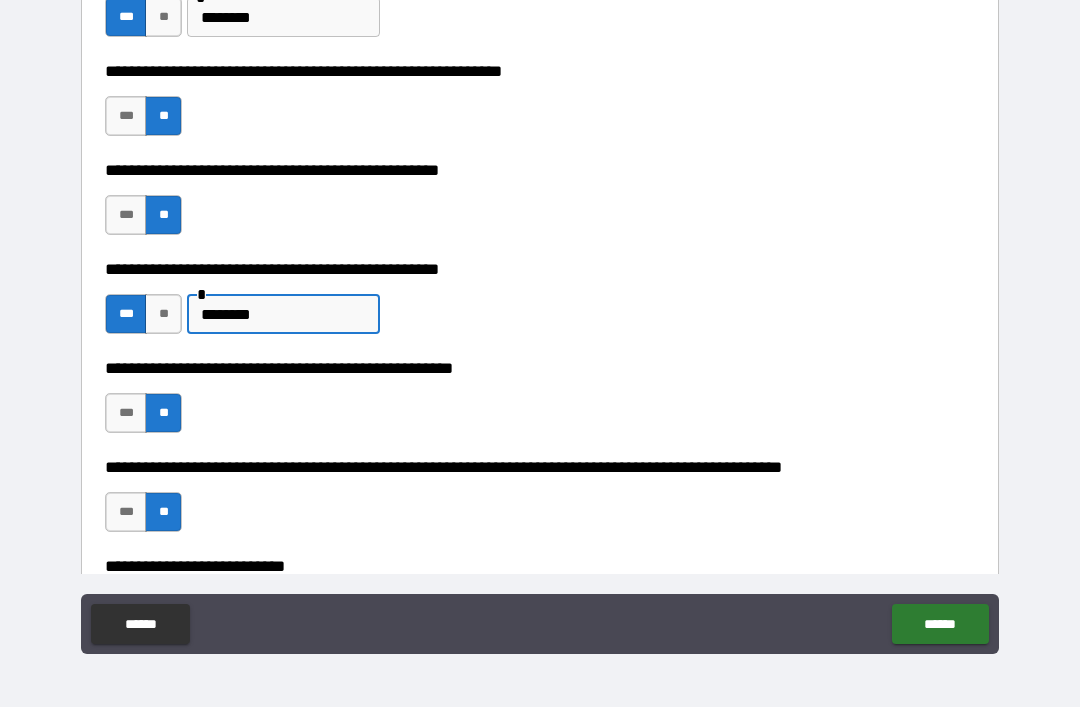 scroll, scrollTop: 510, scrollLeft: 0, axis: vertical 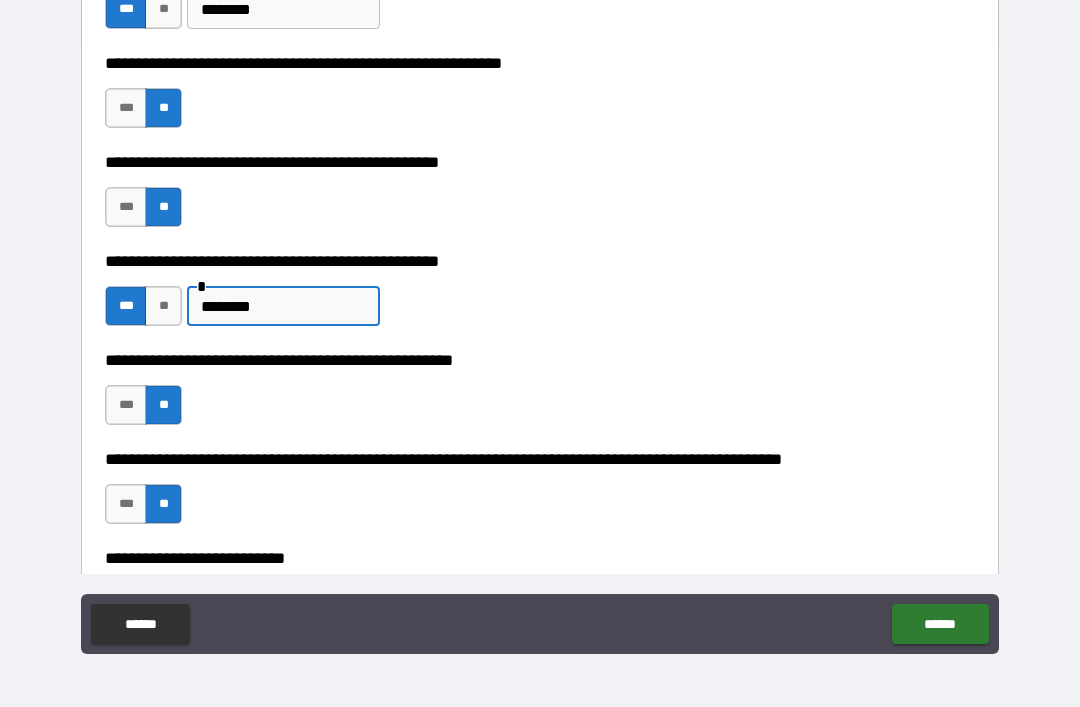 type on "********" 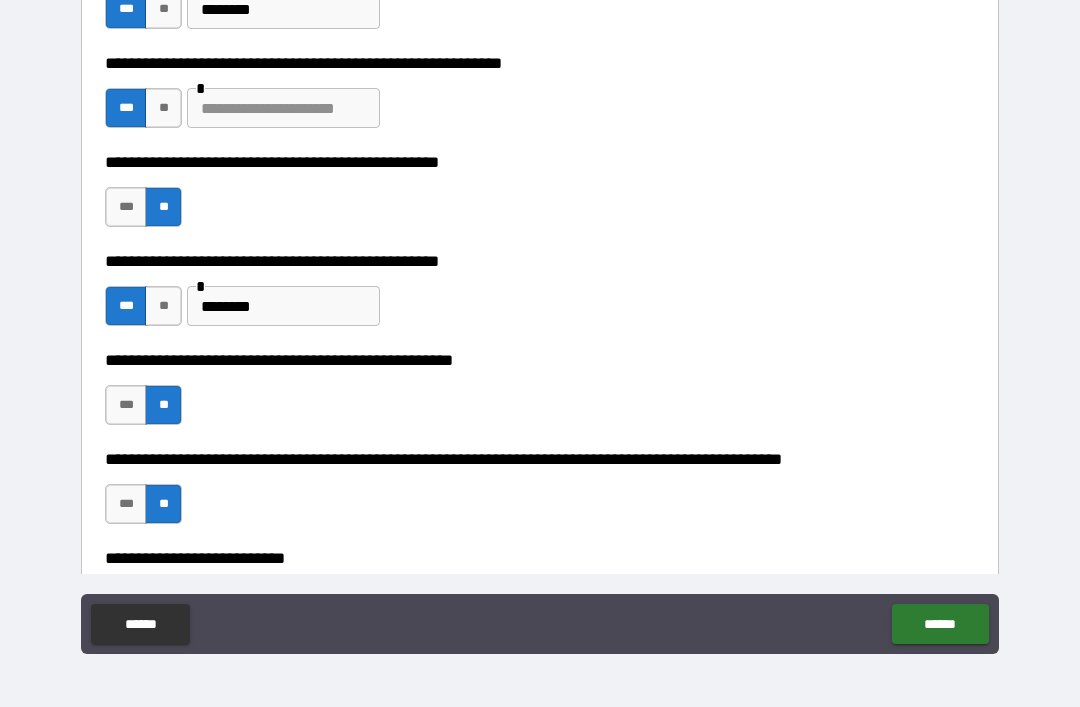 click at bounding box center [283, 108] 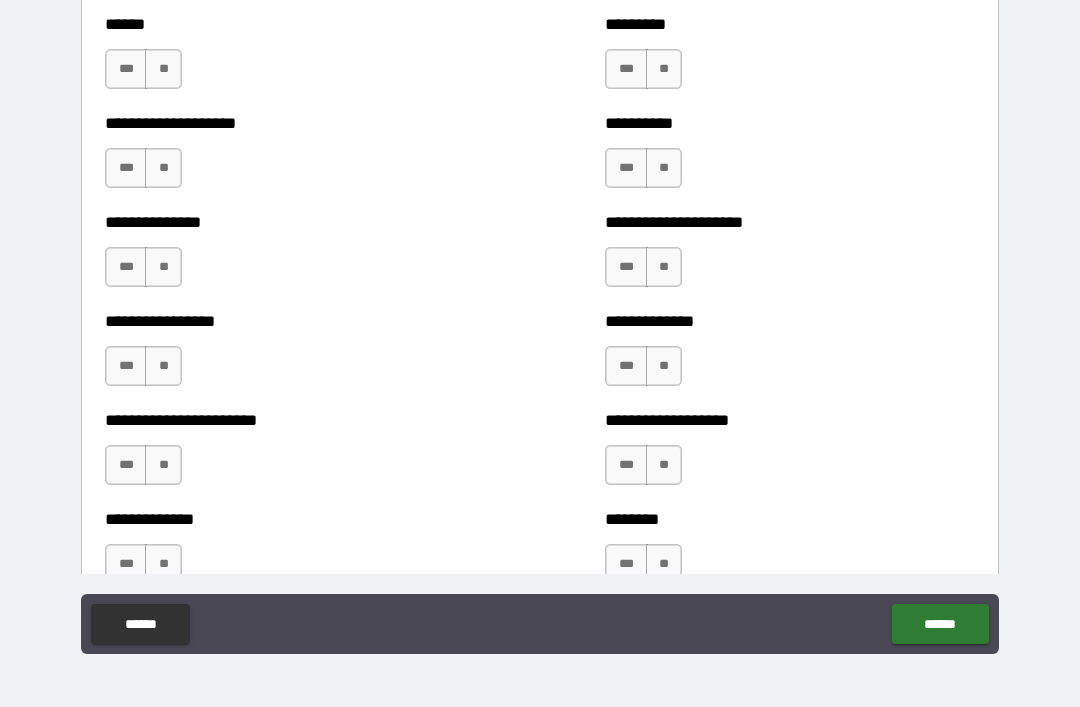 scroll, scrollTop: 3331, scrollLeft: 0, axis: vertical 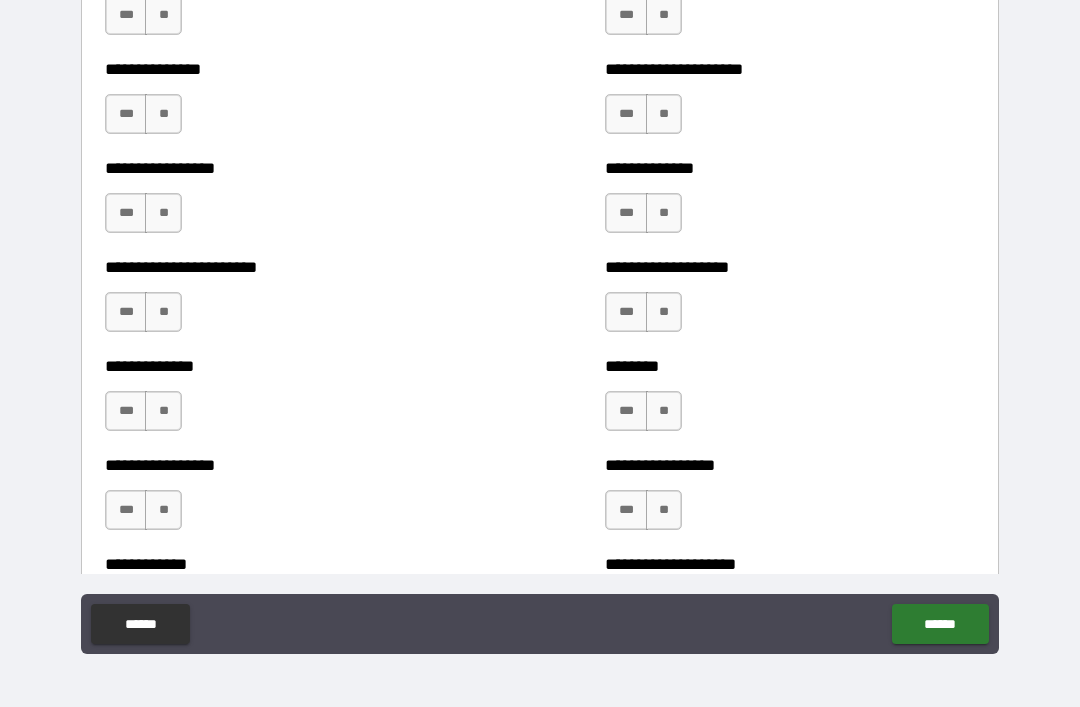 type on "*****" 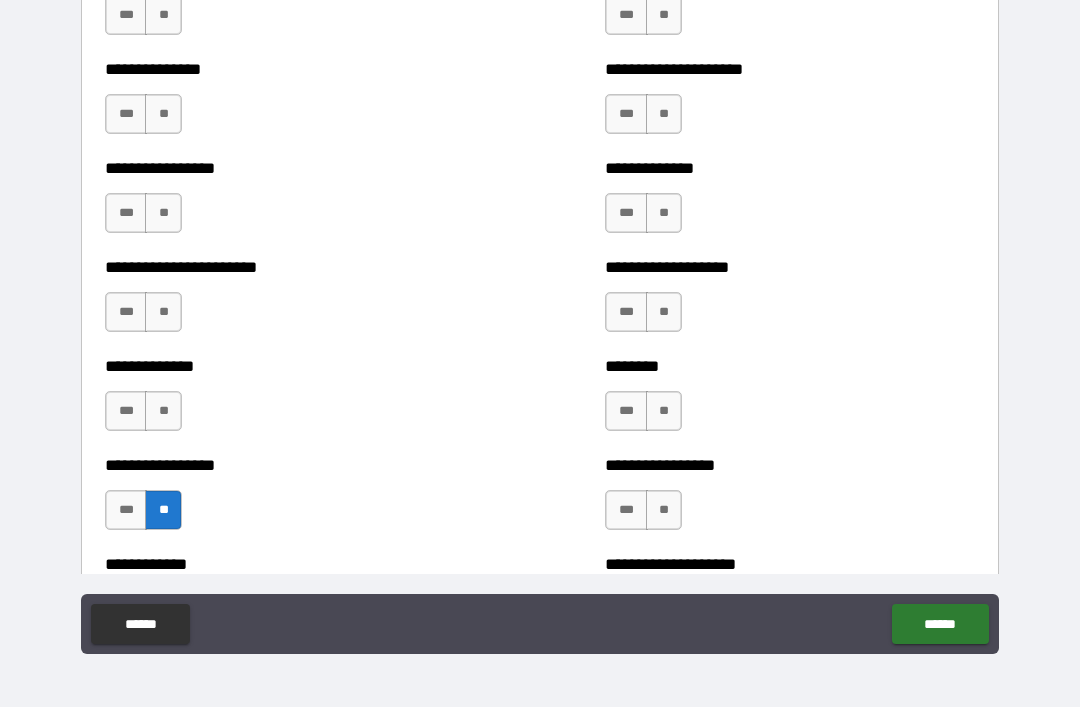 click on "**" at bounding box center (163, 411) 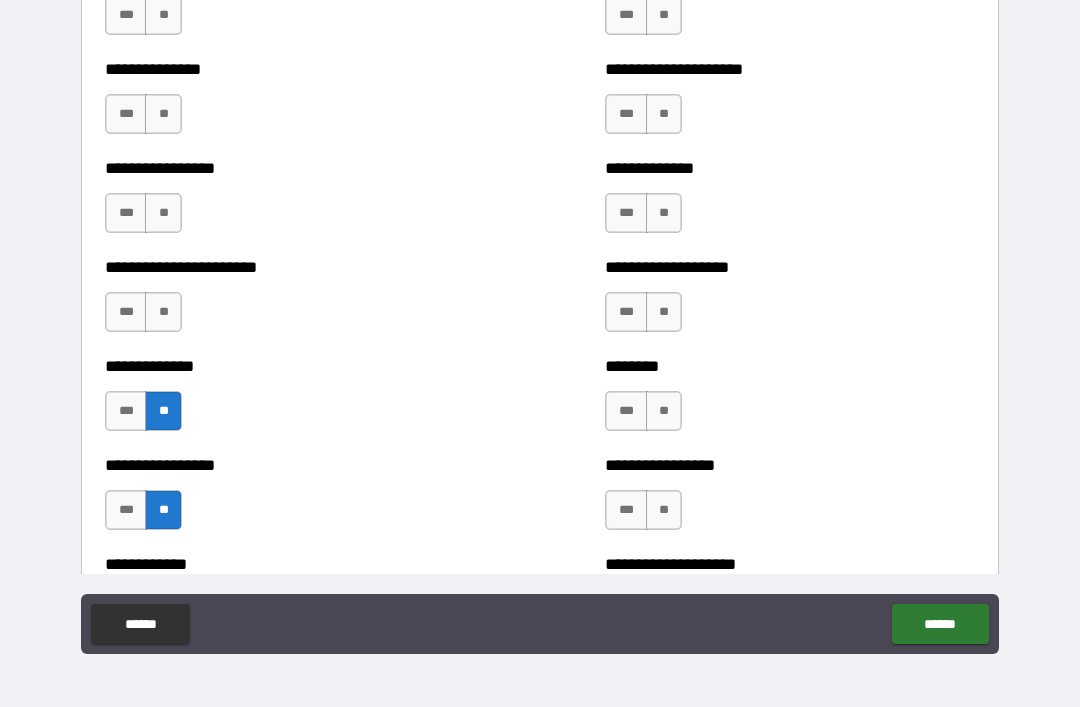 click on "**" at bounding box center [163, 312] 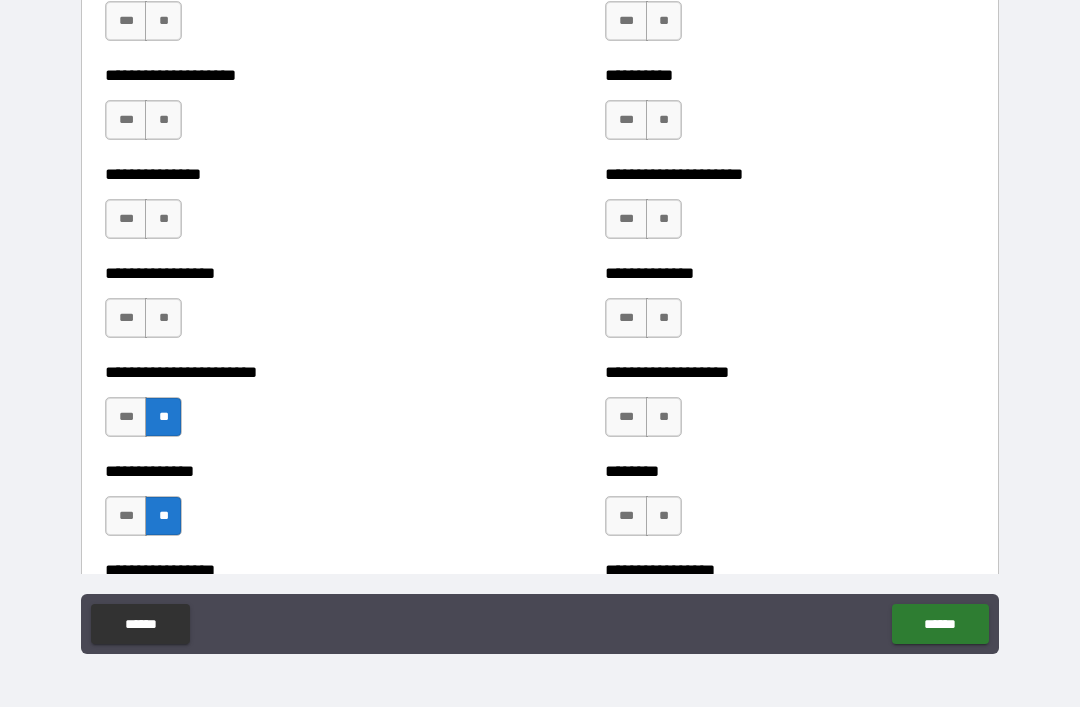 scroll, scrollTop: 3198, scrollLeft: 0, axis: vertical 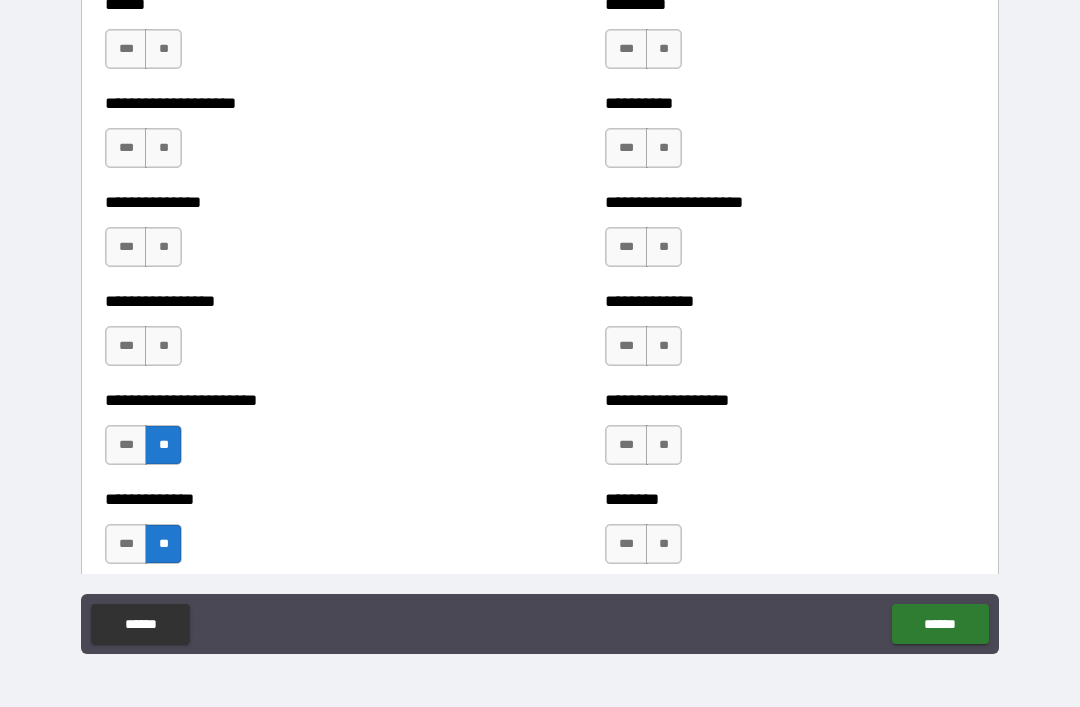 click on "**" at bounding box center (163, 346) 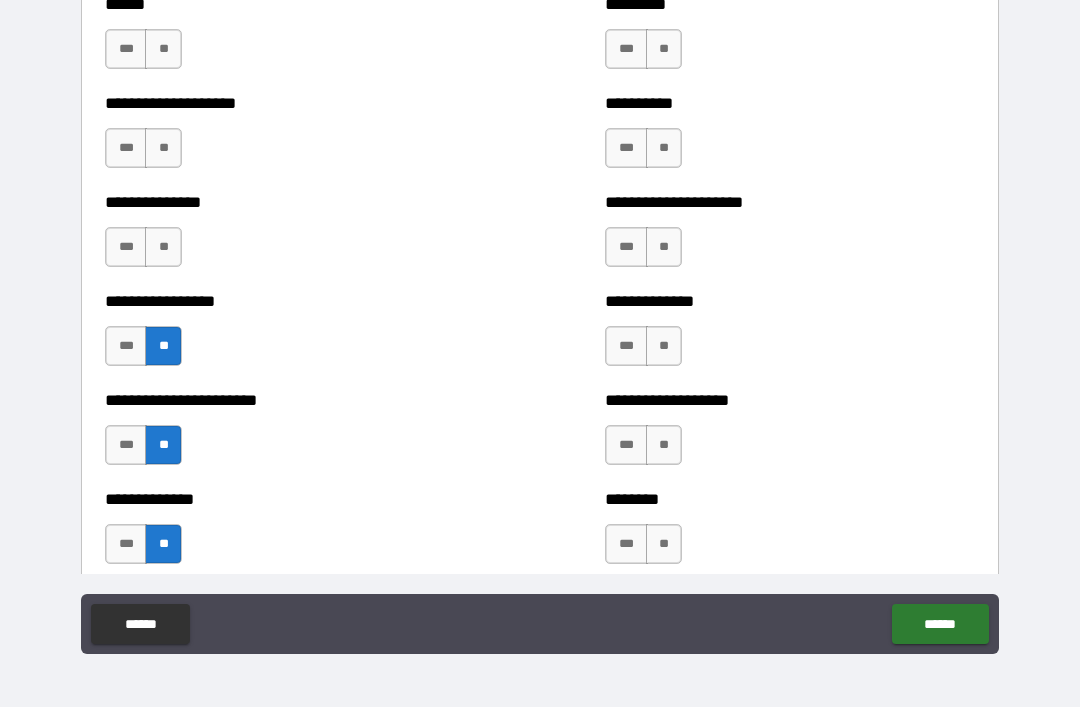click on "**" at bounding box center (163, 247) 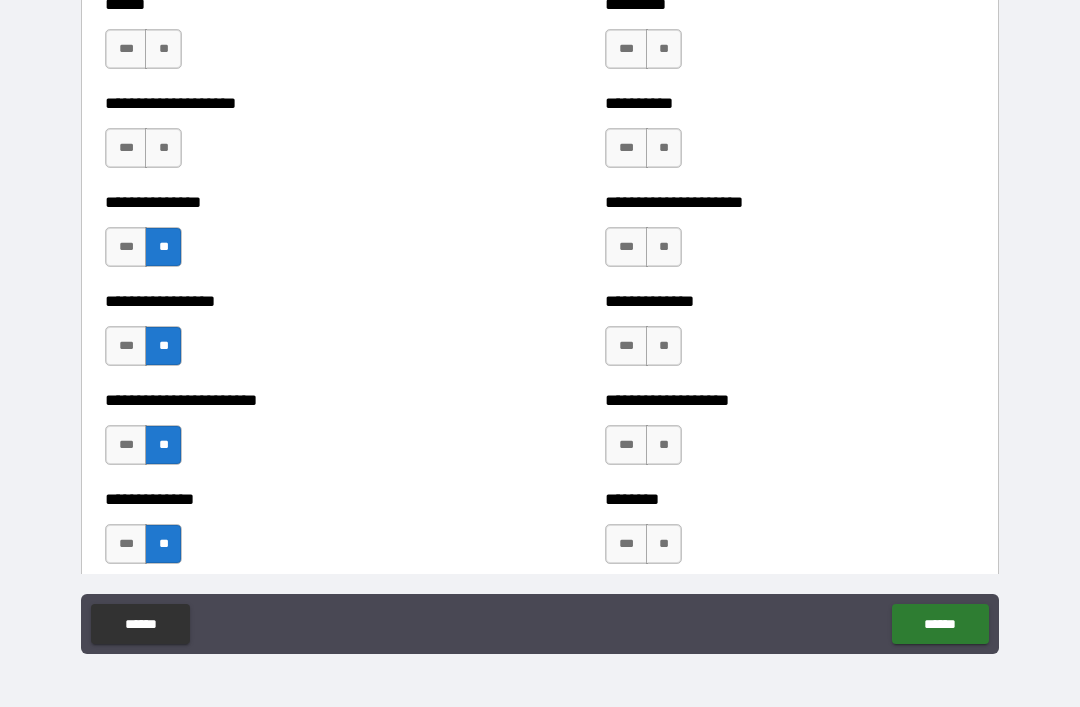 click on "**" at bounding box center [163, 148] 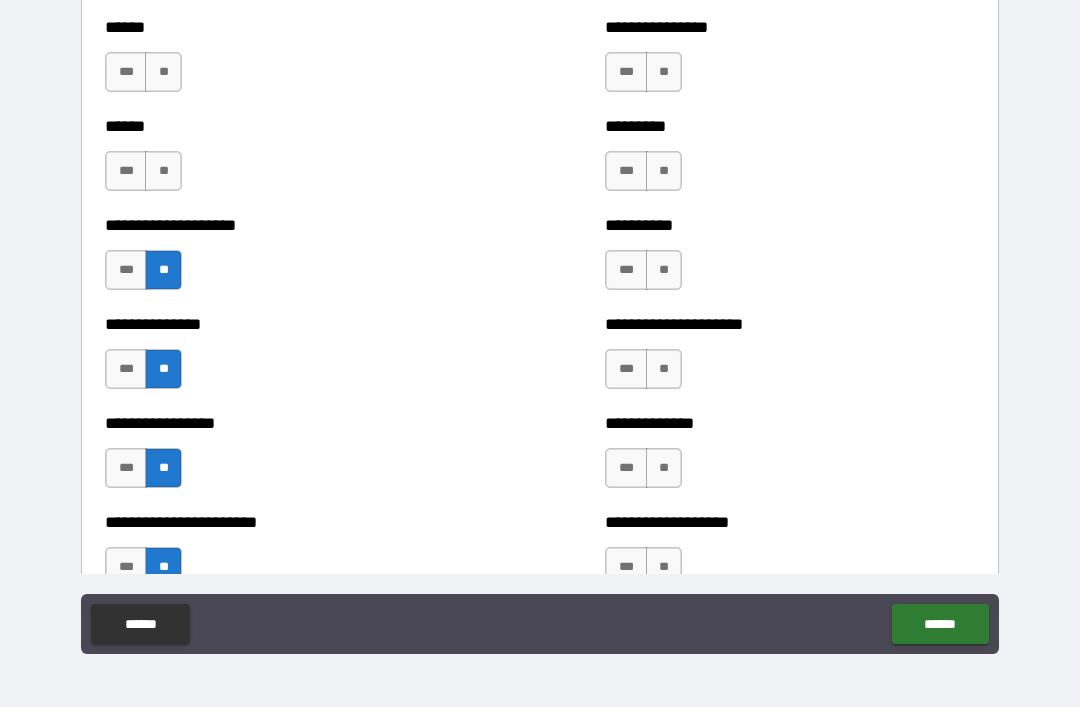 scroll, scrollTop: 3025, scrollLeft: 0, axis: vertical 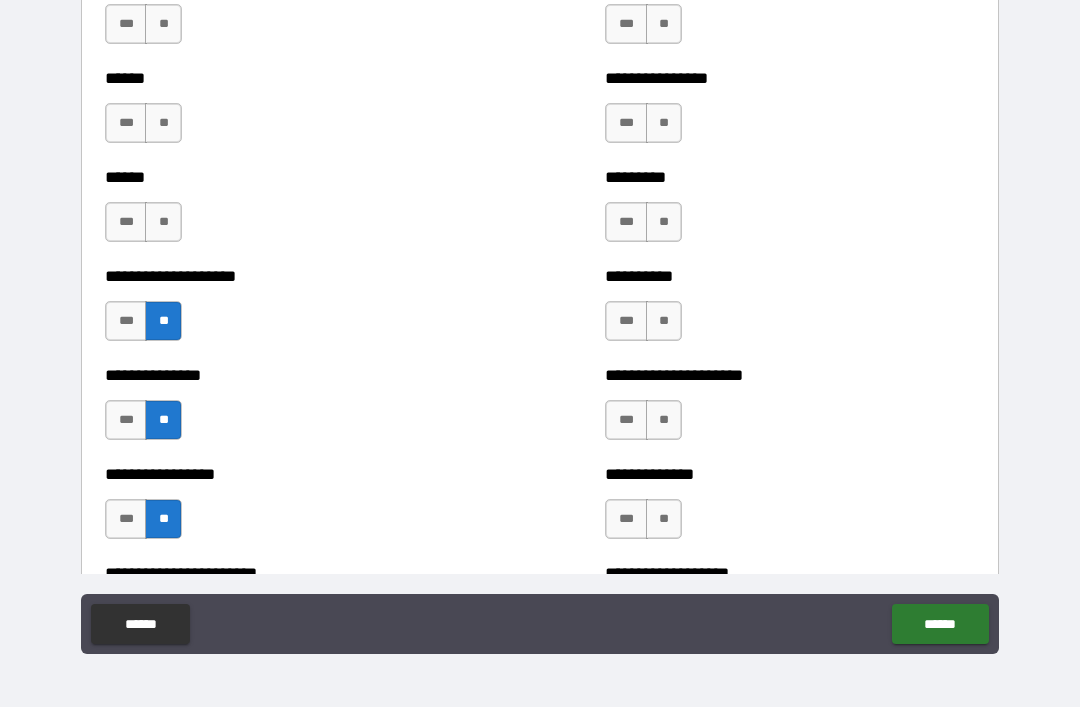 click on "**" at bounding box center [163, 222] 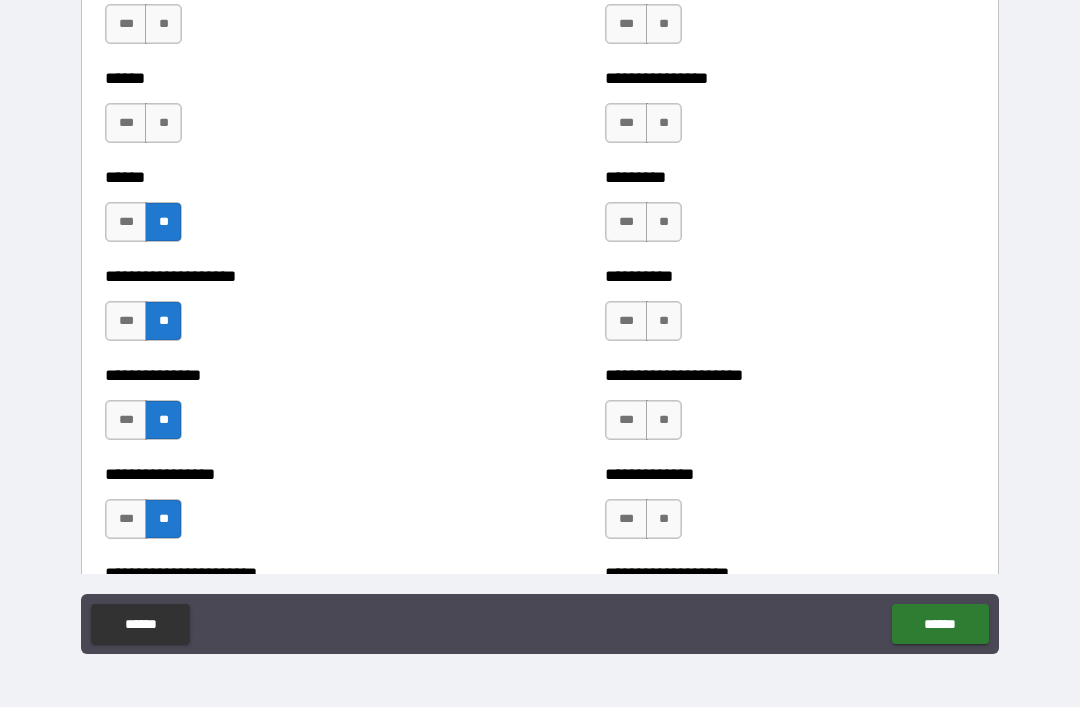 click on "**" at bounding box center (163, 123) 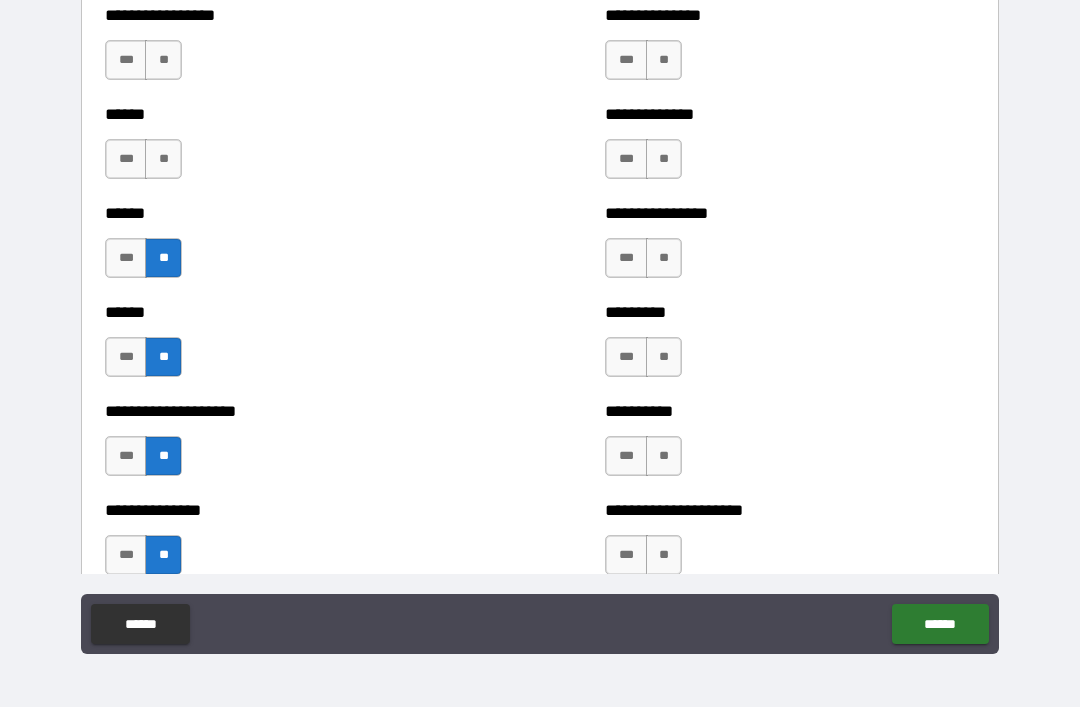 scroll, scrollTop: 2792, scrollLeft: 0, axis: vertical 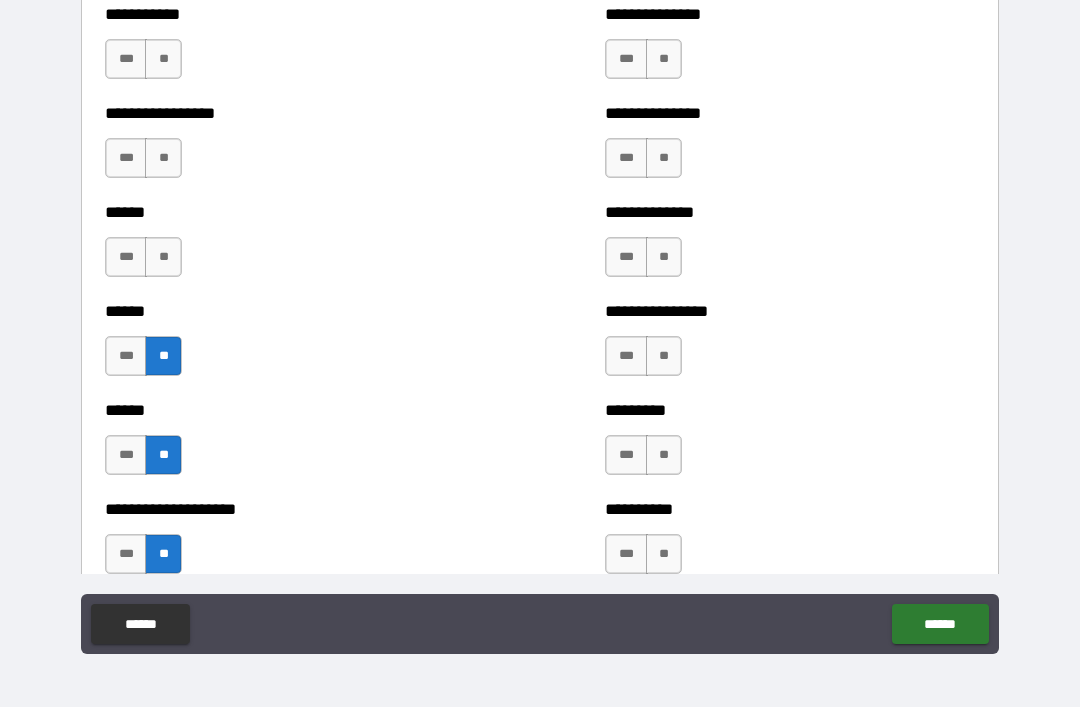 click on "**" at bounding box center [163, 257] 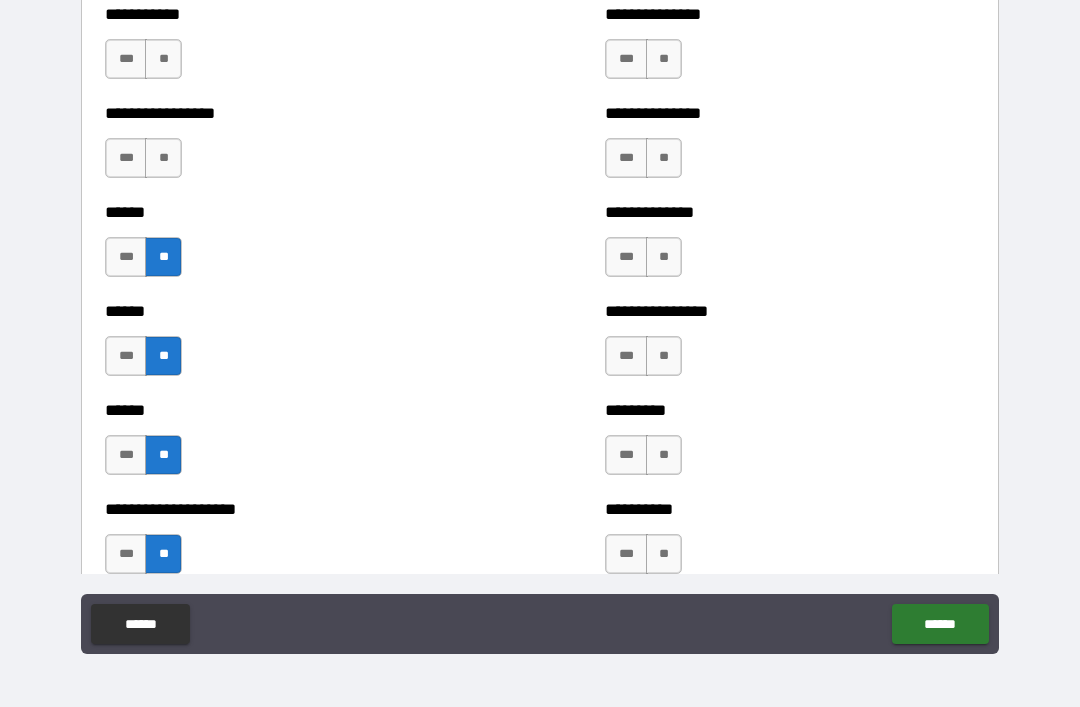 click on "**" at bounding box center (163, 158) 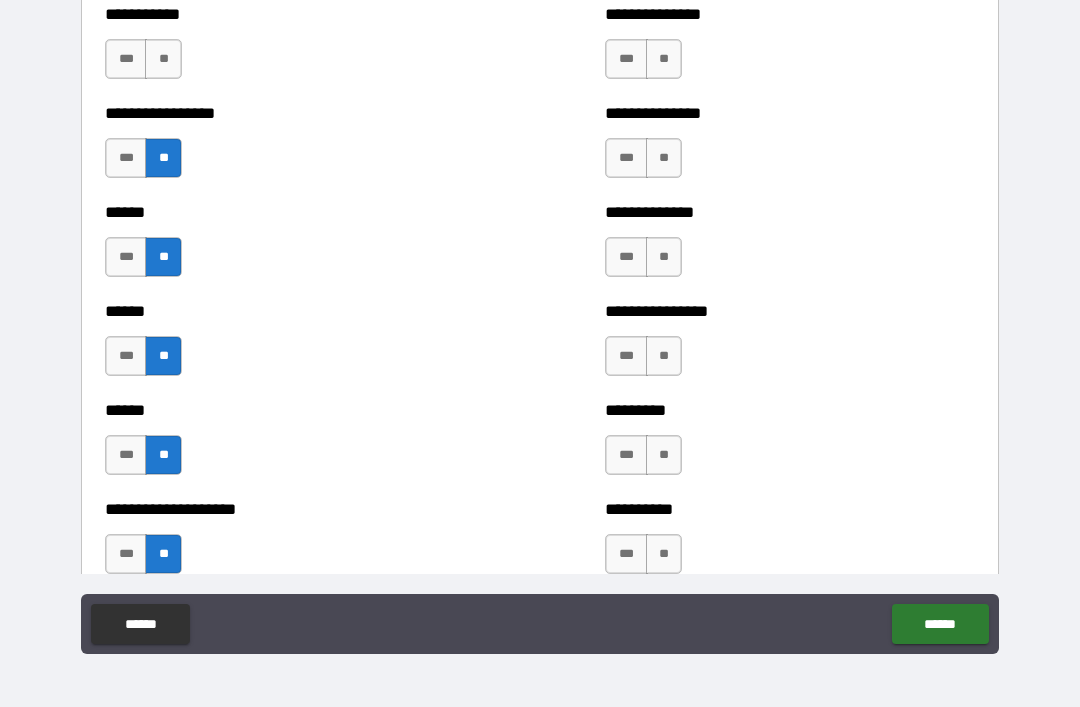 click on "**" at bounding box center (163, 59) 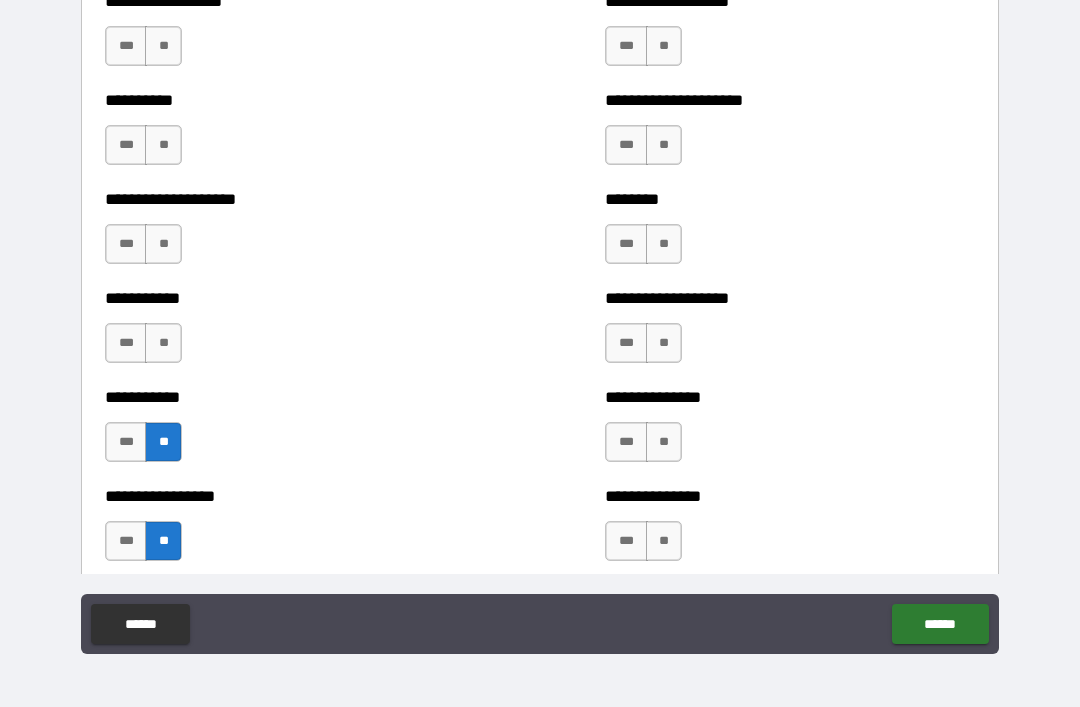 scroll, scrollTop: 2397, scrollLeft: 0, axis: vertical 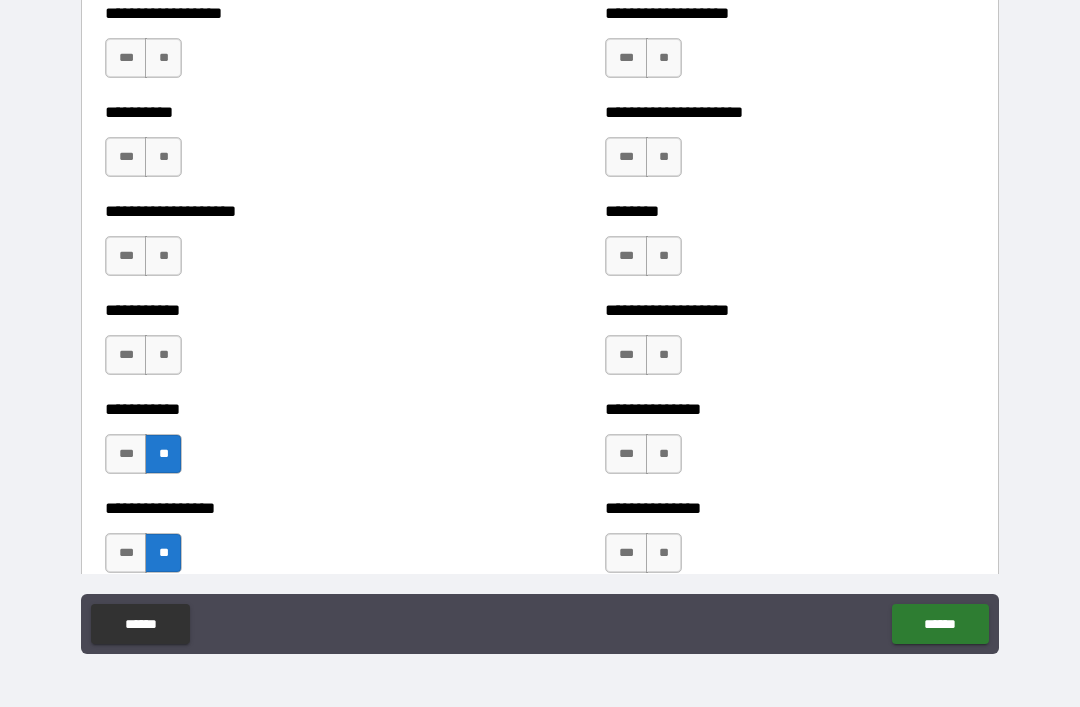 click on "**" at bounding box center (163, 355) 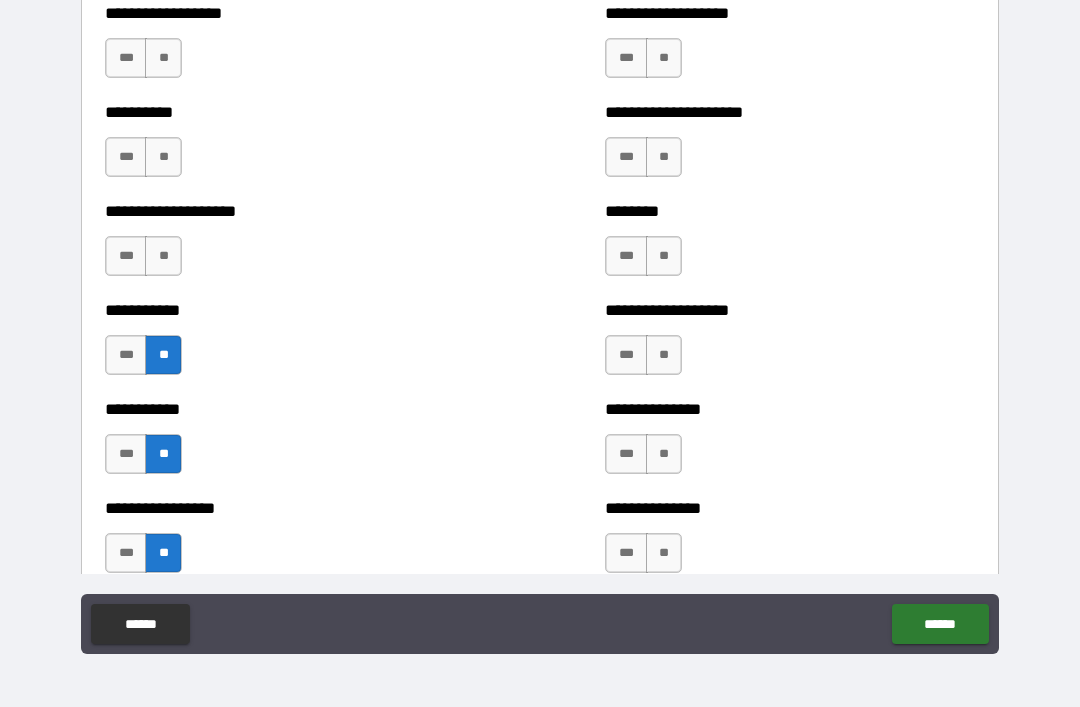 click on "**" at bounding box center [163, 256] 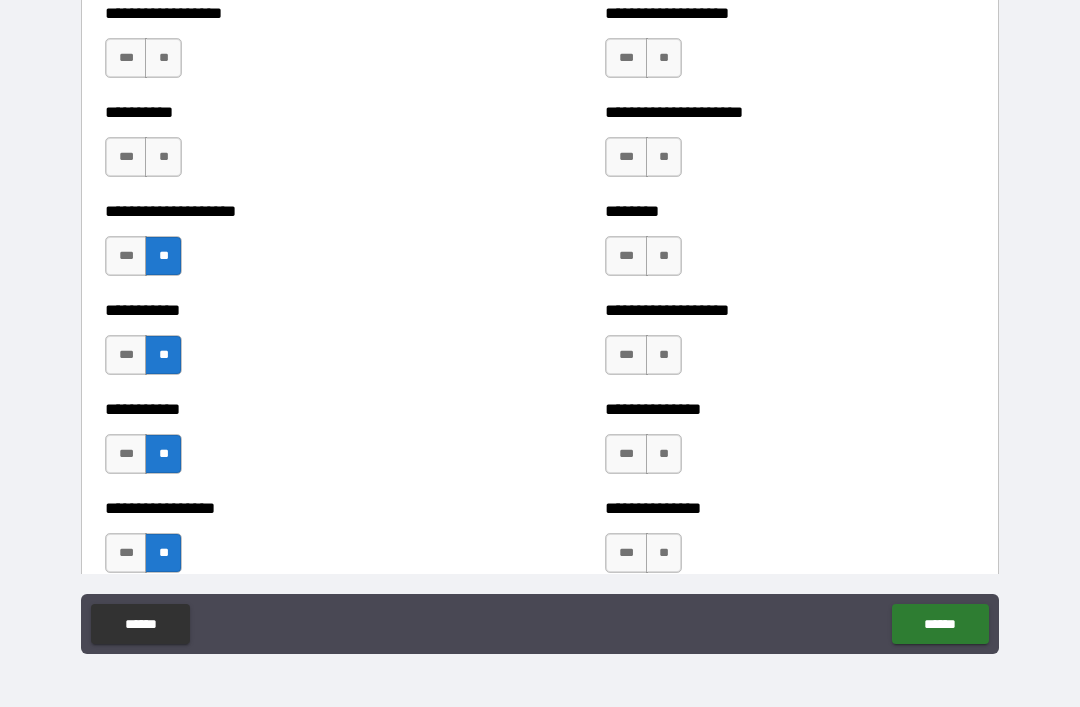 click on "**" at bounding box center (163, 157) 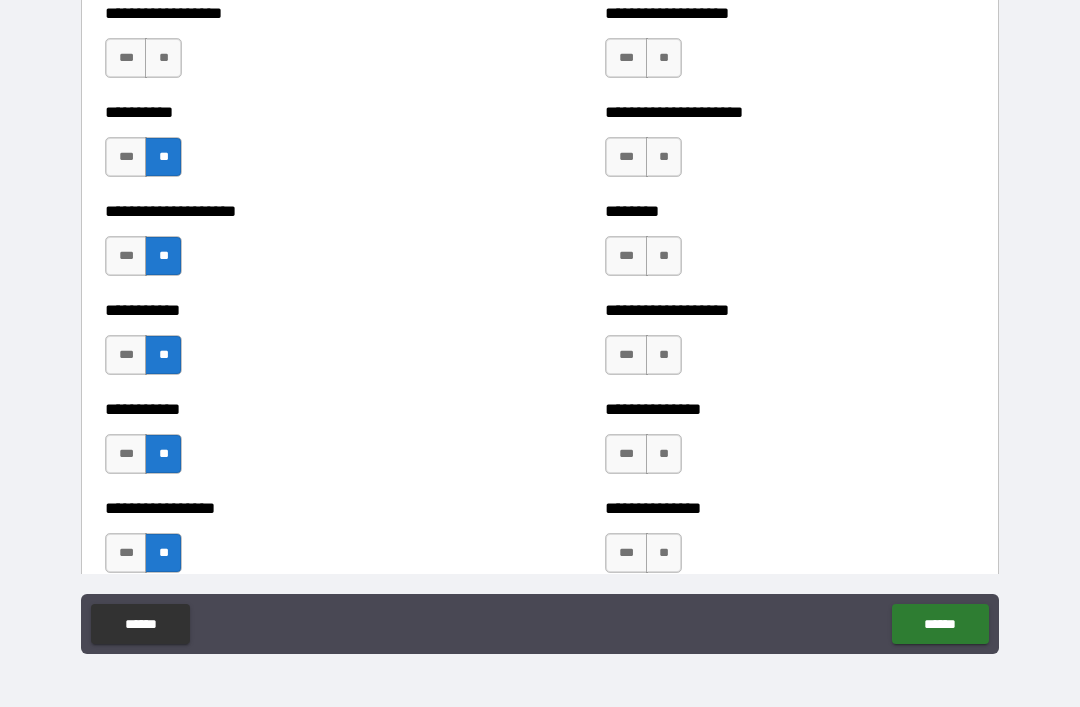 click on "**" at bounding box center [163, 58] 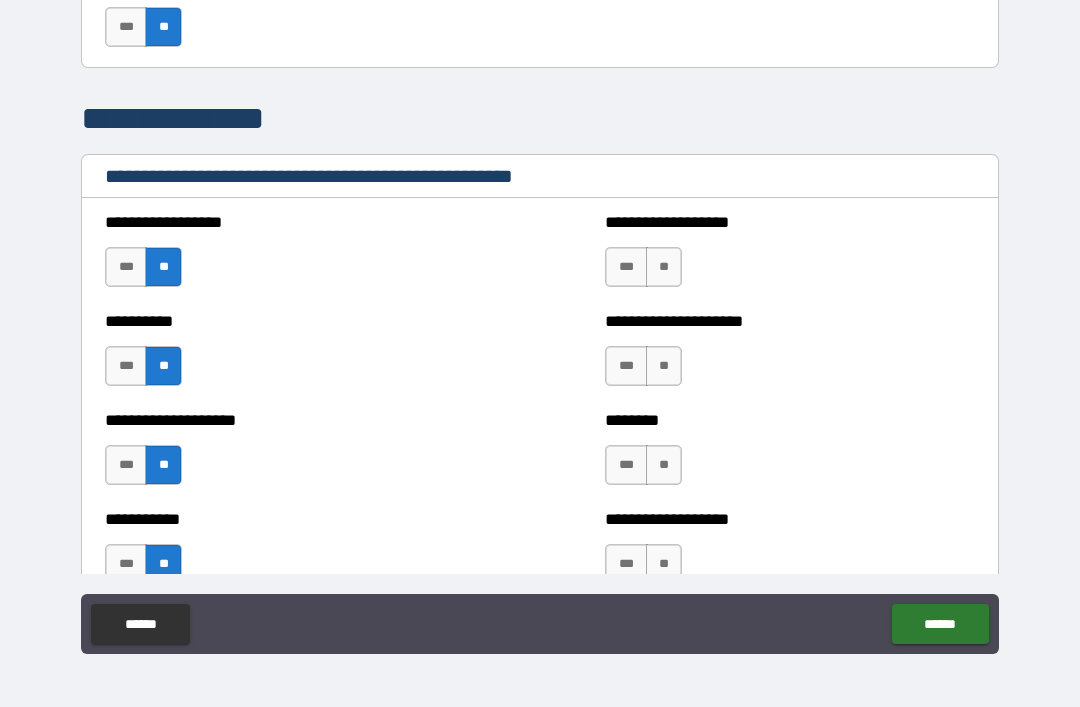 scroll, scrollTop: 2133, scrollLeft: 0, axis: vertical 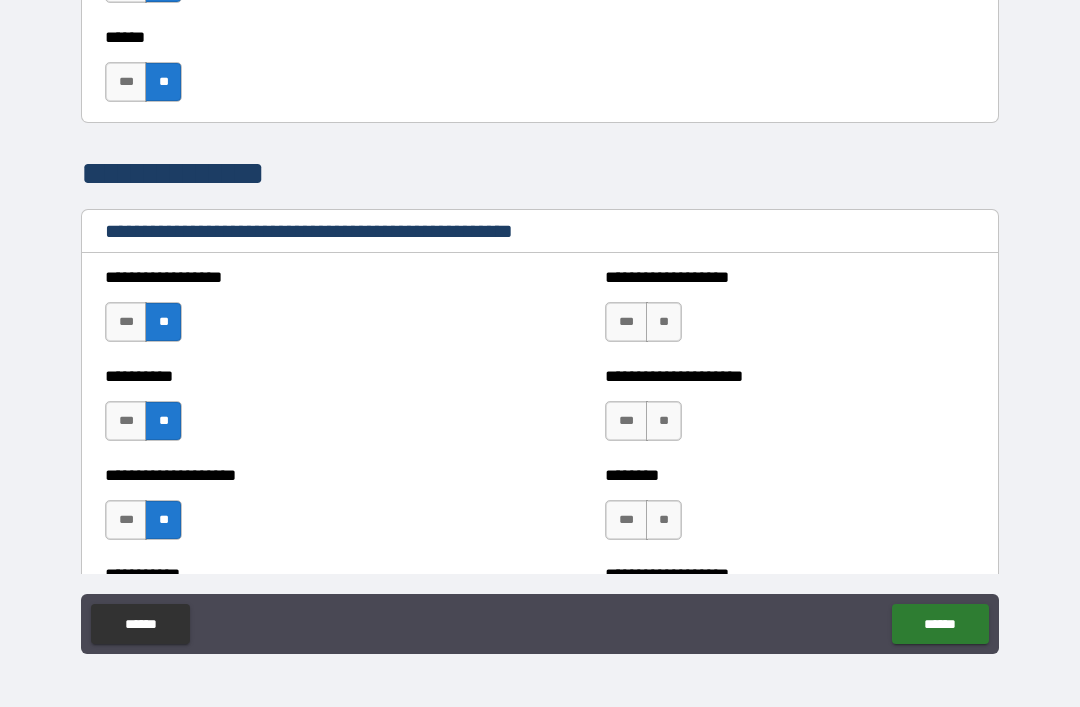 click on "**" at bounding box center [664, 322] 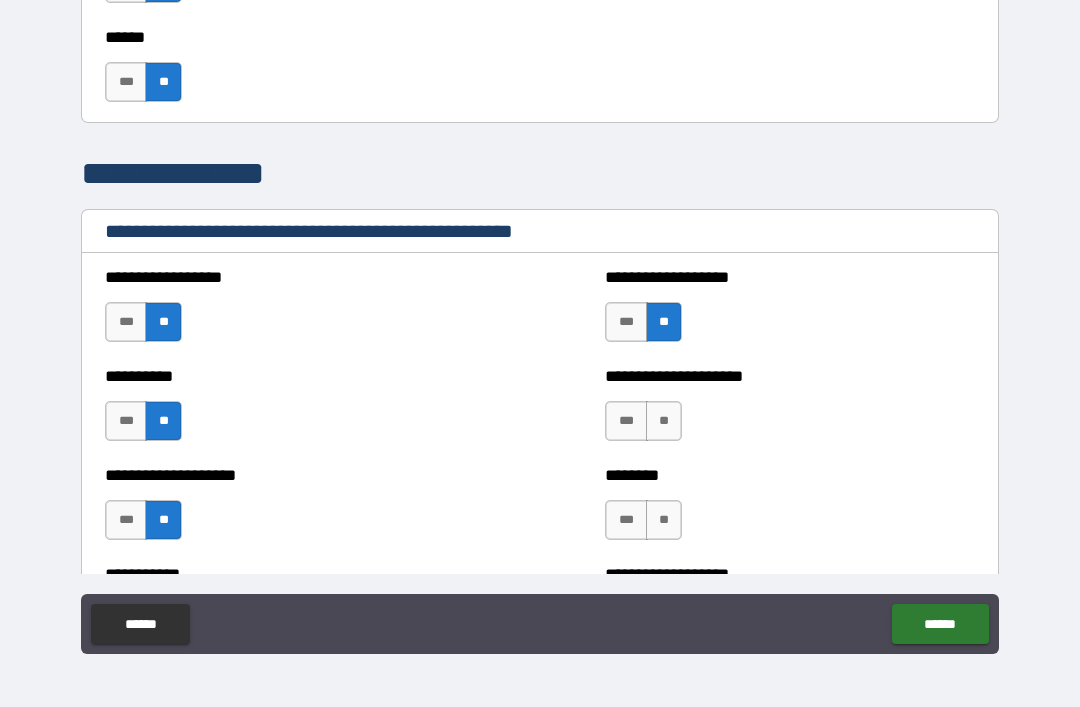 click on "**" at bounding box center [664, 421] 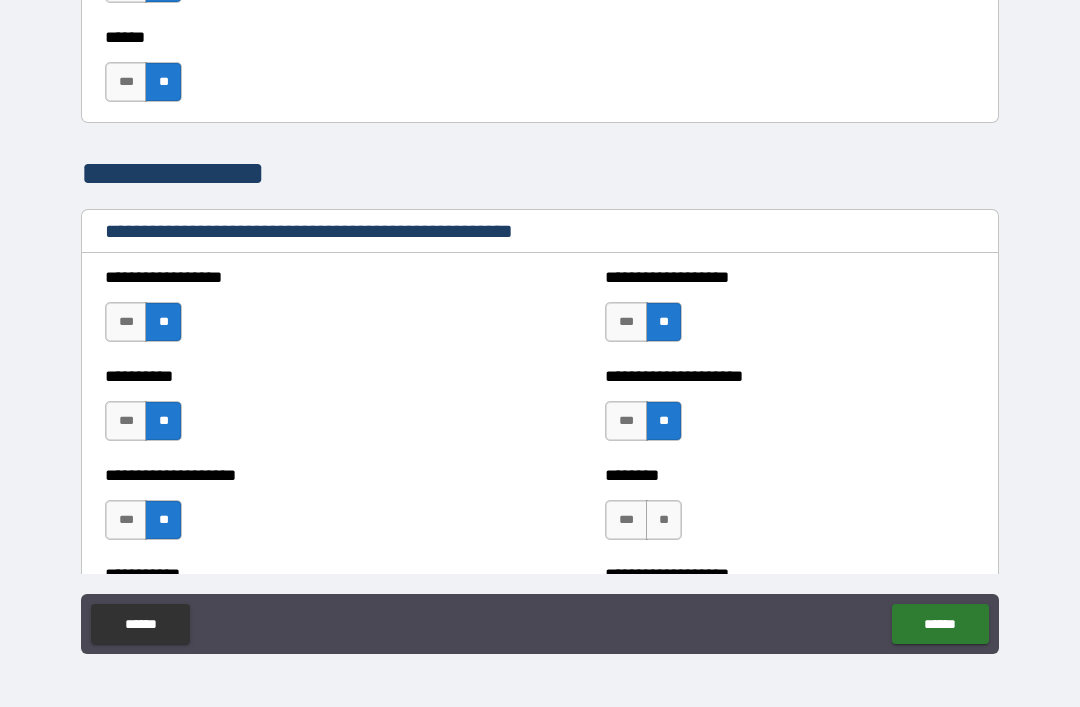 click on "**" at bounding box center [664, 520] 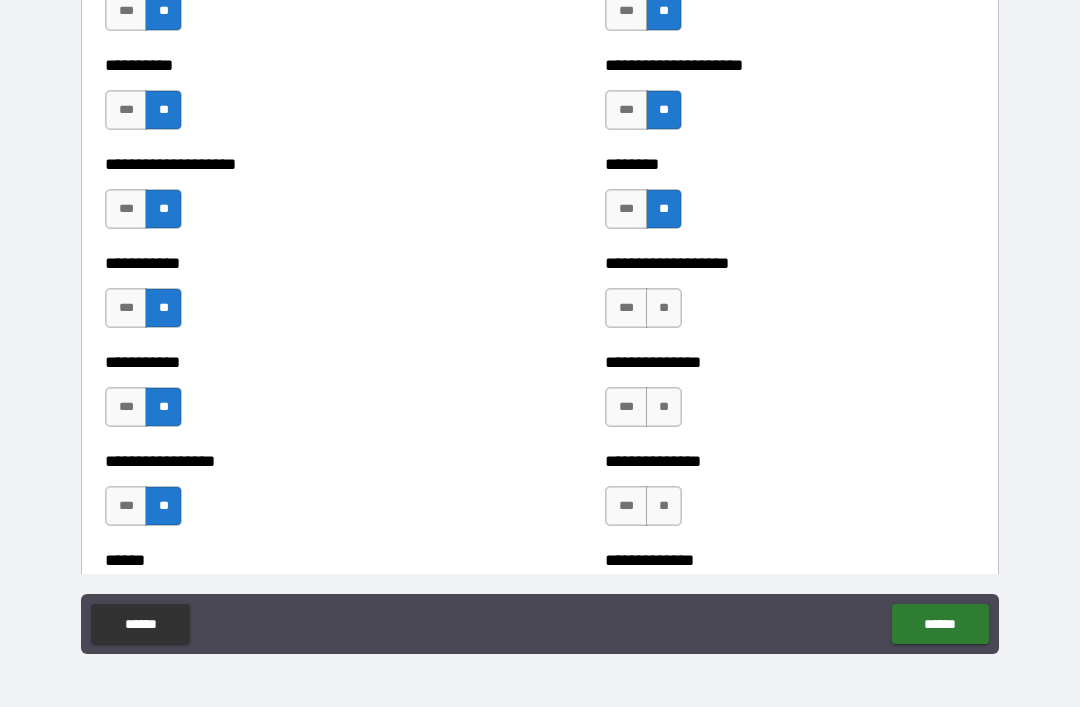 scroll, scrollTop: 2469, scrollLeft: 0, axis: vertical 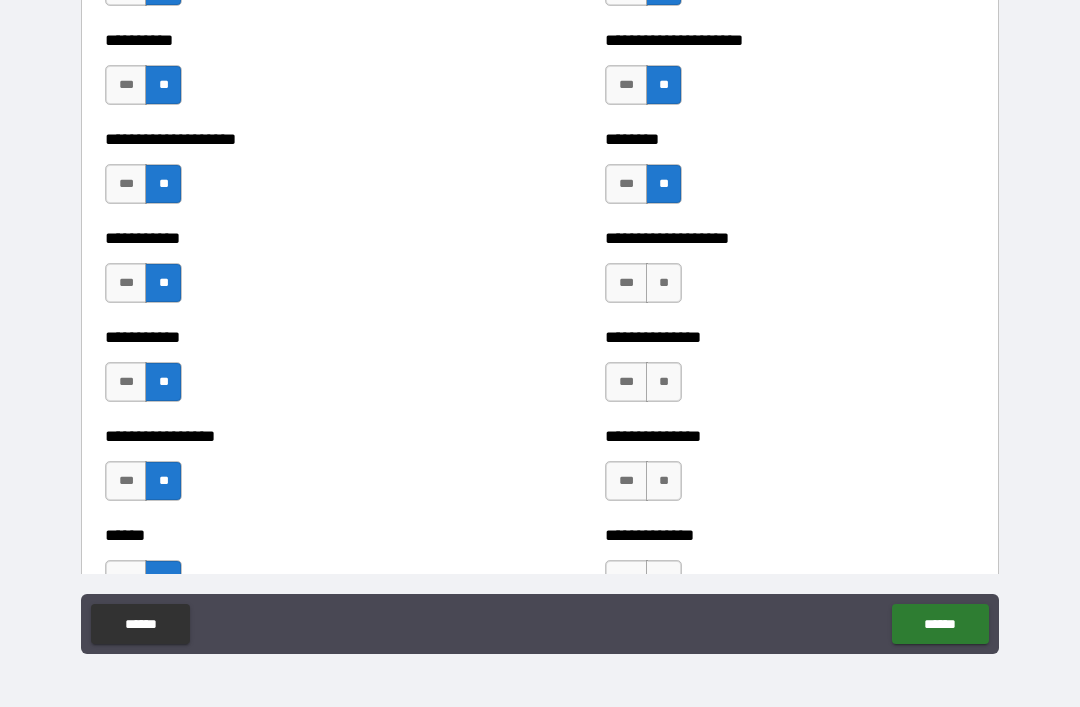 click on "**" at bounding box center (664, 283) 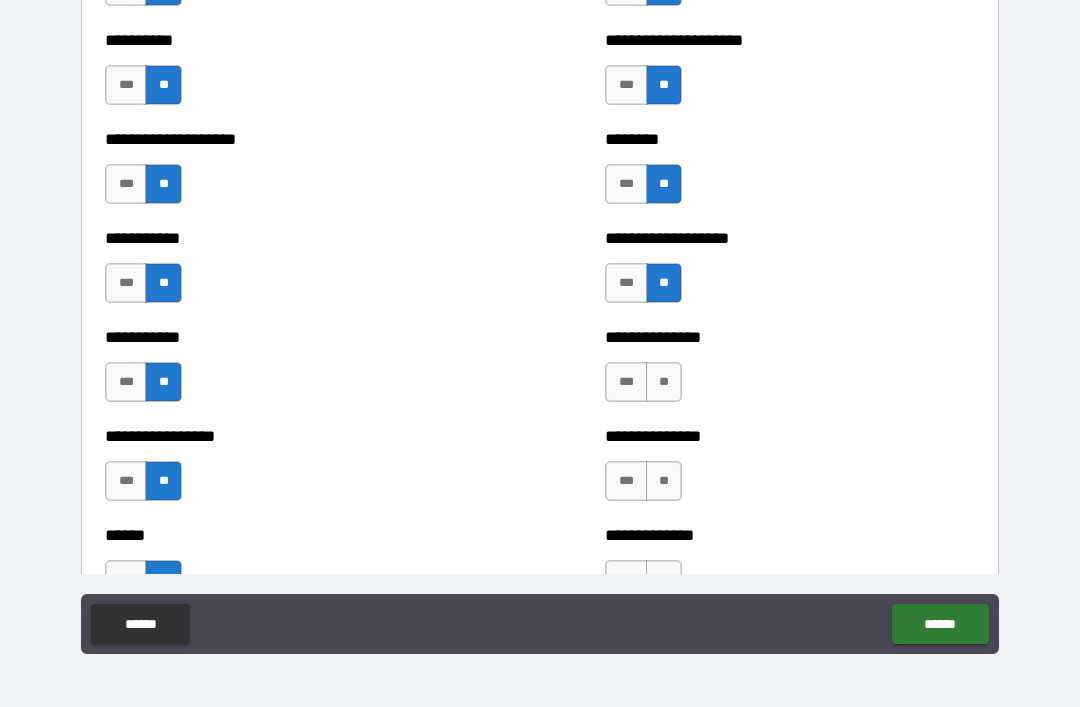 click on "**" at bounding box center (664, 382) 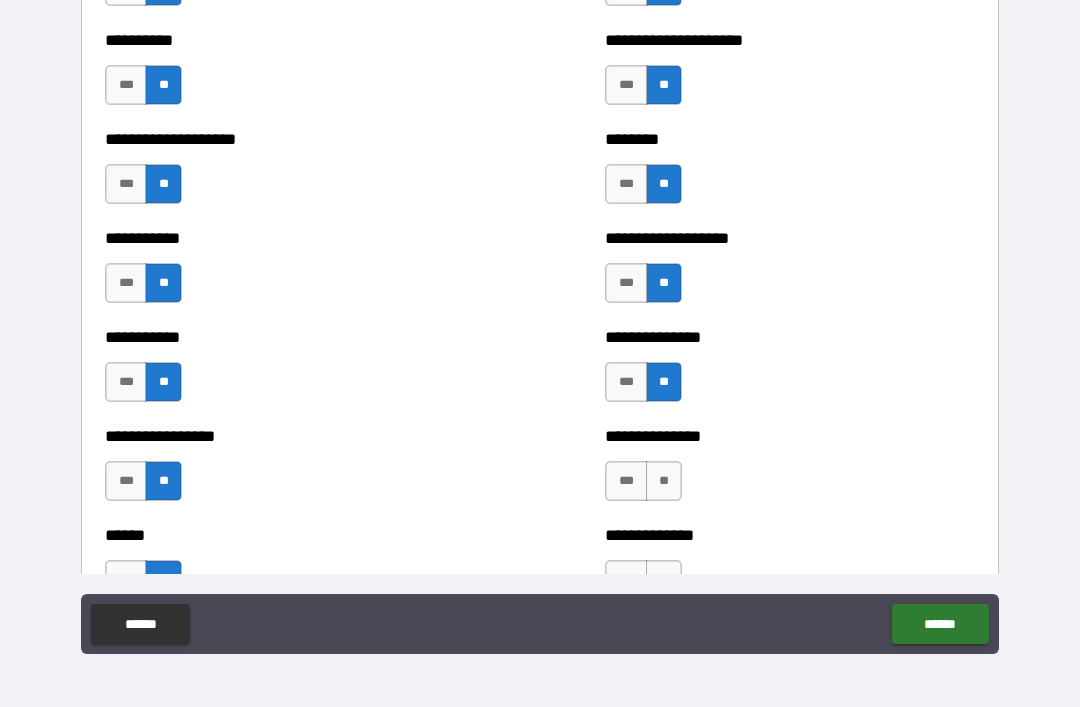 click on "**" at bounding box center (664, 481) 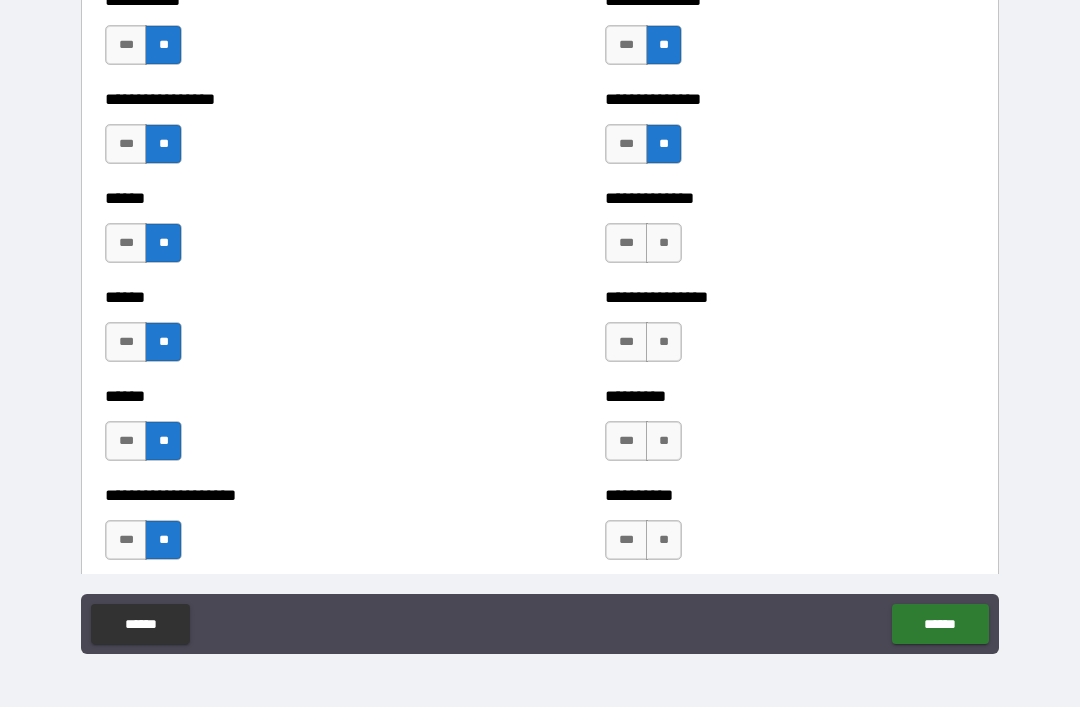 scroll, scrollTop: 2806, scrollLeft: 0, axis: vertical 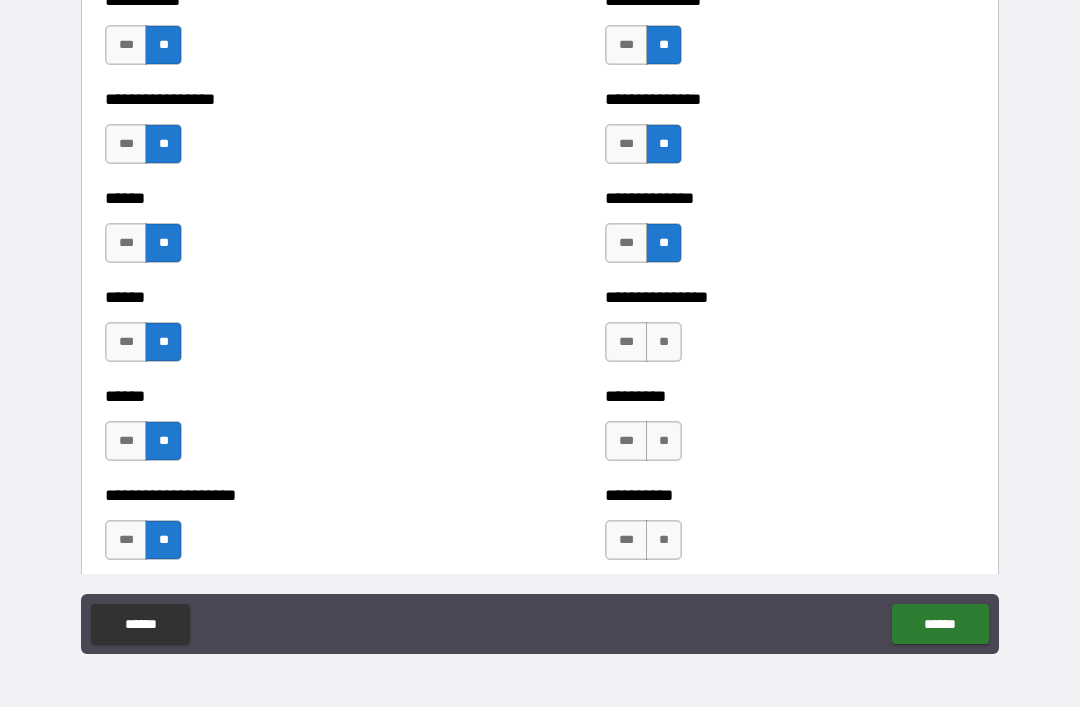 click on "**" at bounding box center (664, 342) 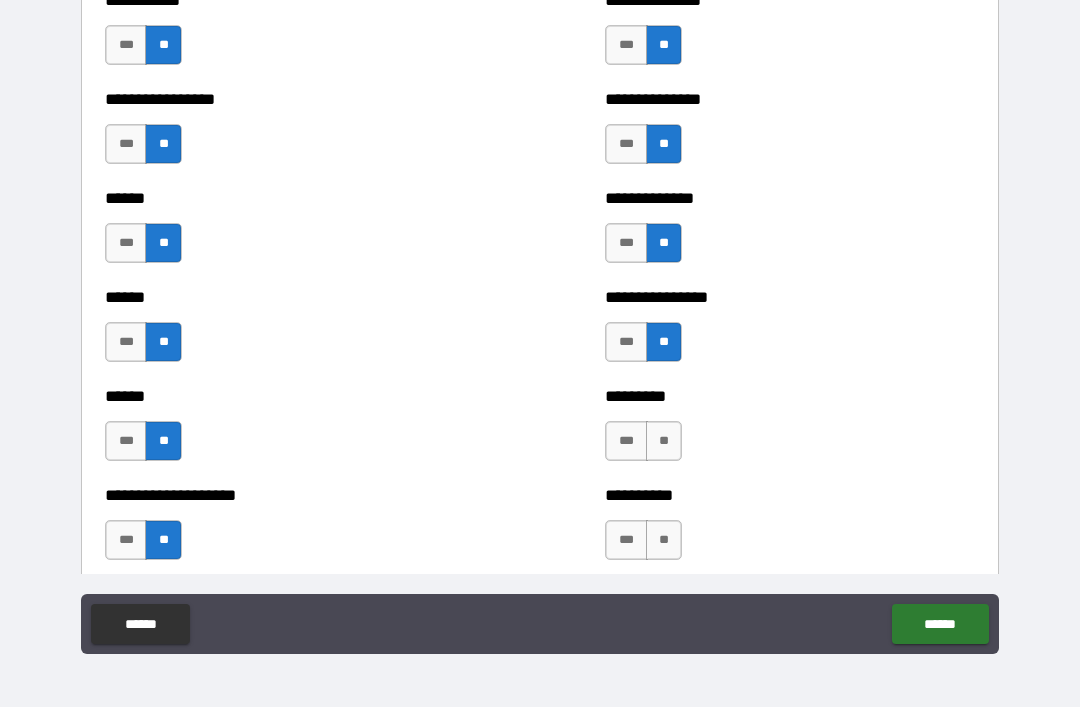 click on "**" at bounding box center (664, 441) 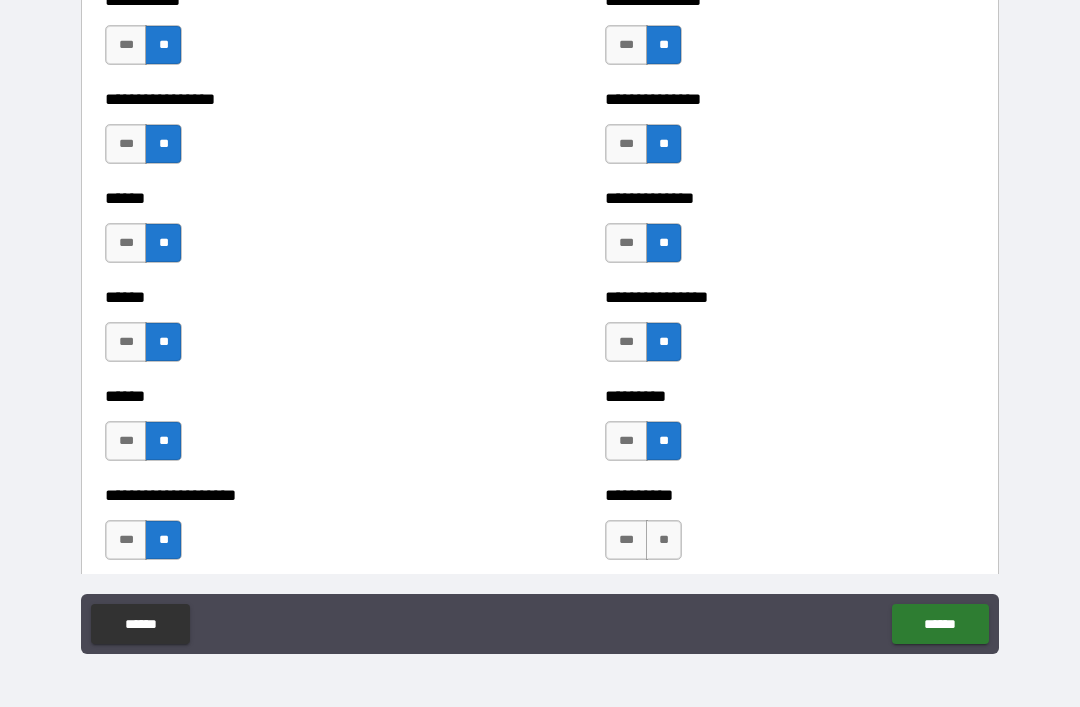 click on "**" at bounding box center [664, 540] 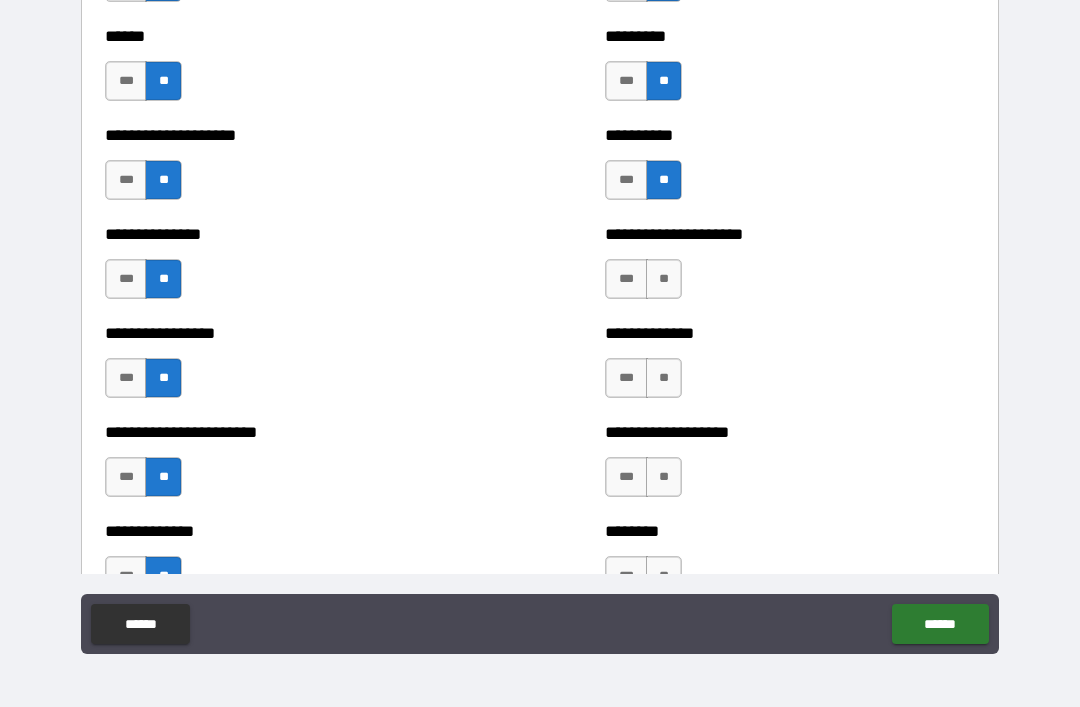 scroll, scrollTop: 3177, scrollLeft: 0, axis: vertical 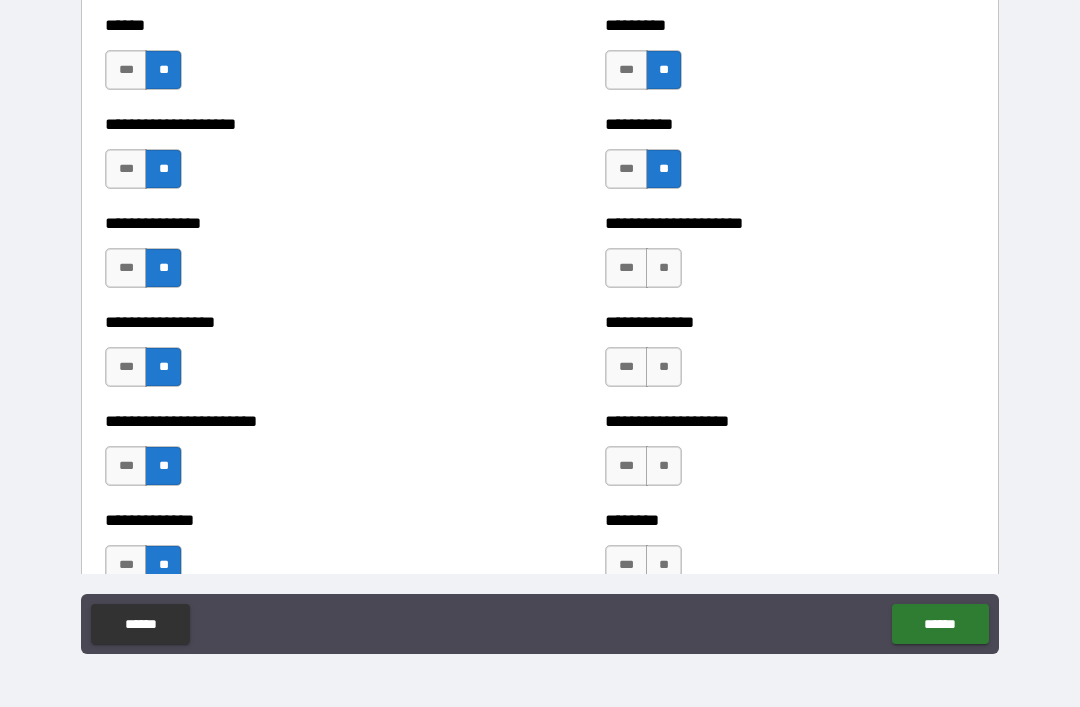 click on "**" at bounding box center [664, 268] 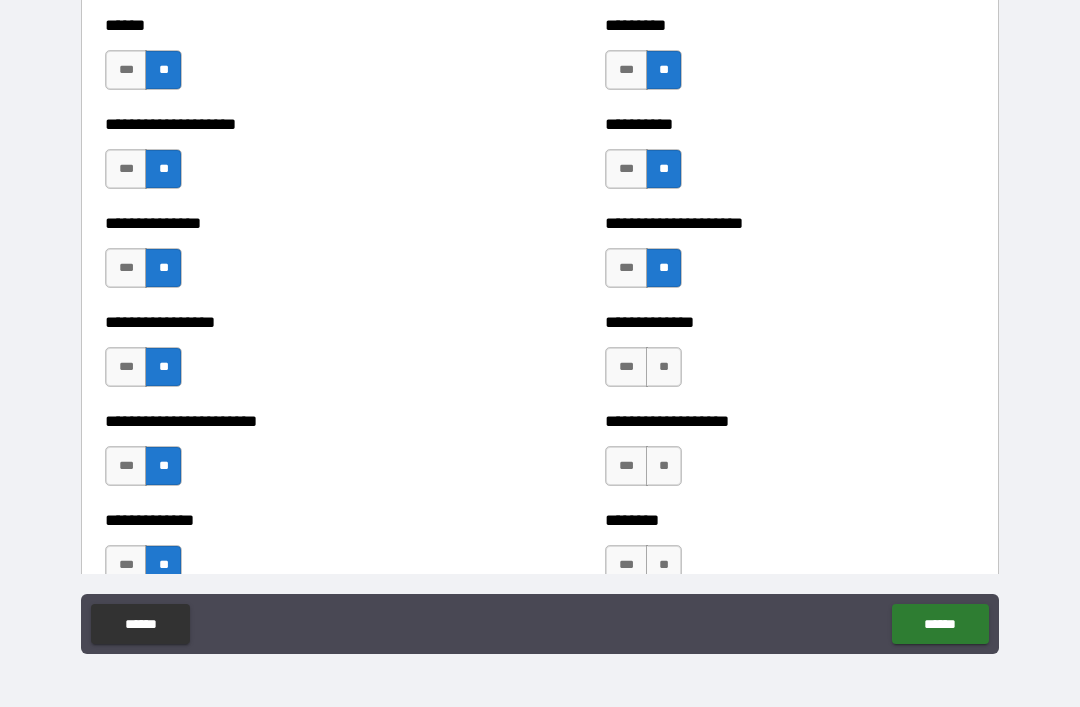 click on "**" at bounding box center (664, 367) 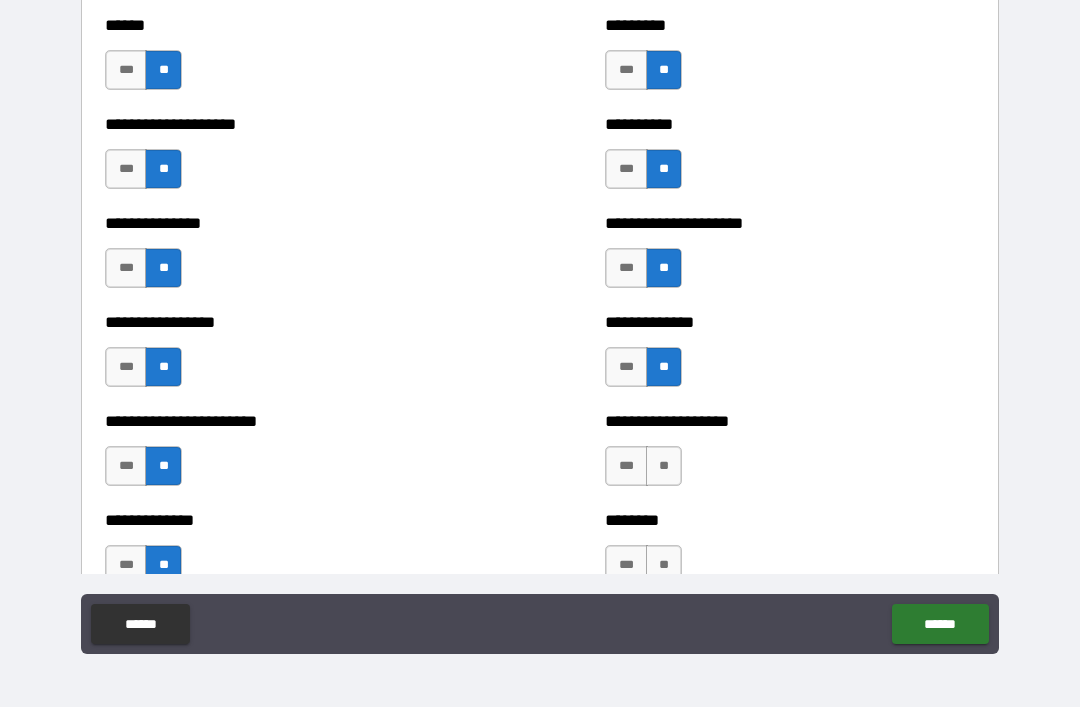 click on "**" at bounding box center [664, 466] 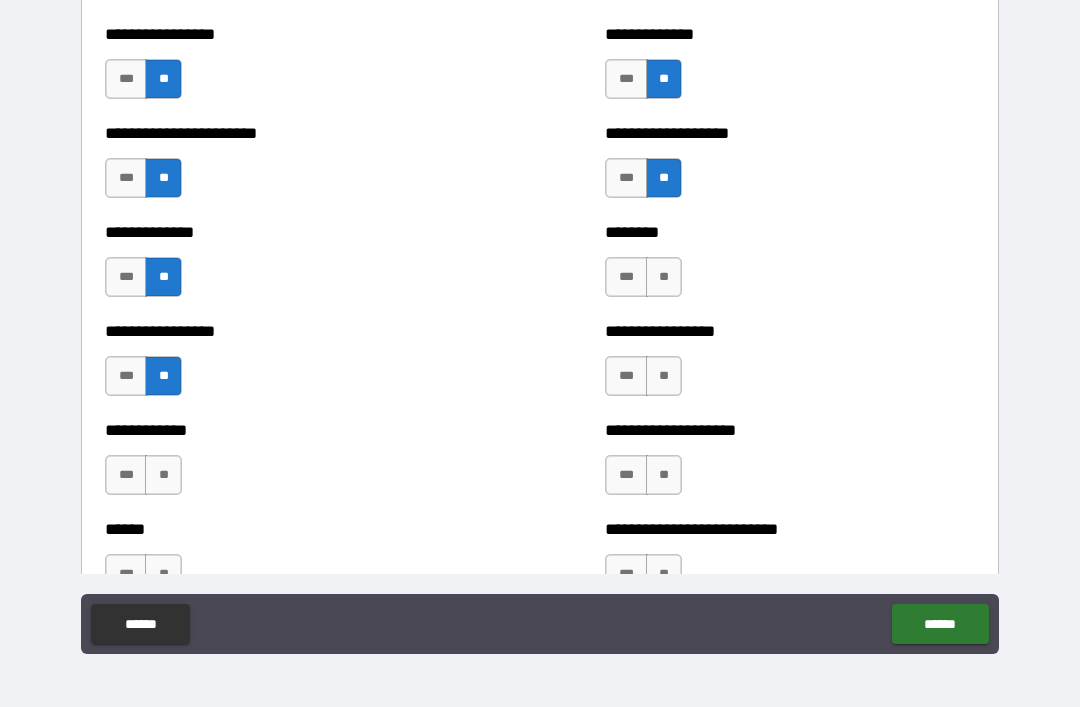 scroll, scrollTop: 3491, scrollLeft: 0, axis: vertical 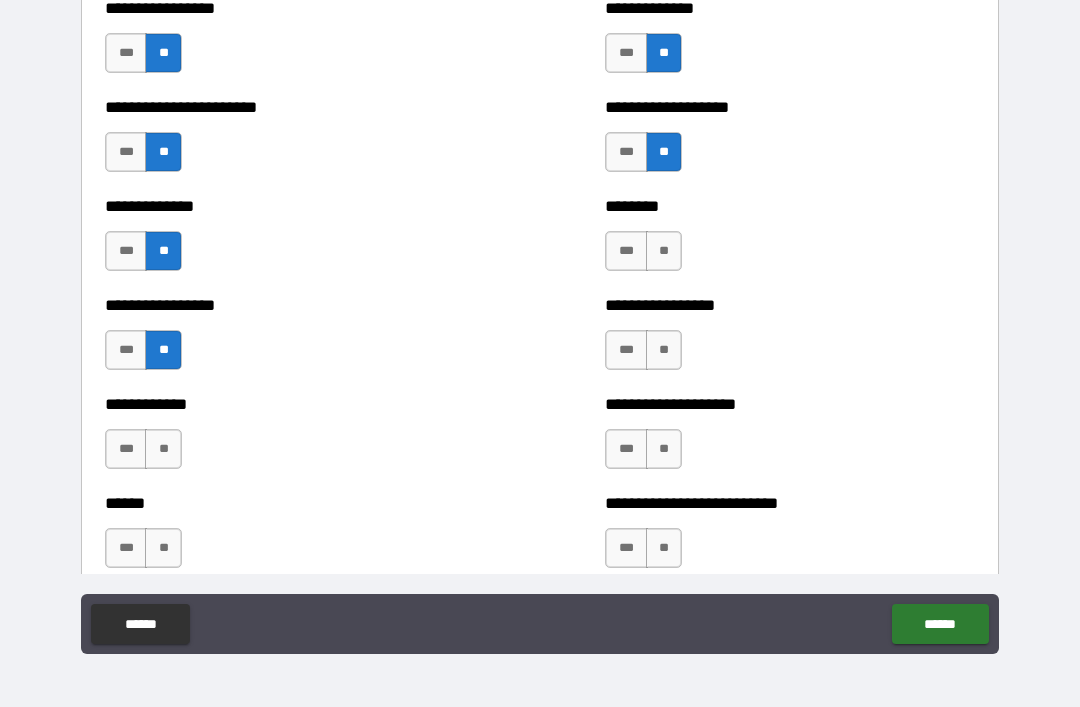 click on "**" at bounding box center [664, 251] 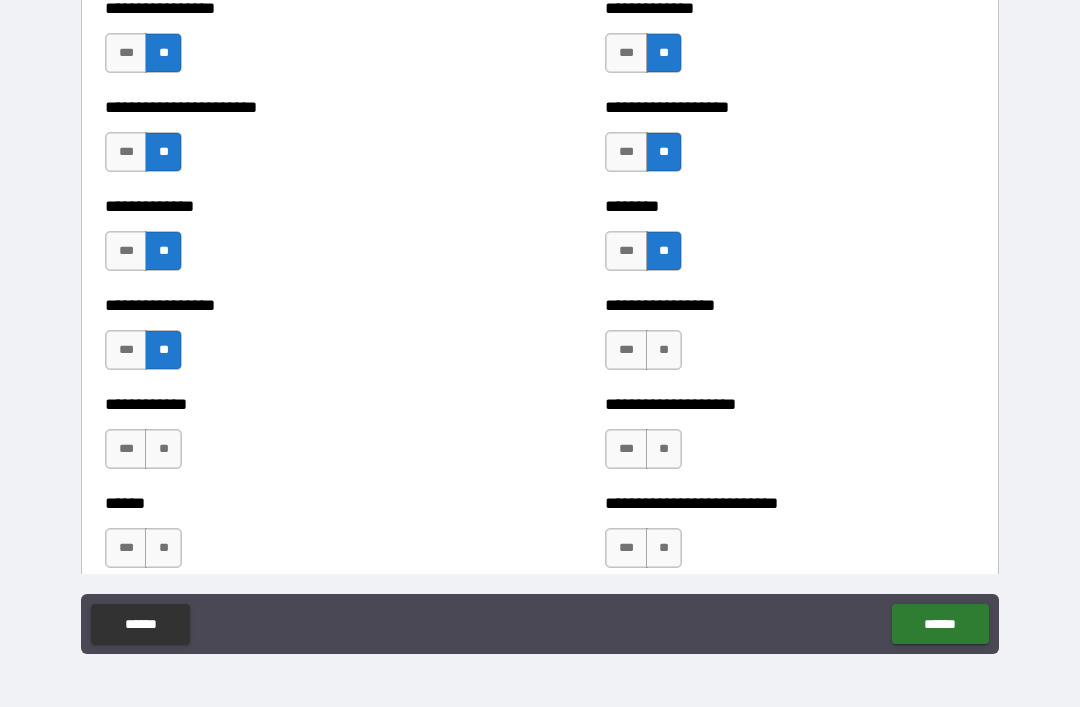 click on "**" at bounding box center [664, 350] 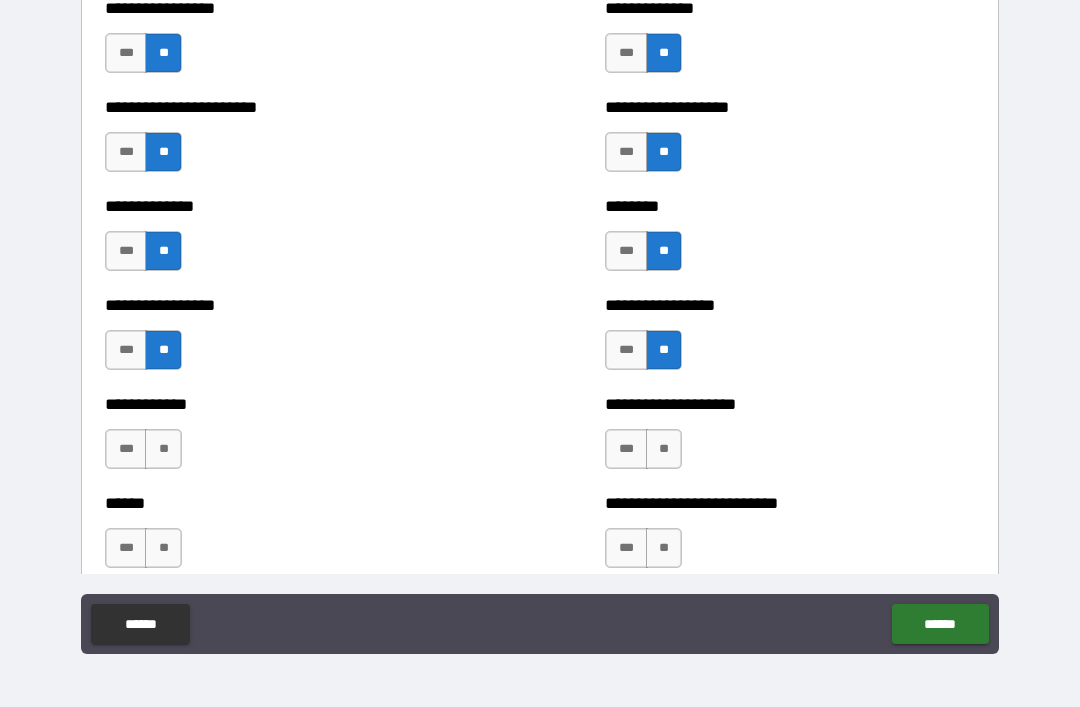 click on "**" at bounding box center [664, 449] 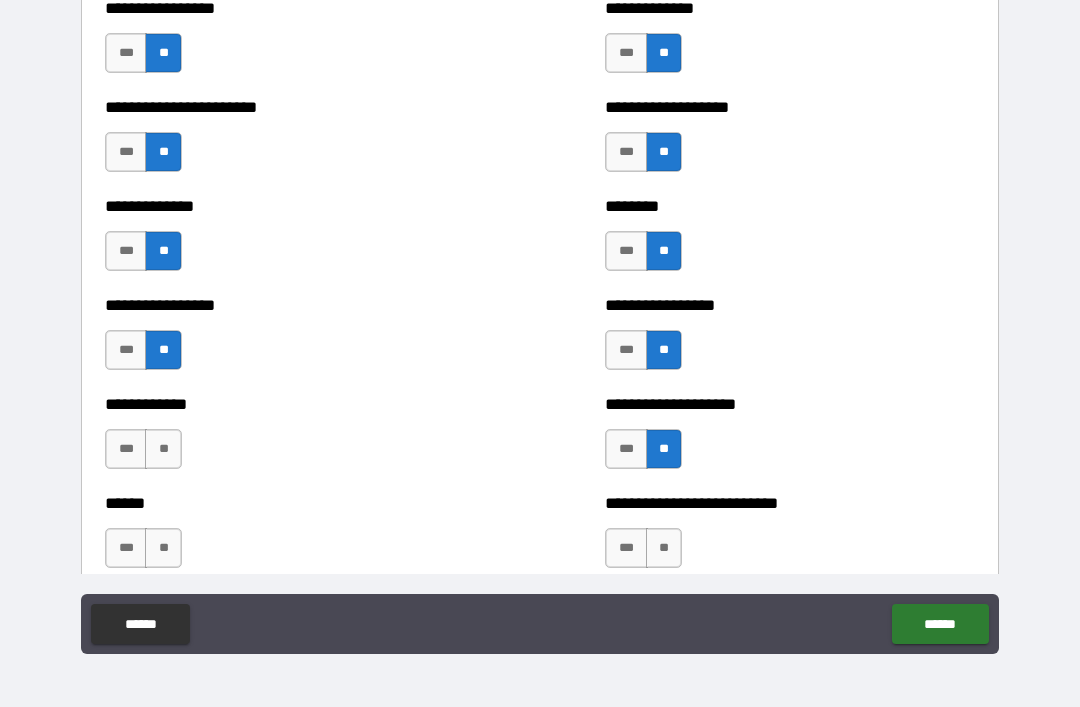 click on "**" at bounding box center (163, 449) 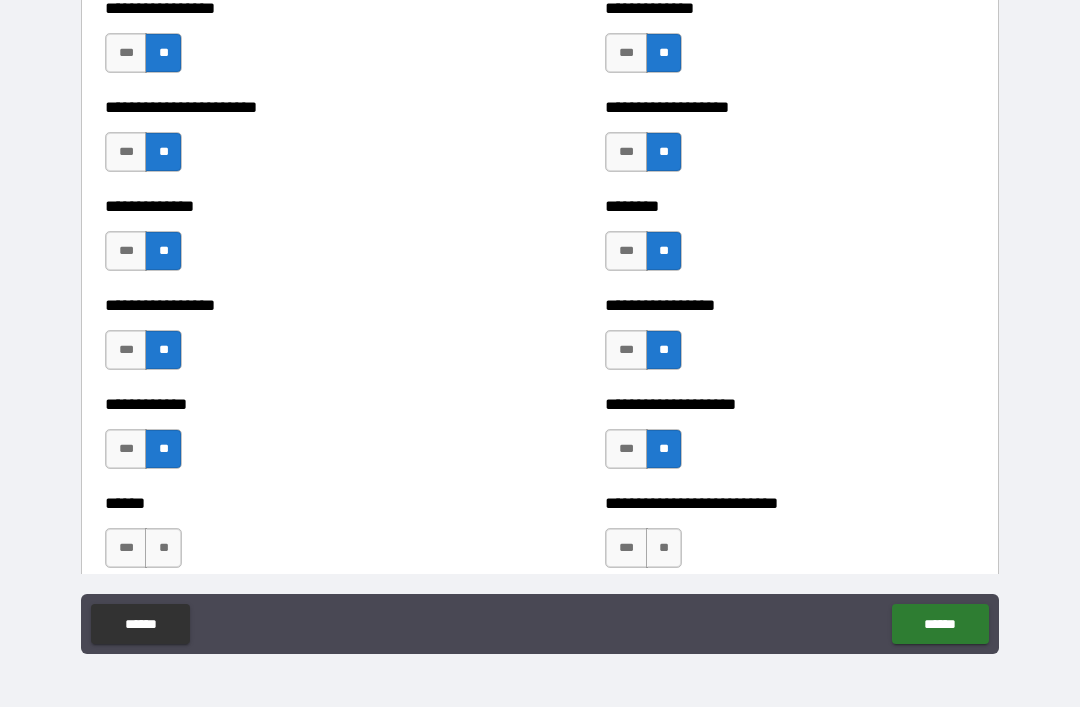 click on "**" at bounding box center [163, 548] 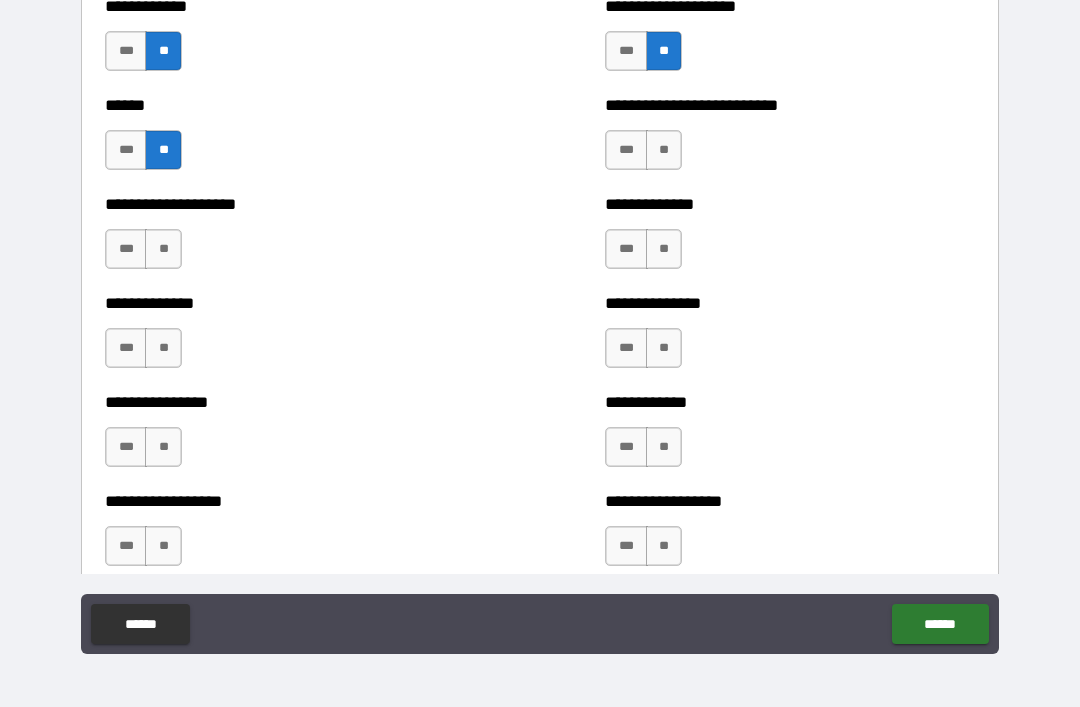 scroll, scrollTop: 3890, scrollLeft: 0, axis: vertical 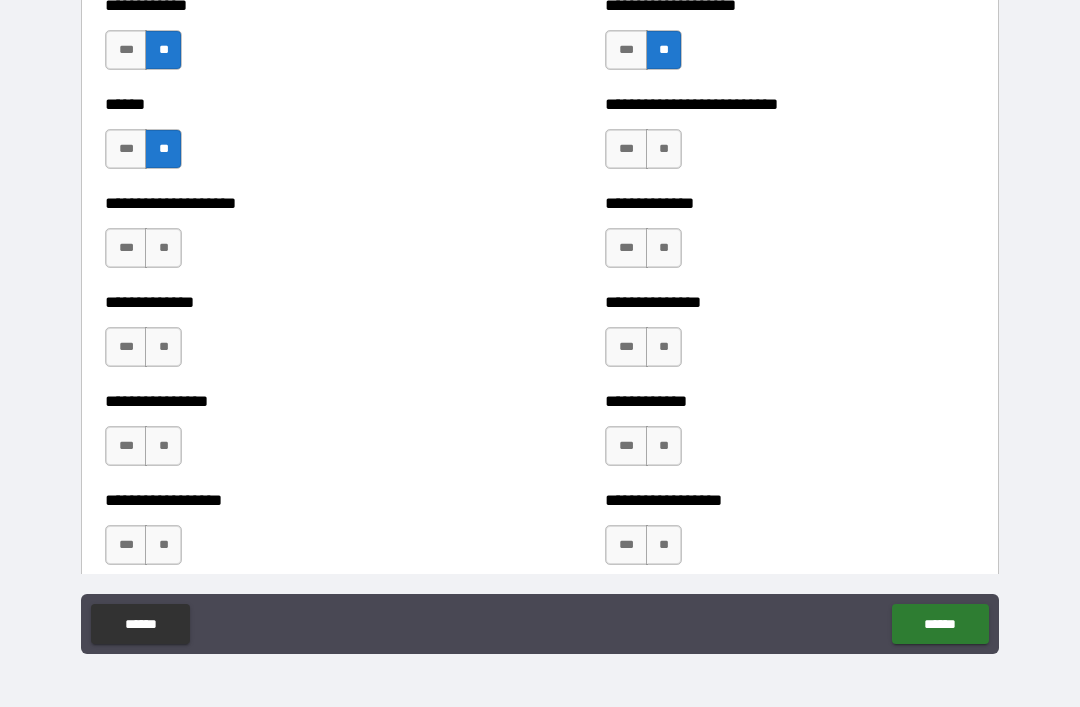click on "**" at bounding box center (664, 149) 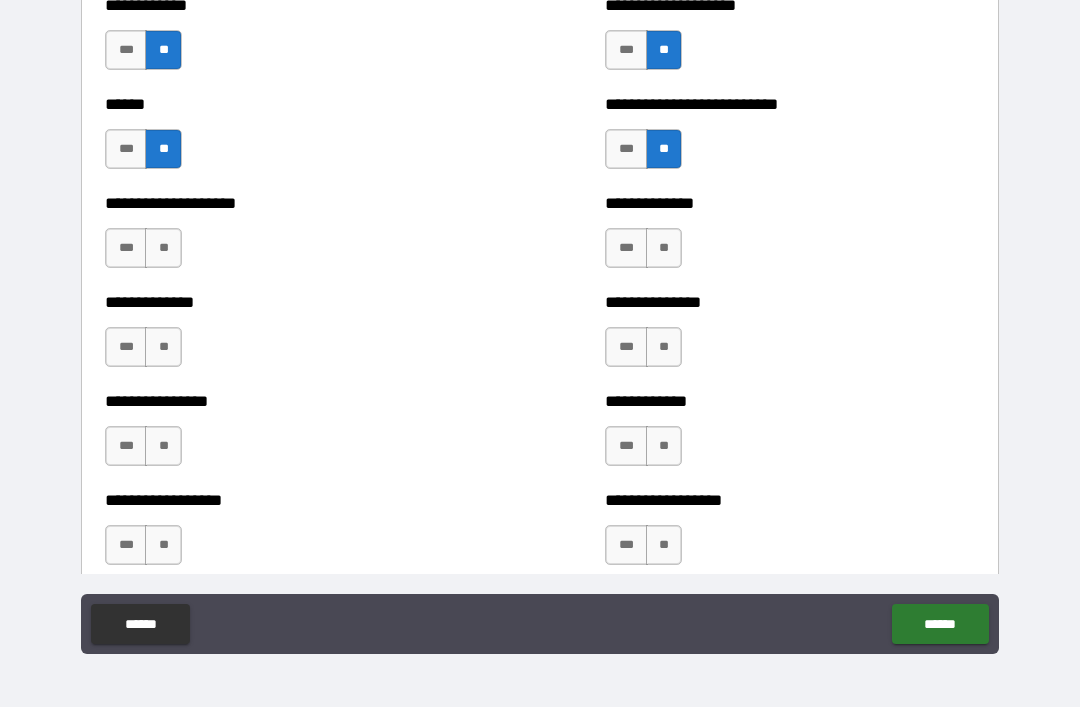 click on "**" at bounding box center [664, 248] 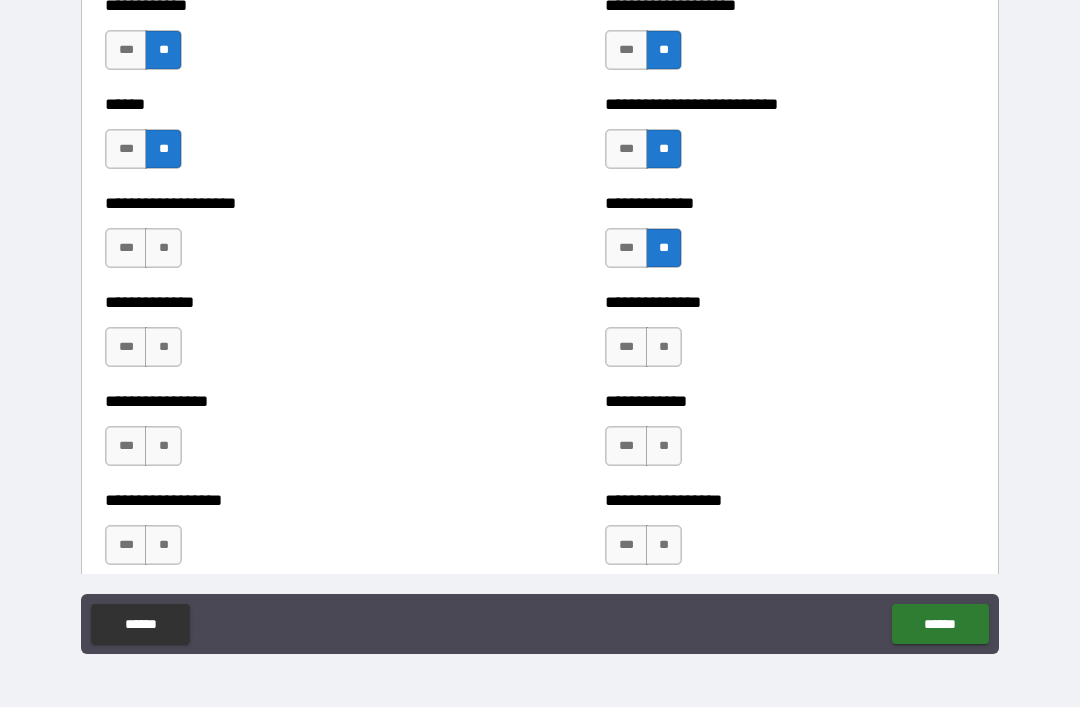 click on "**" at bounding box center [664, 347] 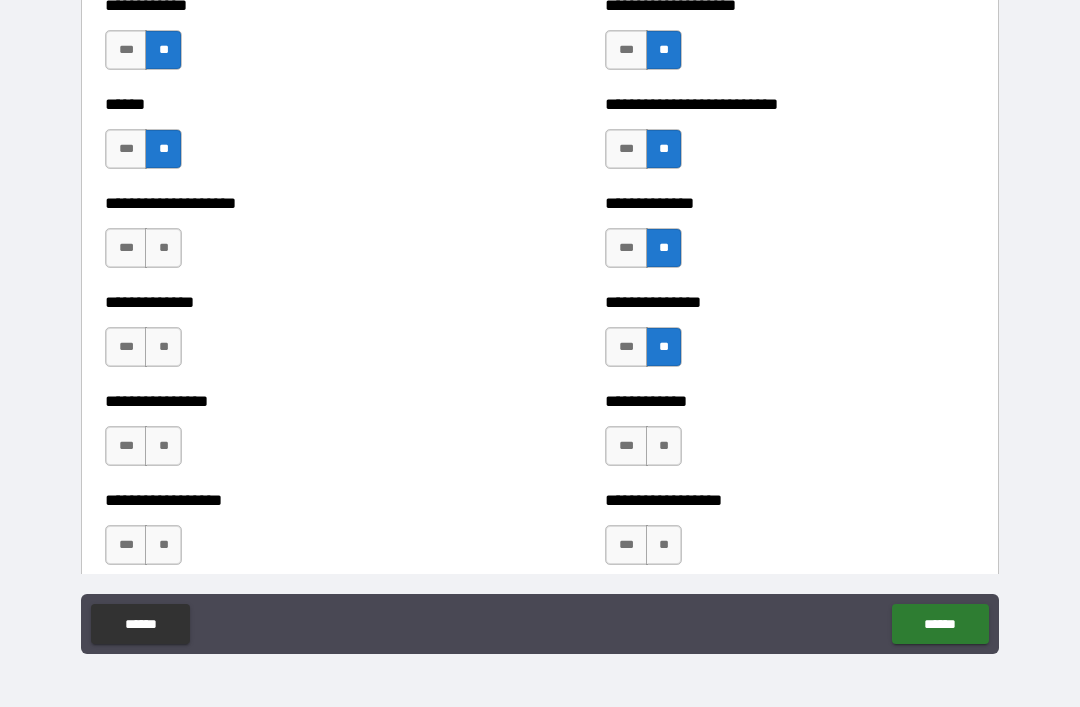 click on "**" at bounding box center (664, 446) 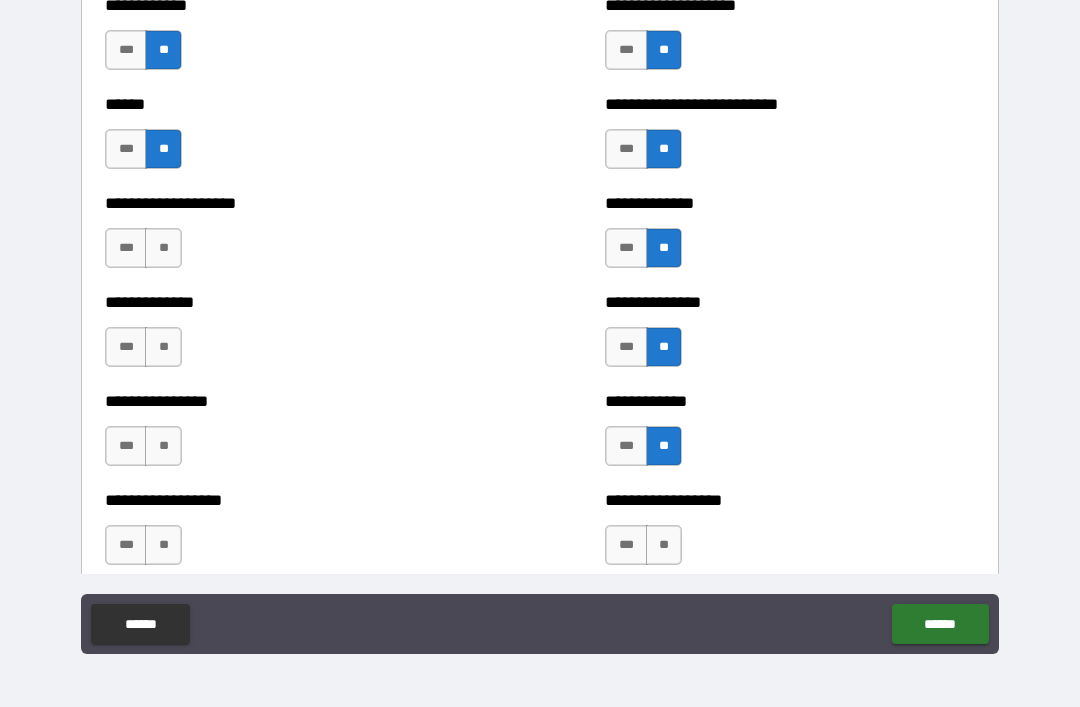 click on "**" at bounding box center [664, 545] 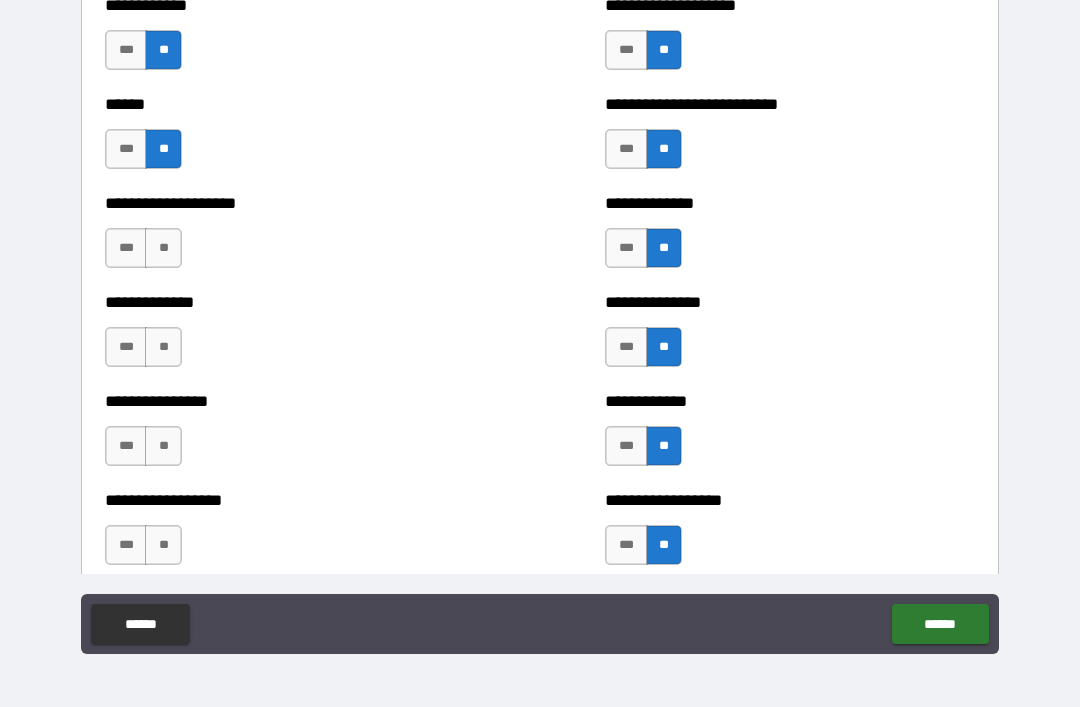 click on "**" at bounding box center (163, 545) 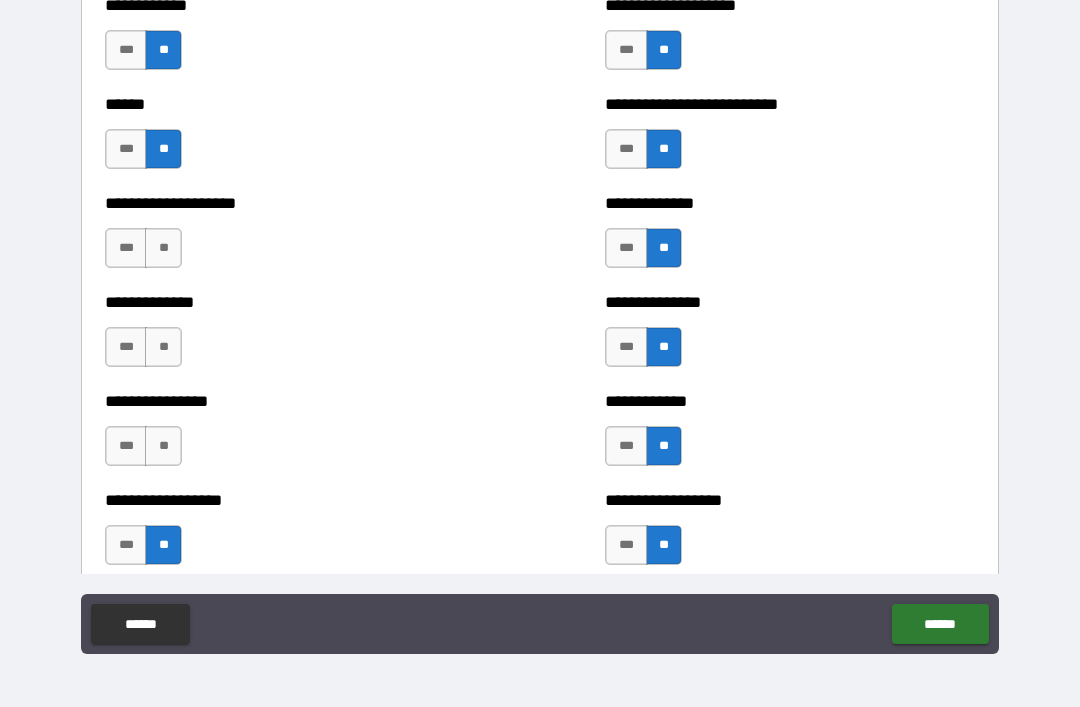 click on "***" at bounding box center (126, 446) 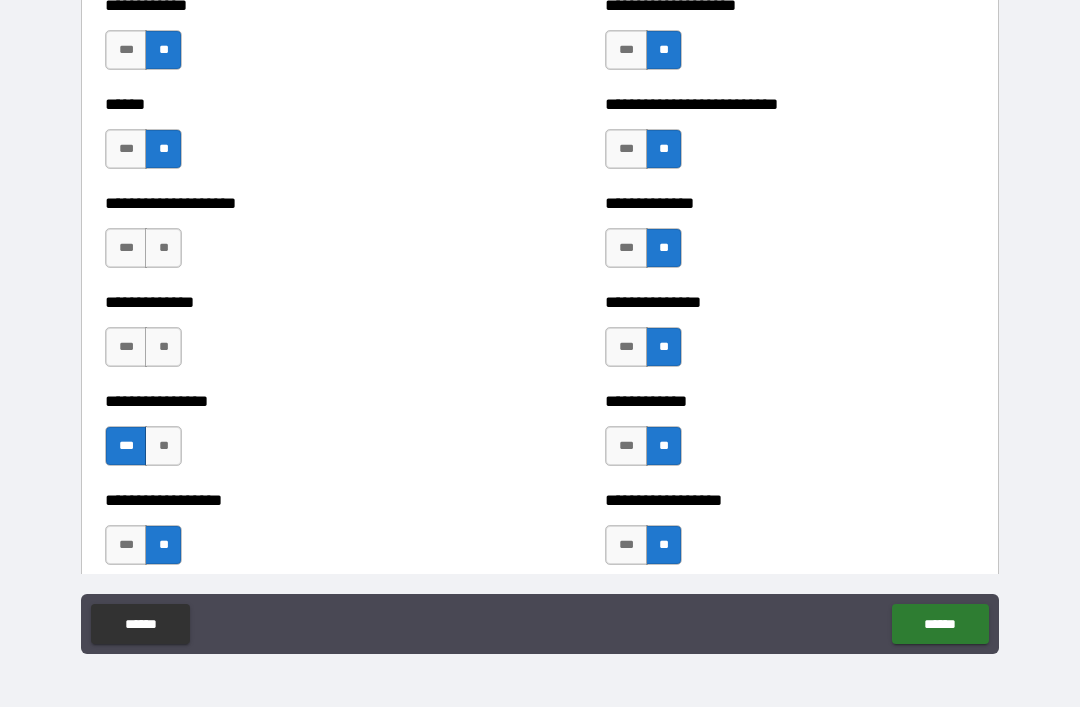 click on "**" at bounding box center (163, 347) 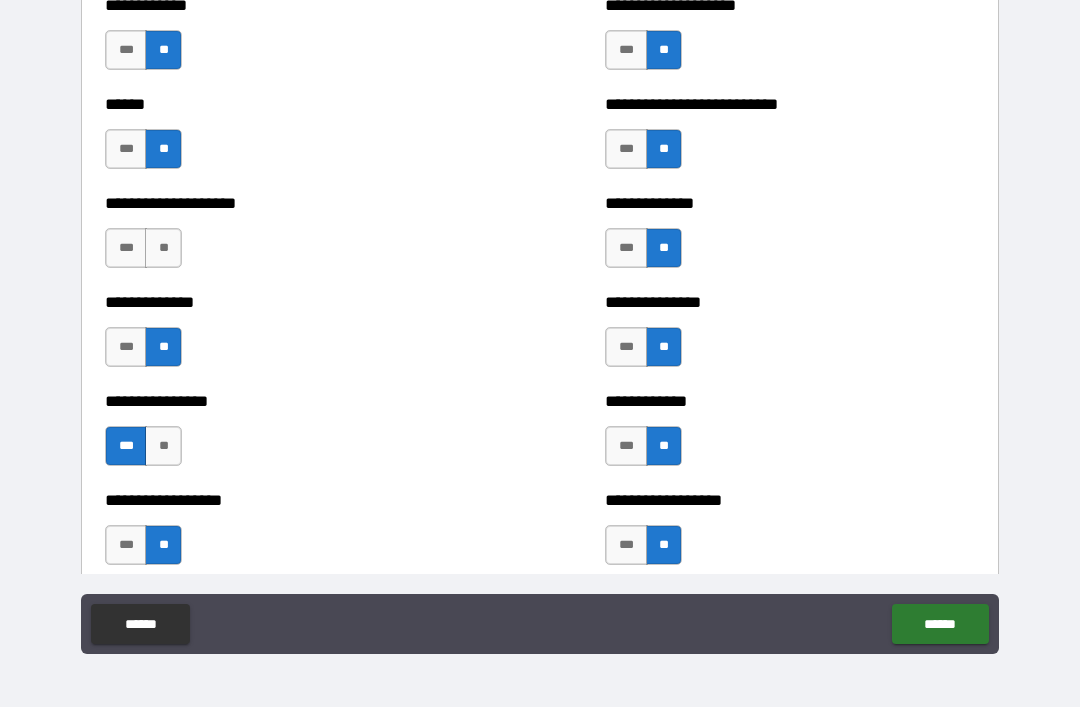 click on "**" at bounding box center [163, 248] 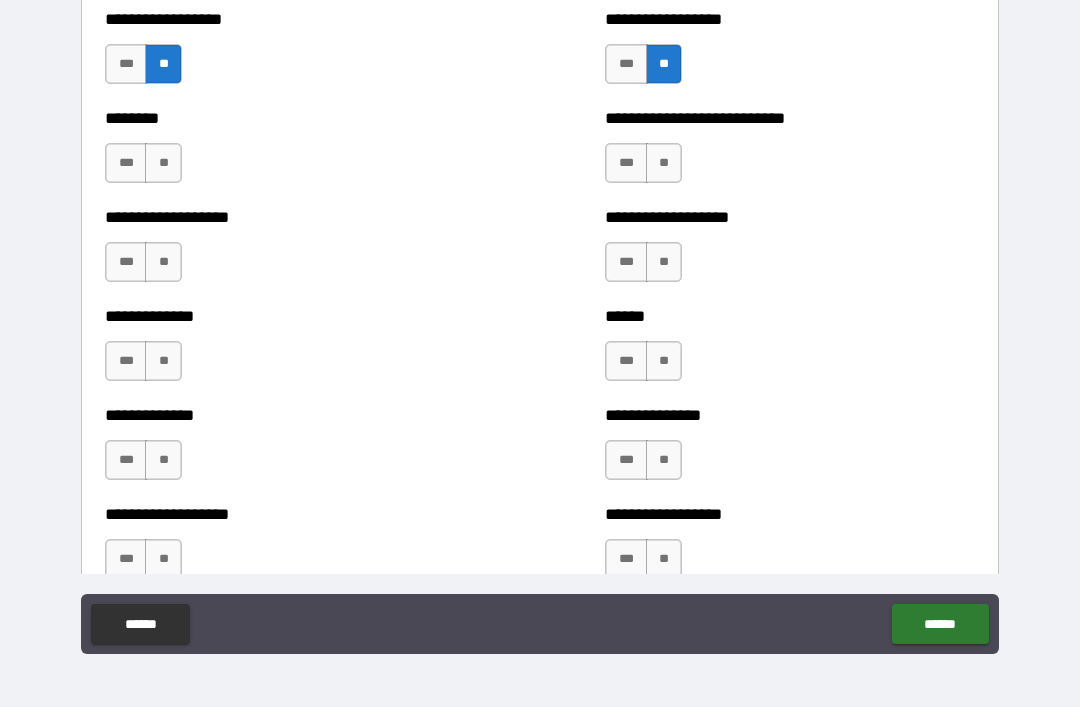 scroll, scrollTop: 4430, scrollLeft: 0, axis: vertical 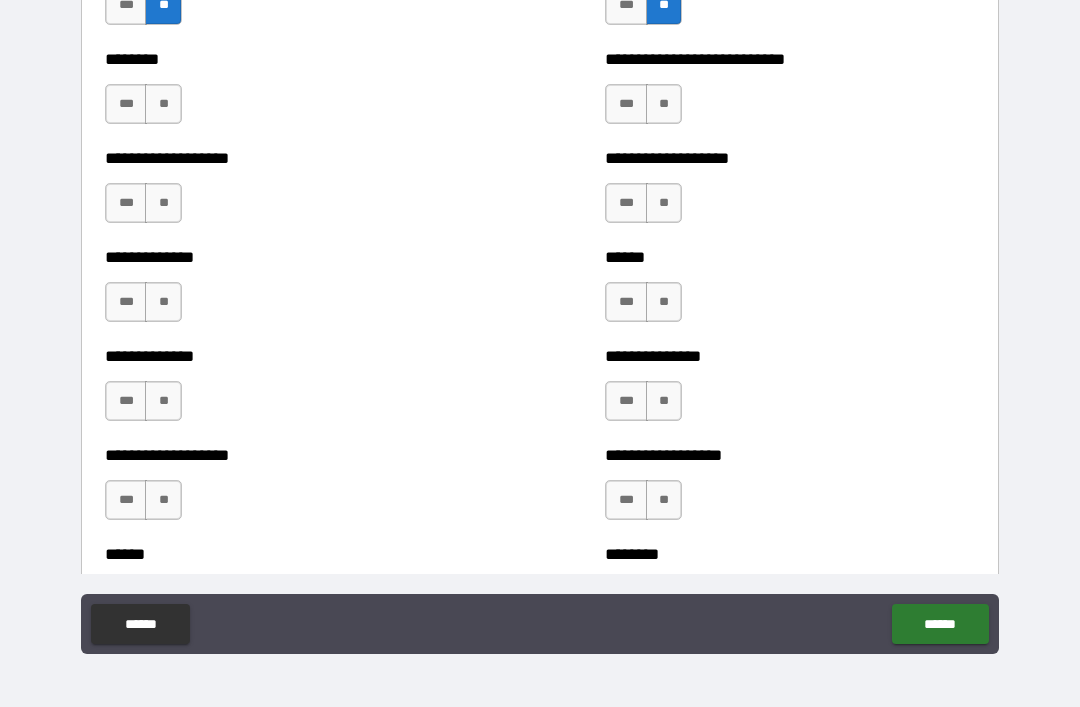 click on "**" at bounding box center [163, 104] 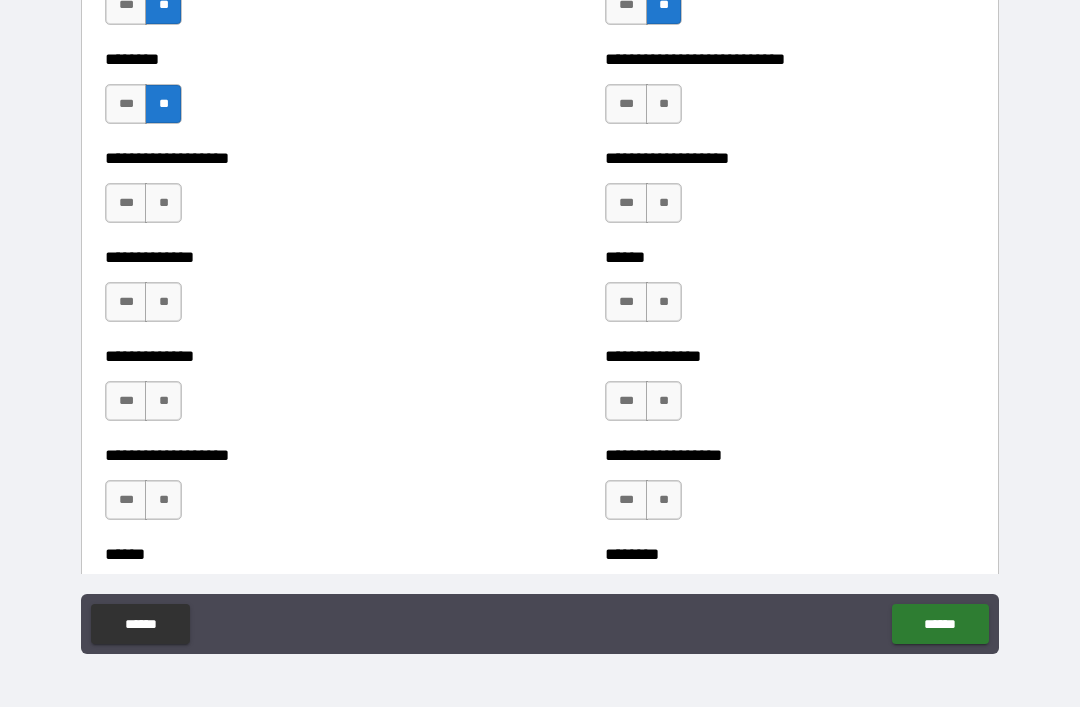 click on "**" at bounding box center (163, 203) 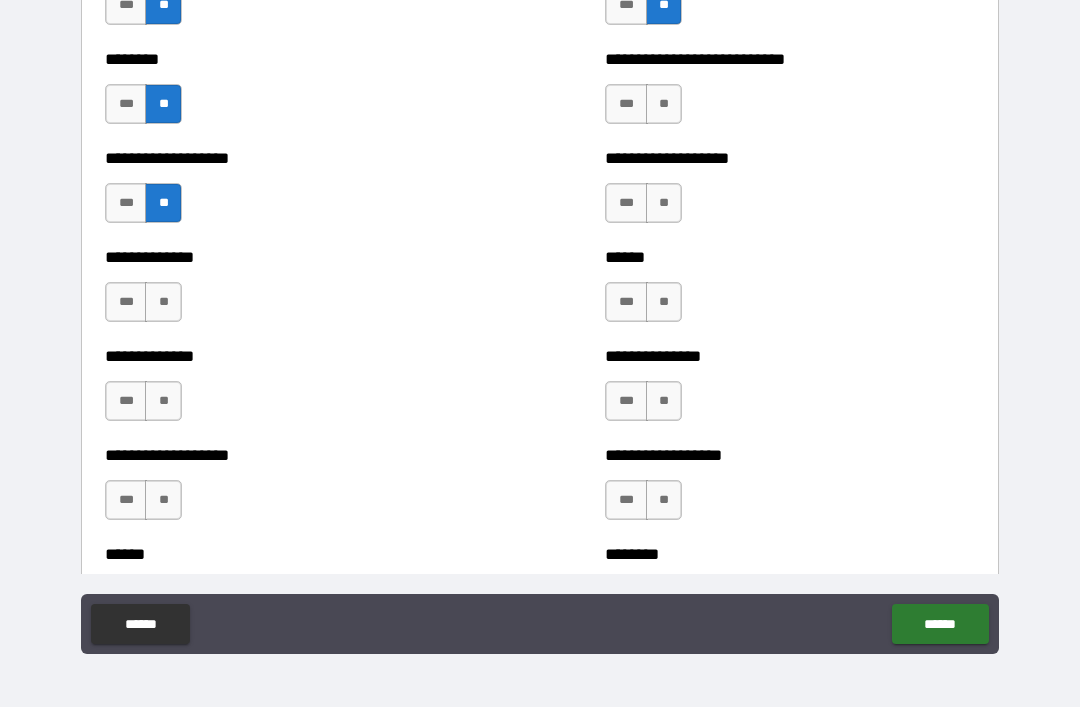 click on "**" at bounding box center [163, 302] 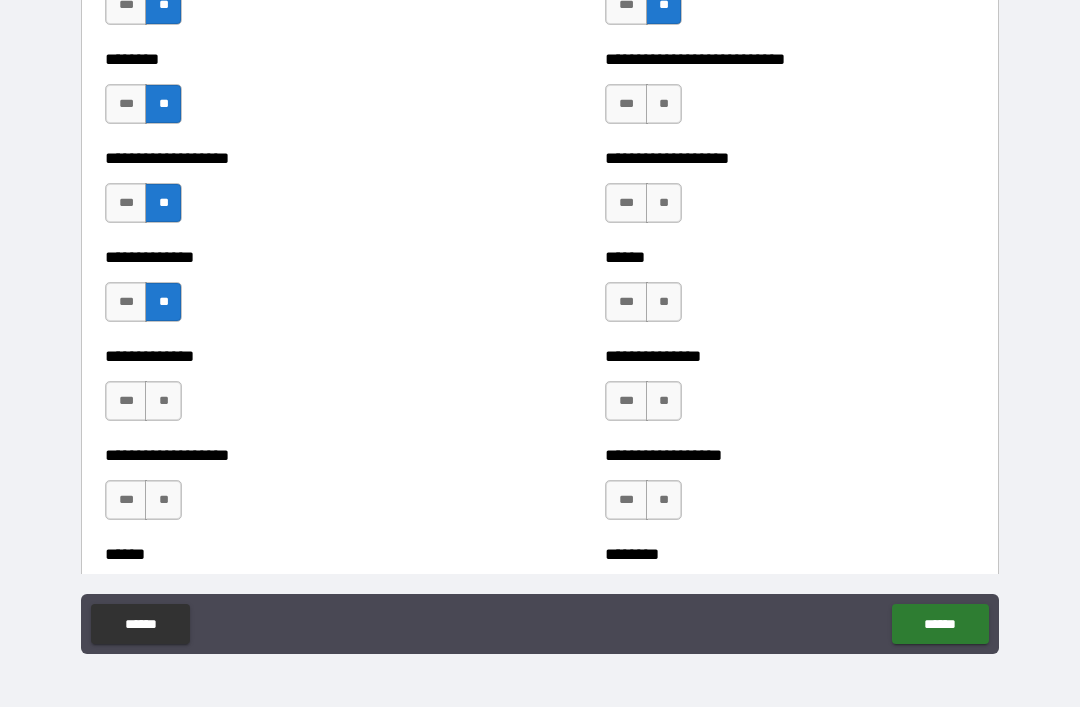 click on "**" at bounding box center (163, 401) 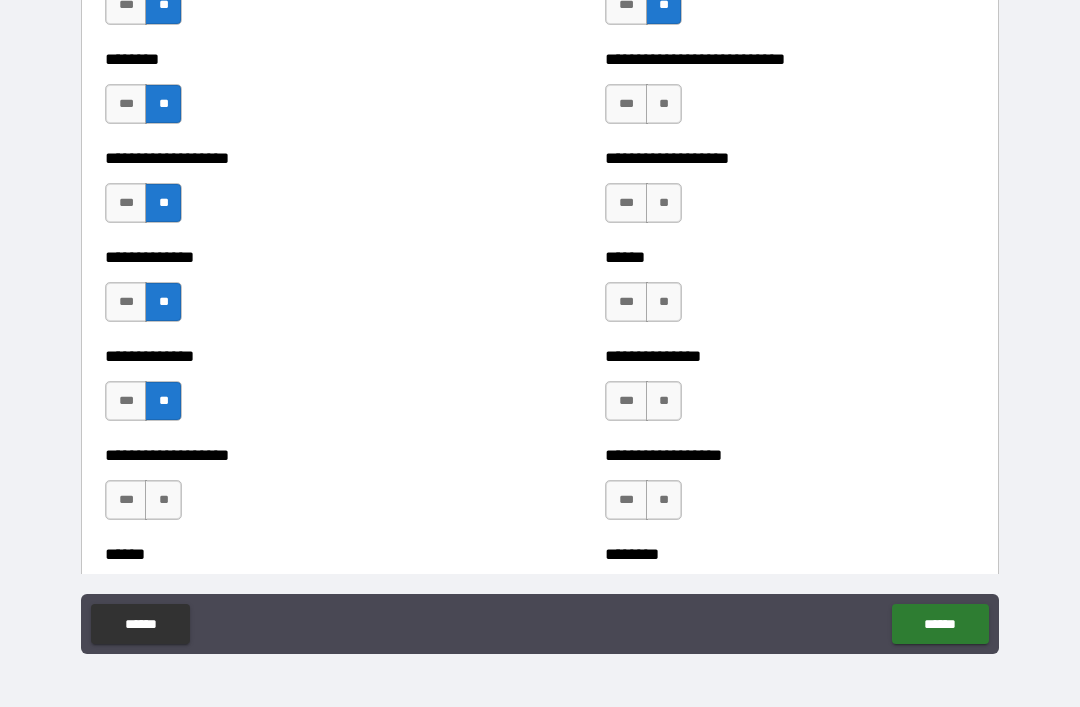 click on "**" at bounding box center (163, 500) 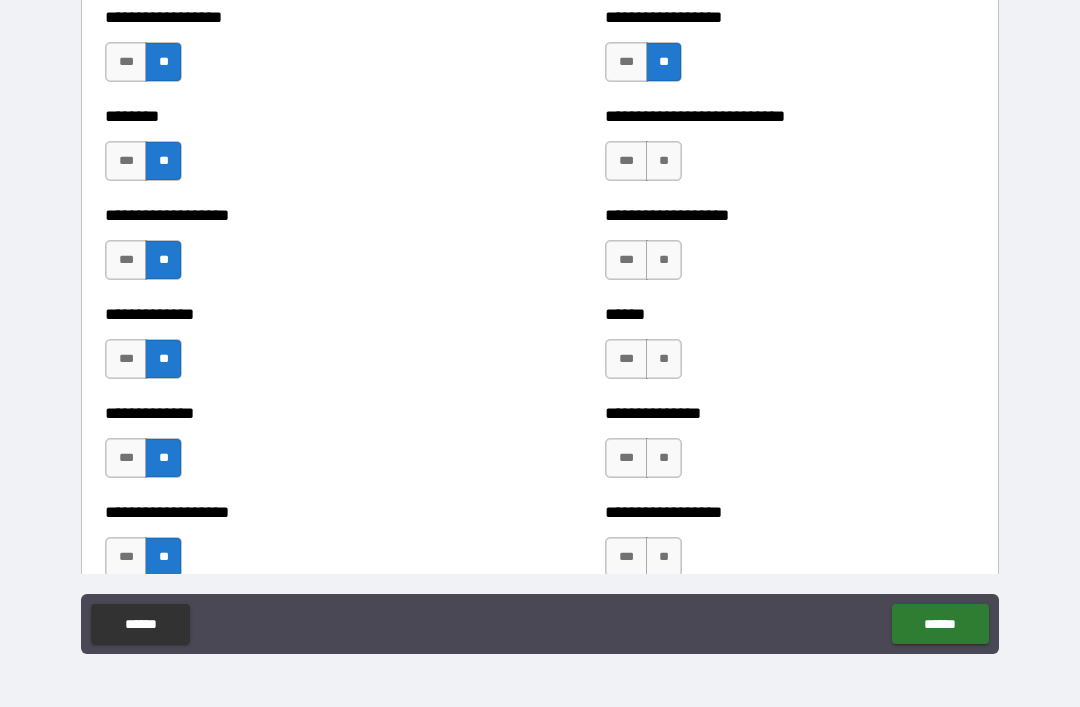 scroll, scrollTop: 4363, scrollLeft: 0, axis: vertical 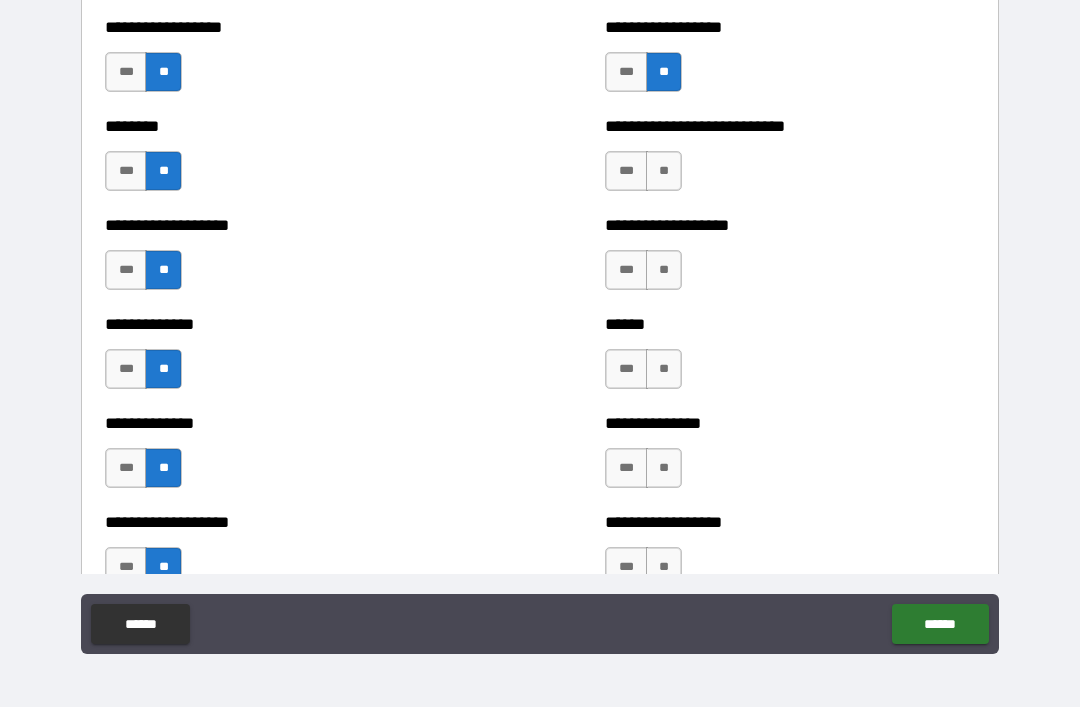 click on "**" at bounding box center [664, 171] 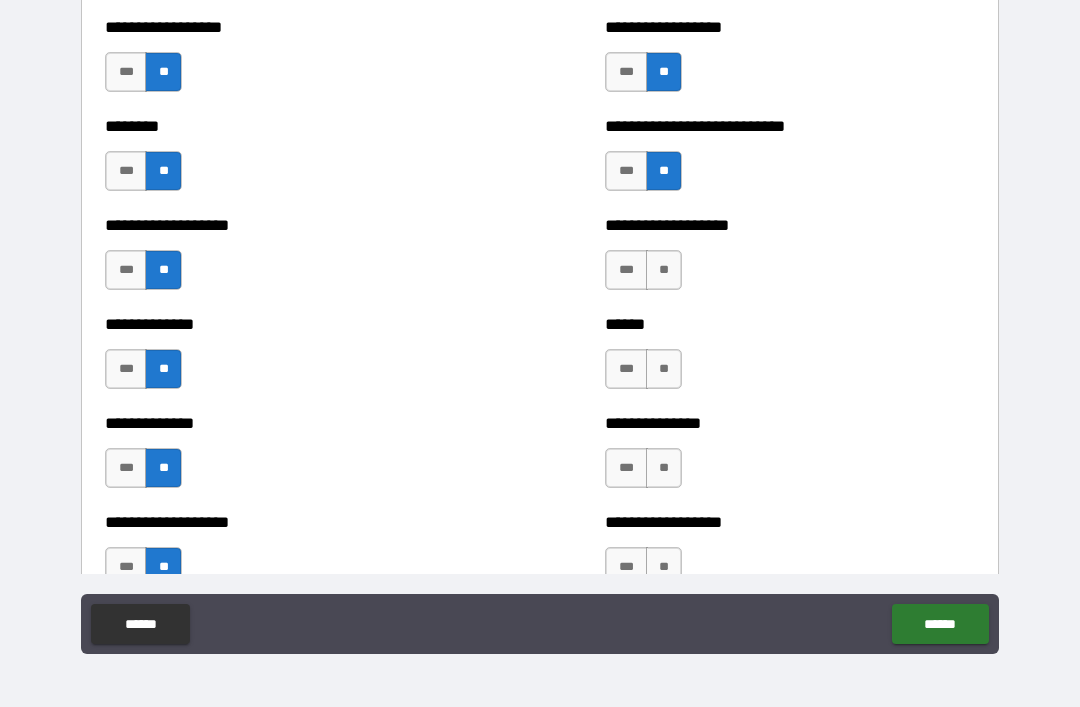click on "**" at bounding box center [664, 270] 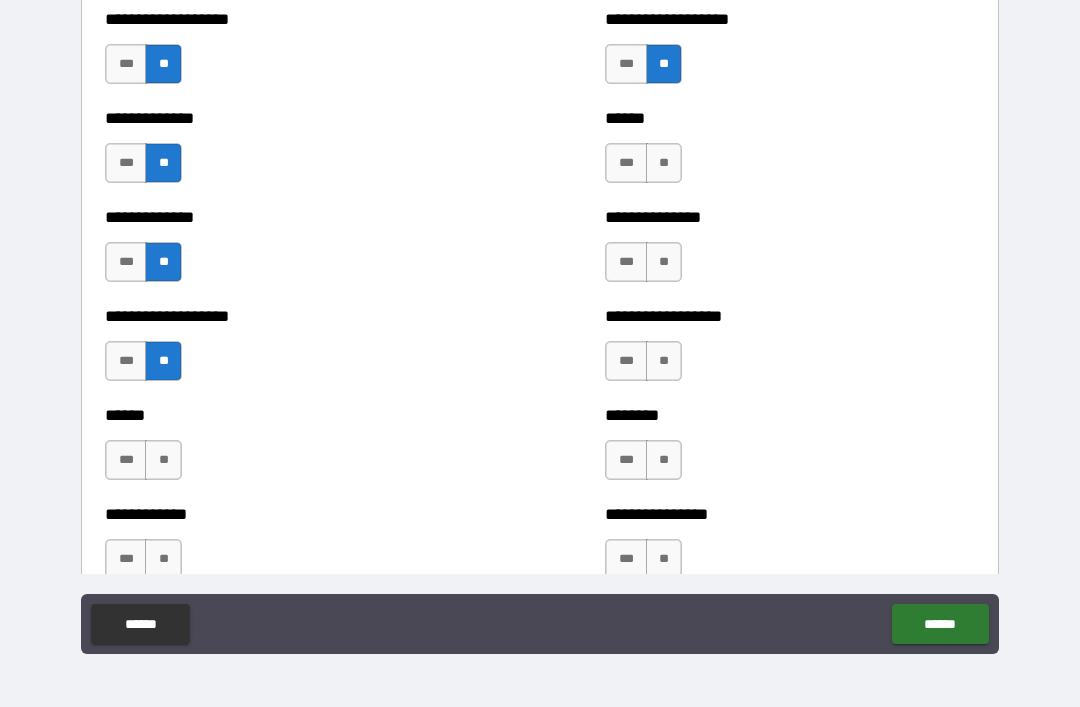 scroll, scrollTop: 4581, scrollLeft: 0, axis: vertical 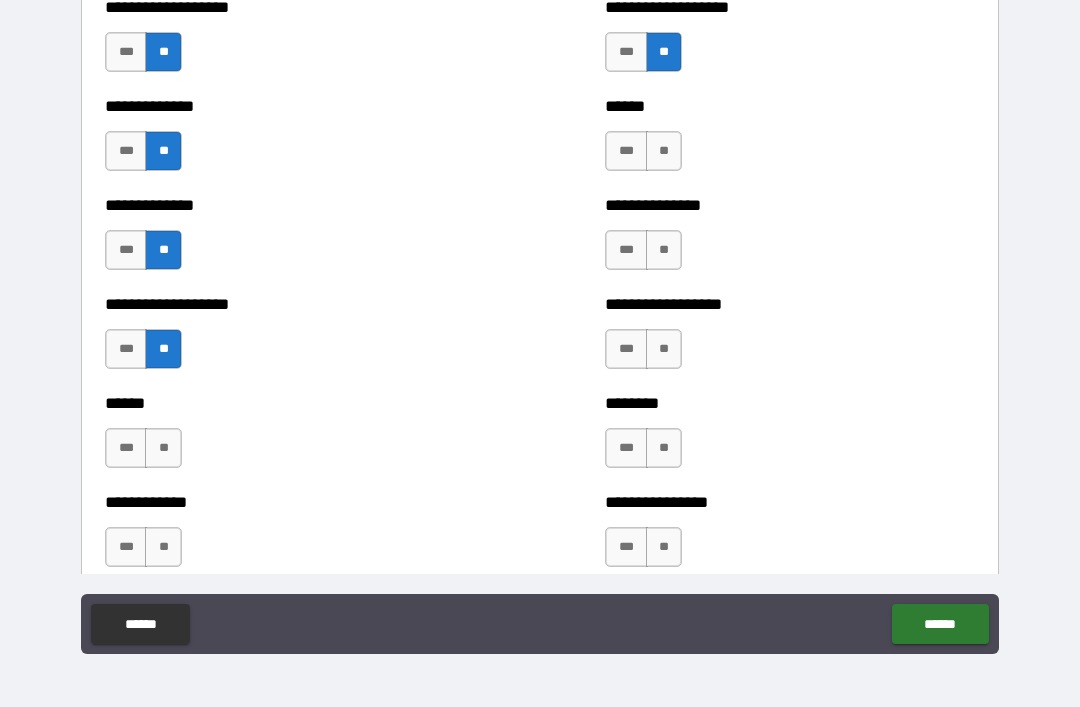 click on "**" at bounding box center [664, 151] 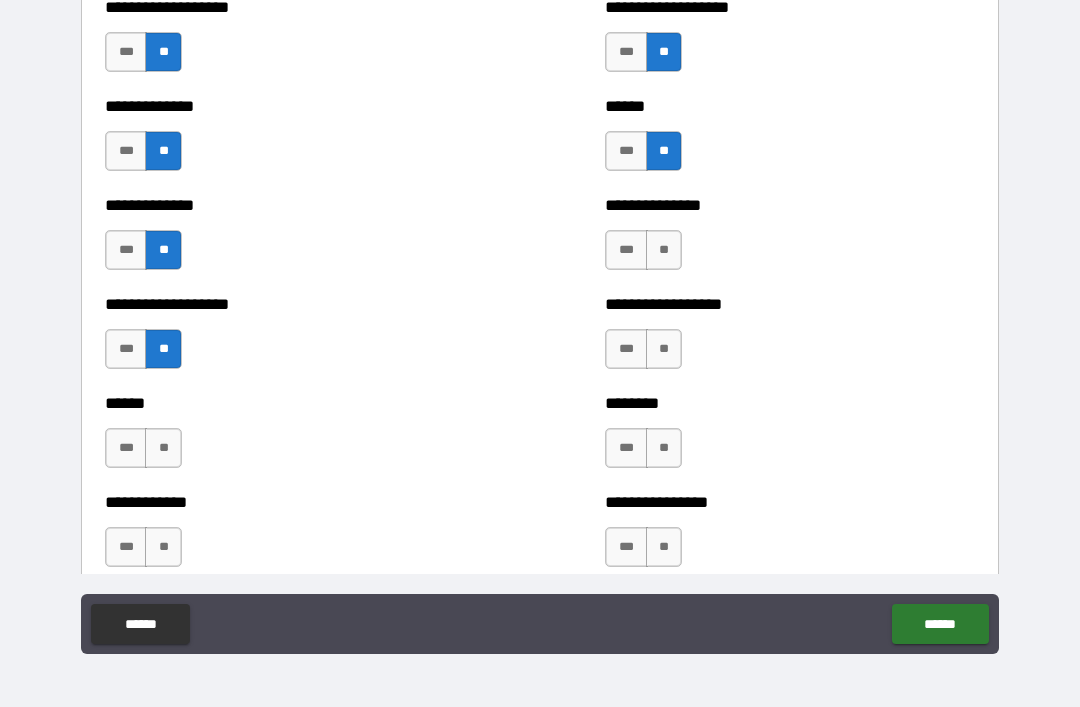 click on "**" at bounding box center (664, 250) 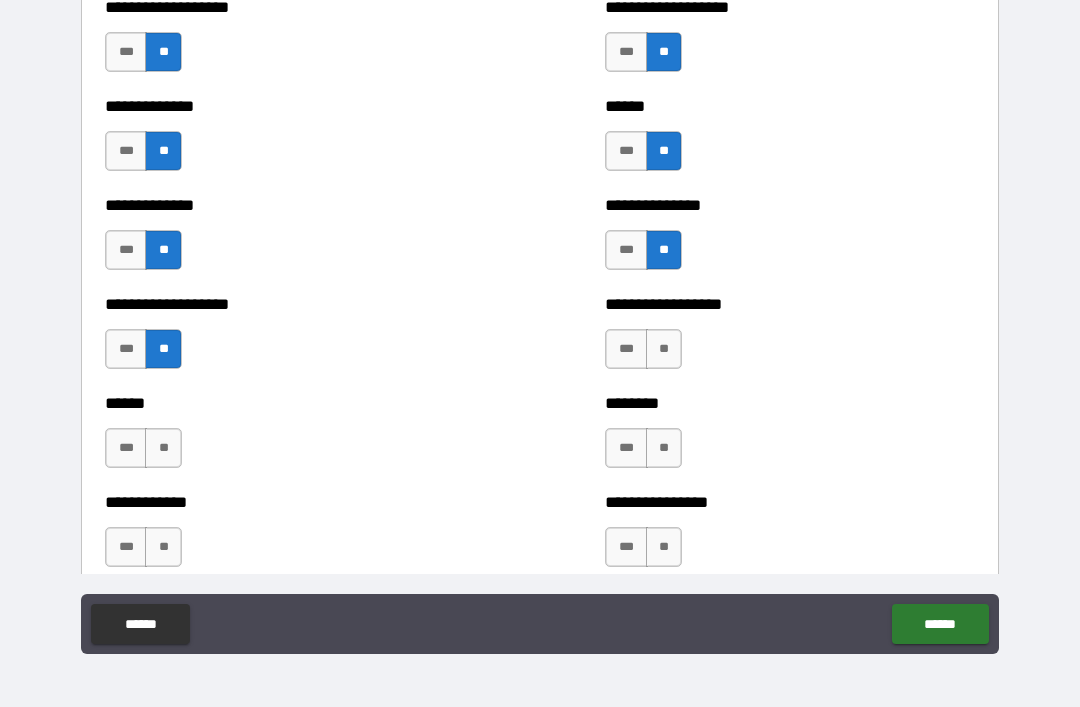click on "**" at bounding box center (664, 349) 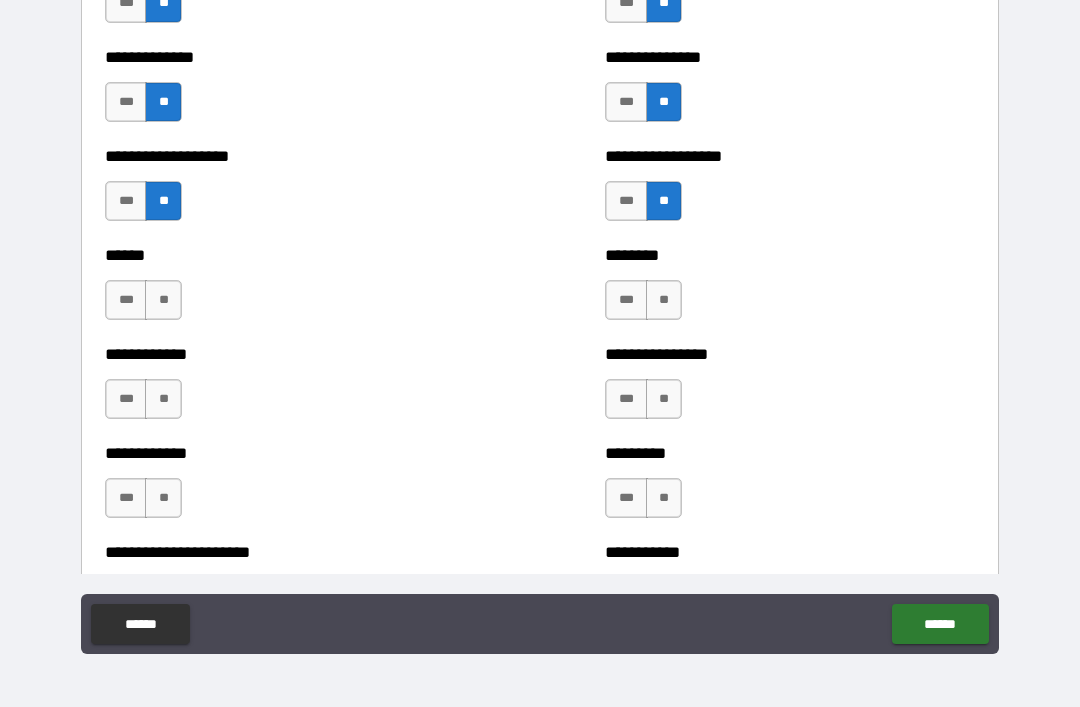 scroll, scrollTop: 4803, scrollLeft: 0, axis: vertical 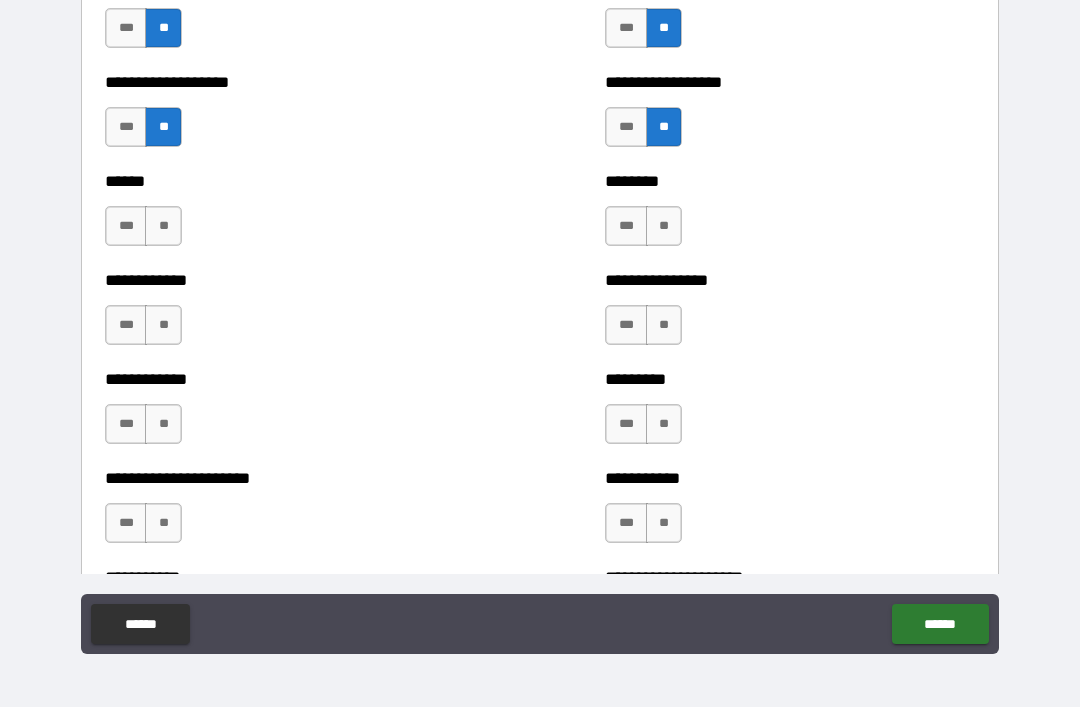 click on "**" at bounding box center (664, 226) 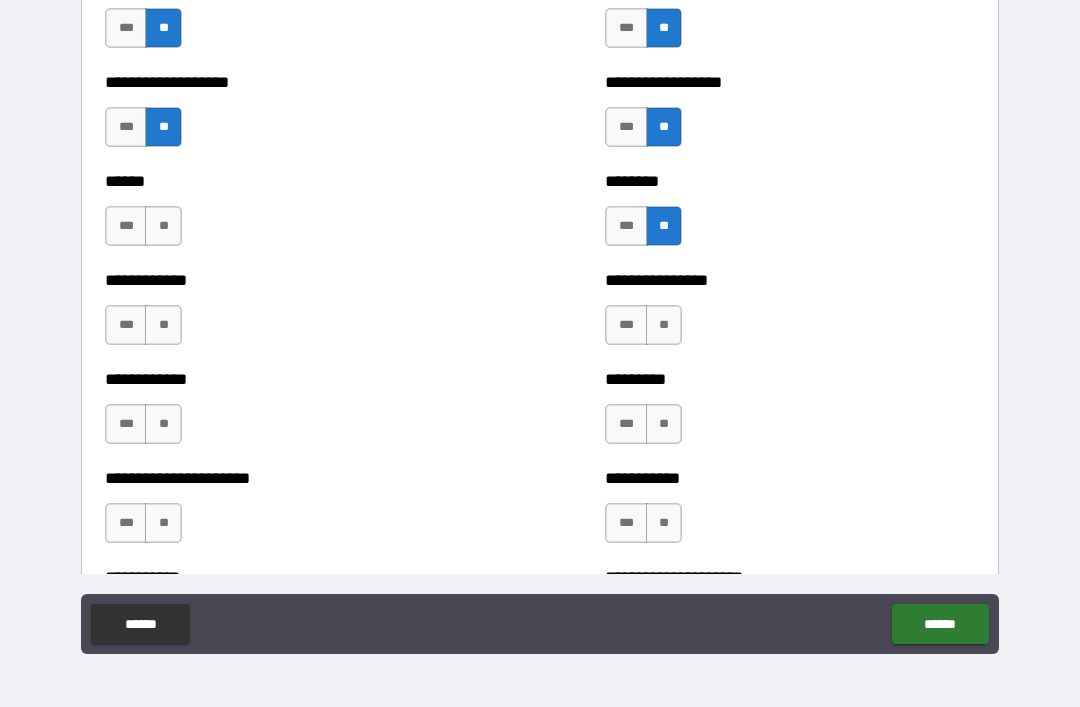click on "**" at bounding box center [664, 325] 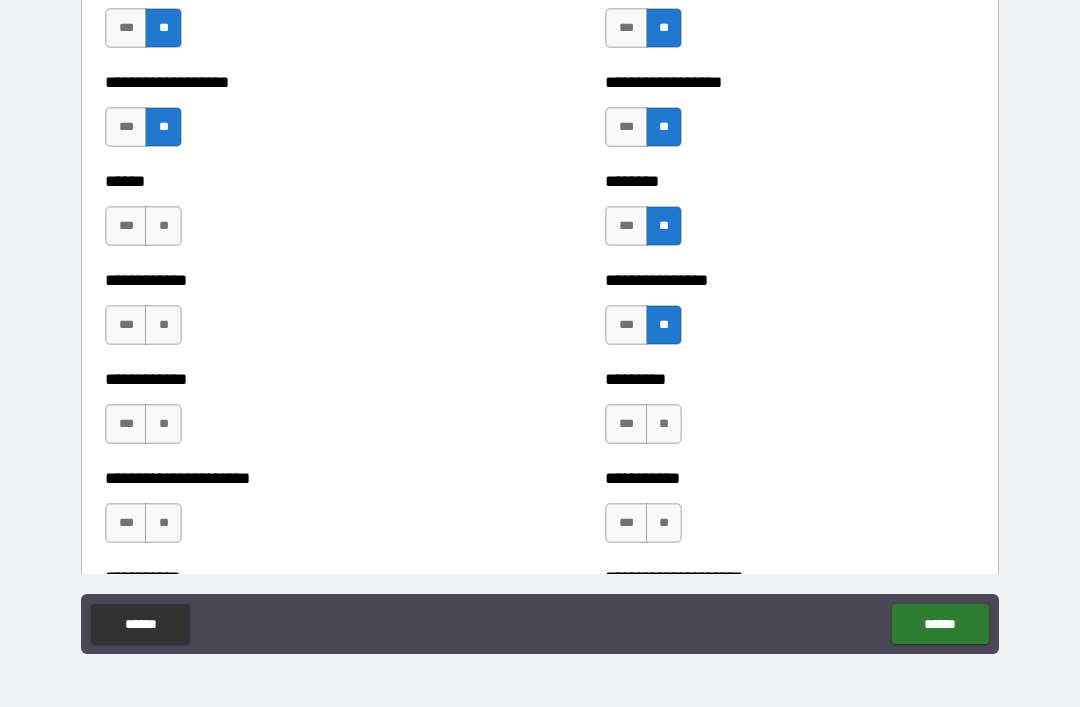 click on "**" at bounding box center (163, 325) 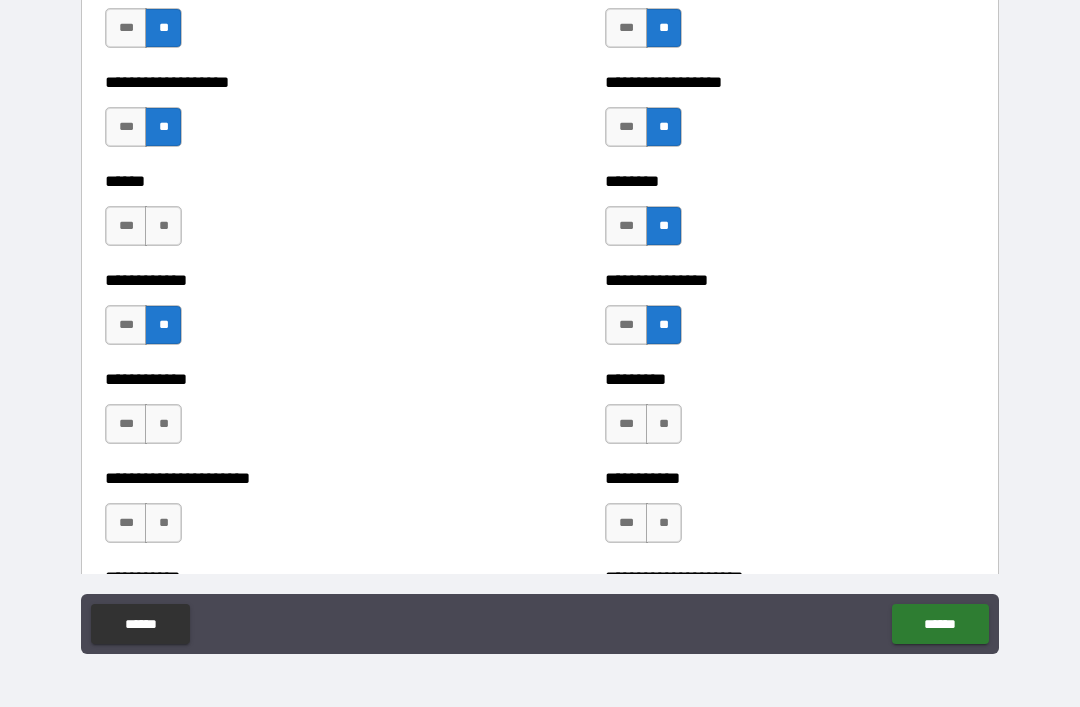 click on "**" at bounding box center (163, 226) 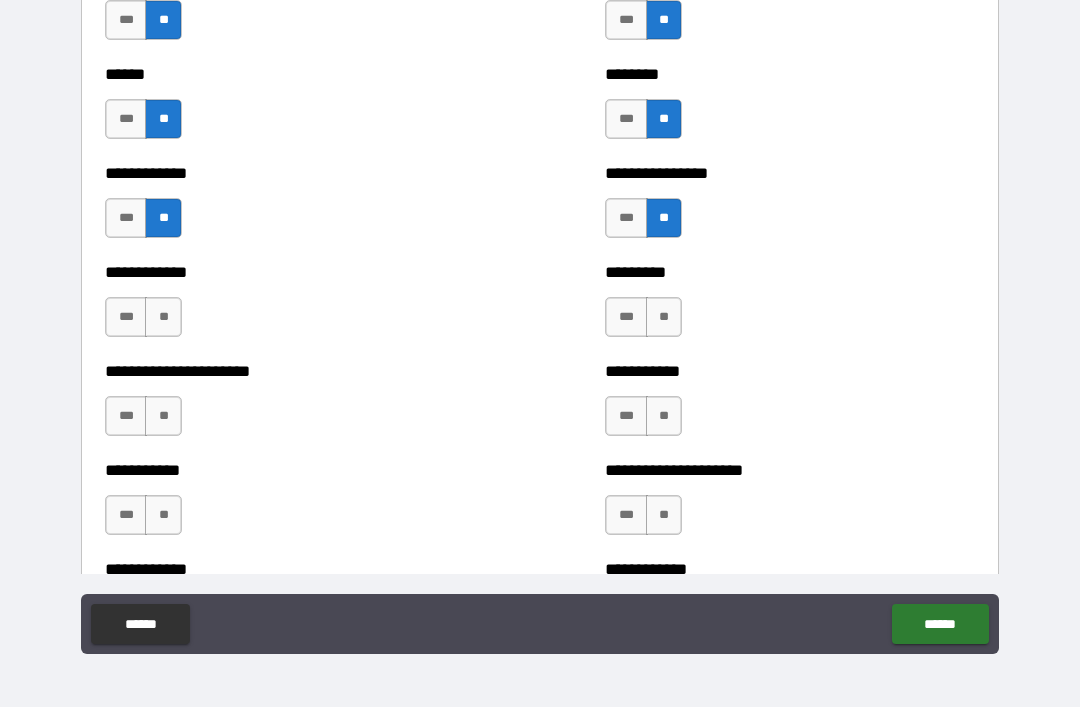 scroll, scrollTop: 4961, scrollLeft: 0, axis: vertical 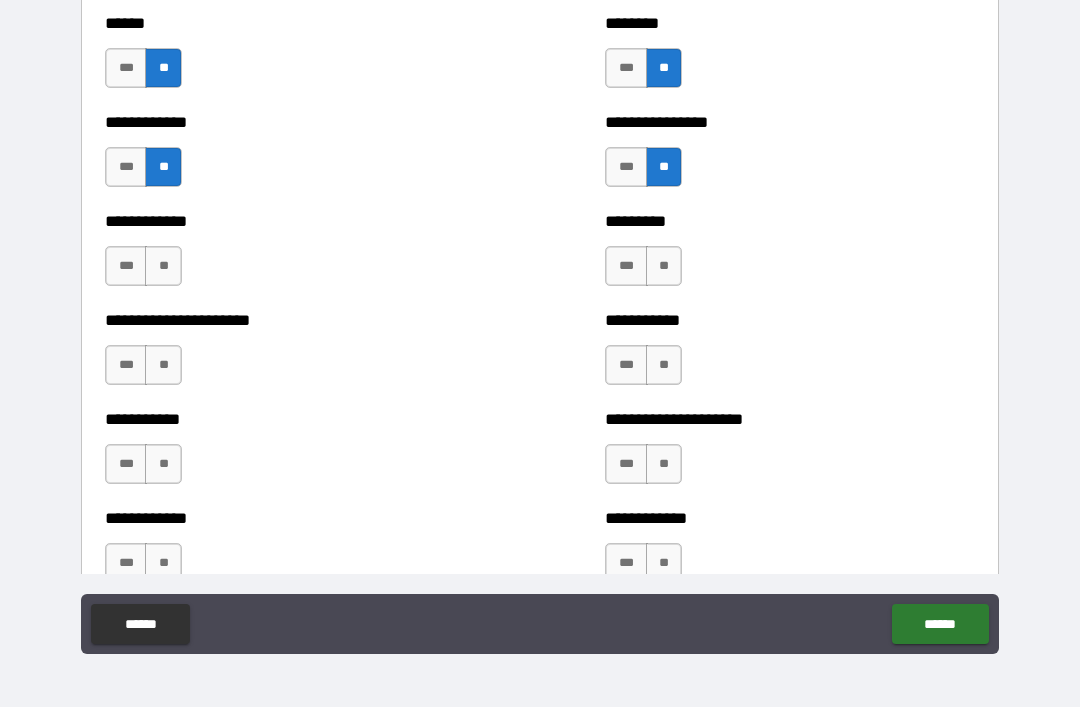 click on "**" at bounding box center (163, 266) 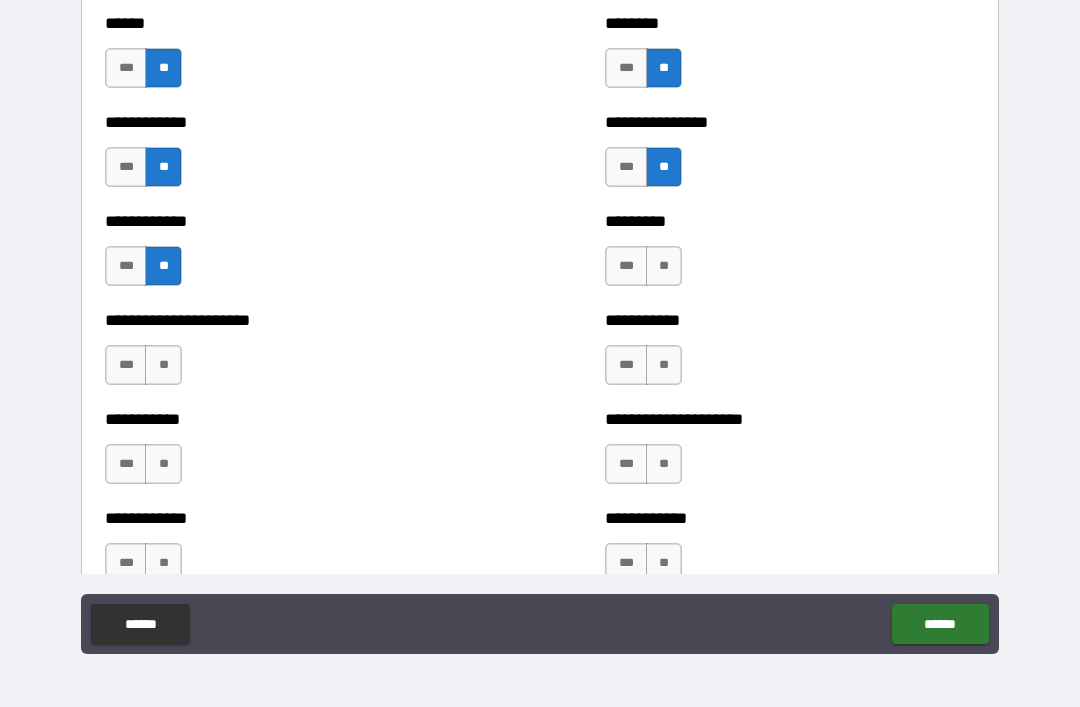 click on "**" at bounding box center [163, 365] 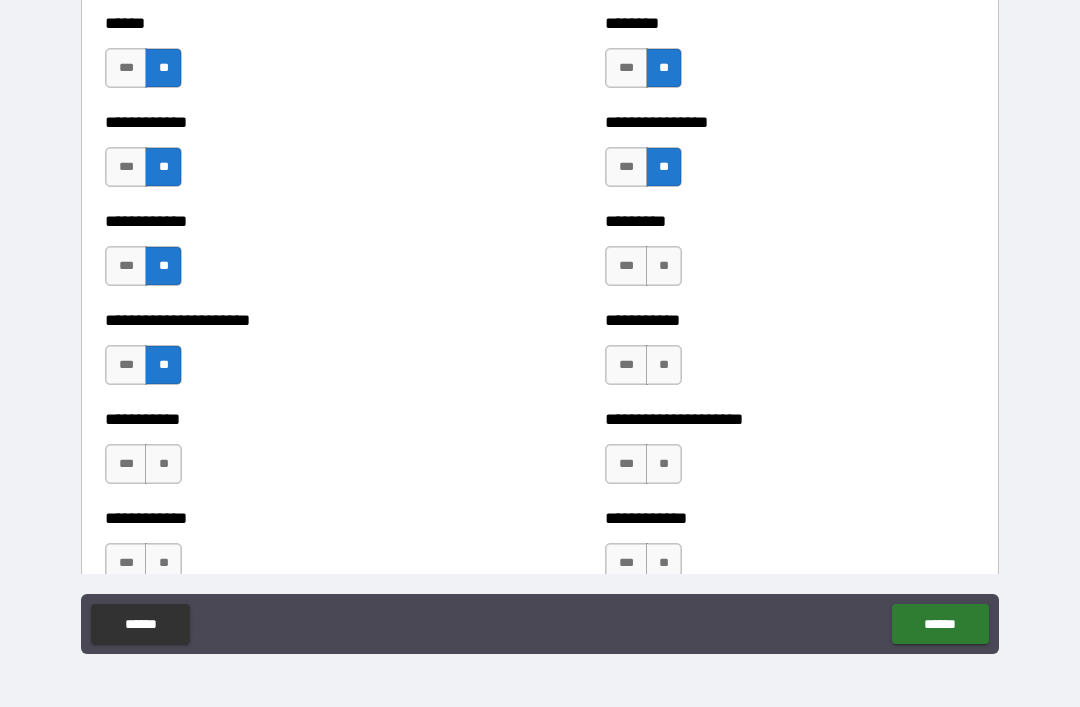 click on "**" at bounding box center [163, 464] 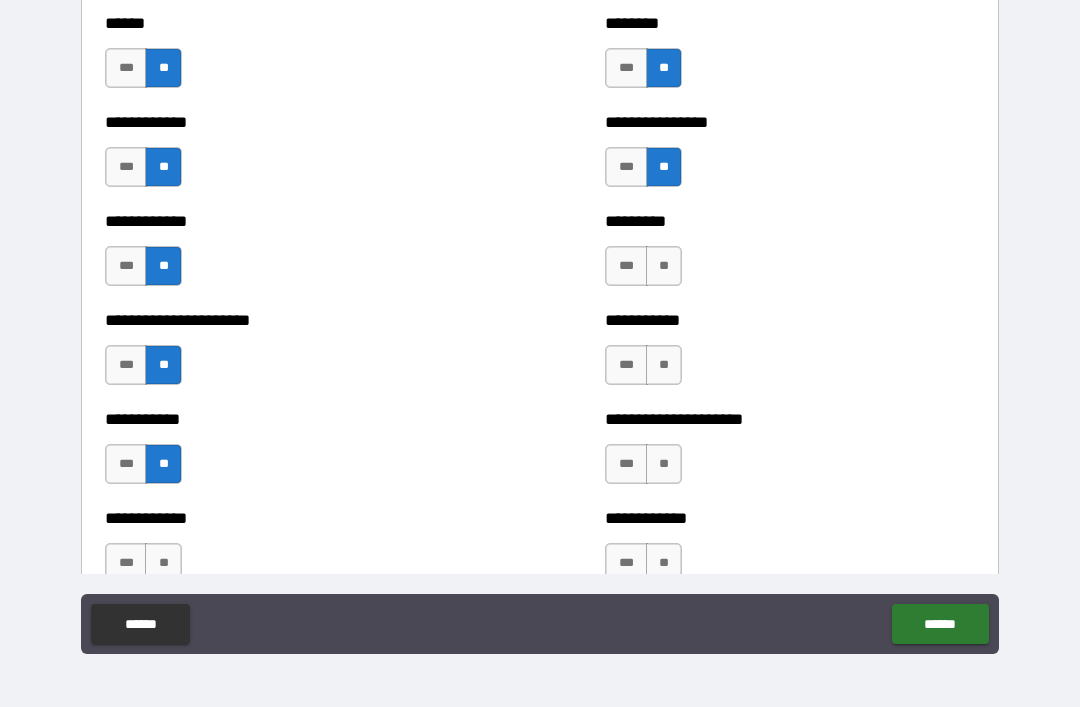 click on "**" at bounding box center [664, 464] 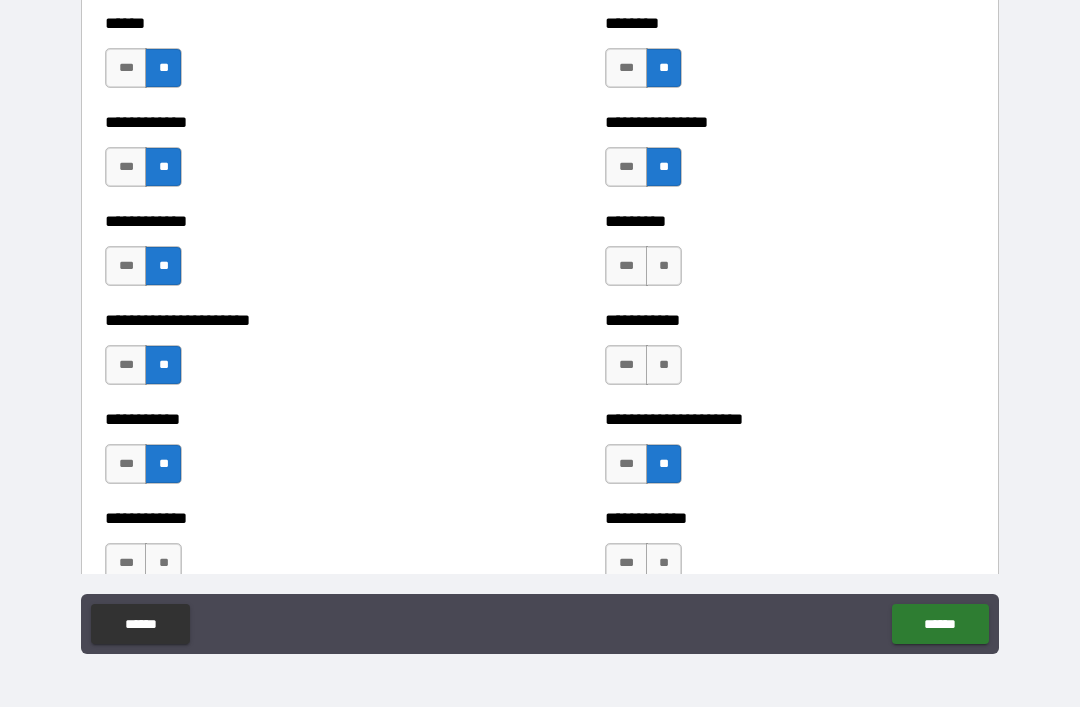 click on "**" at bounding box center (664, 365) 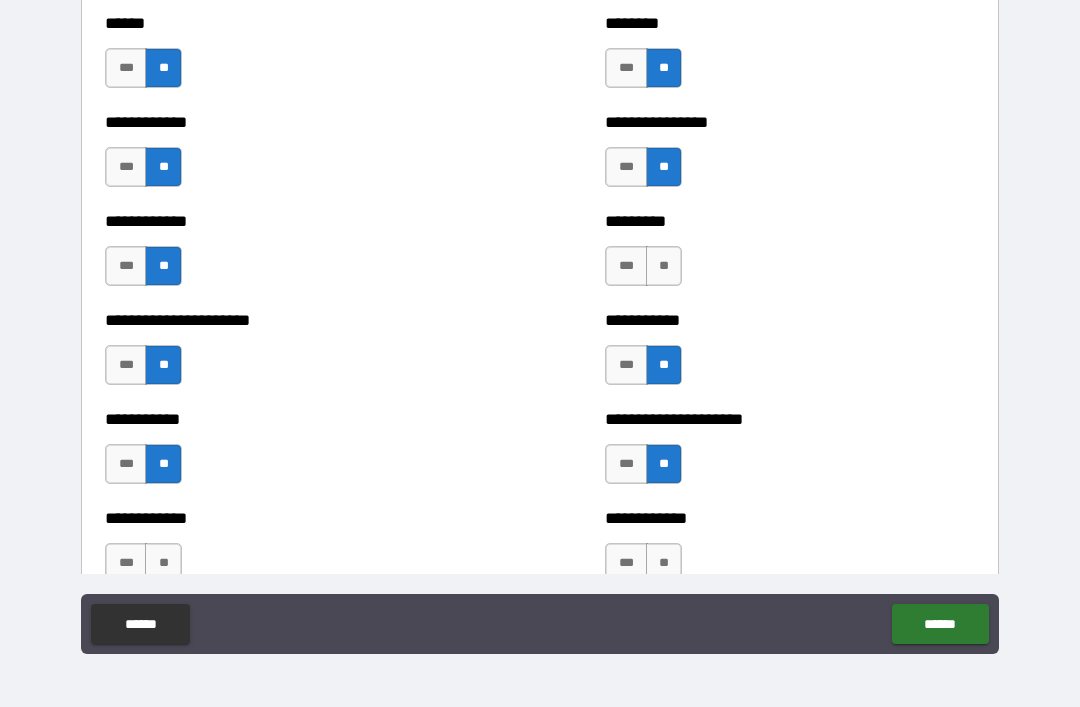 click on "********* *** **" at bounding box center (790, 256) 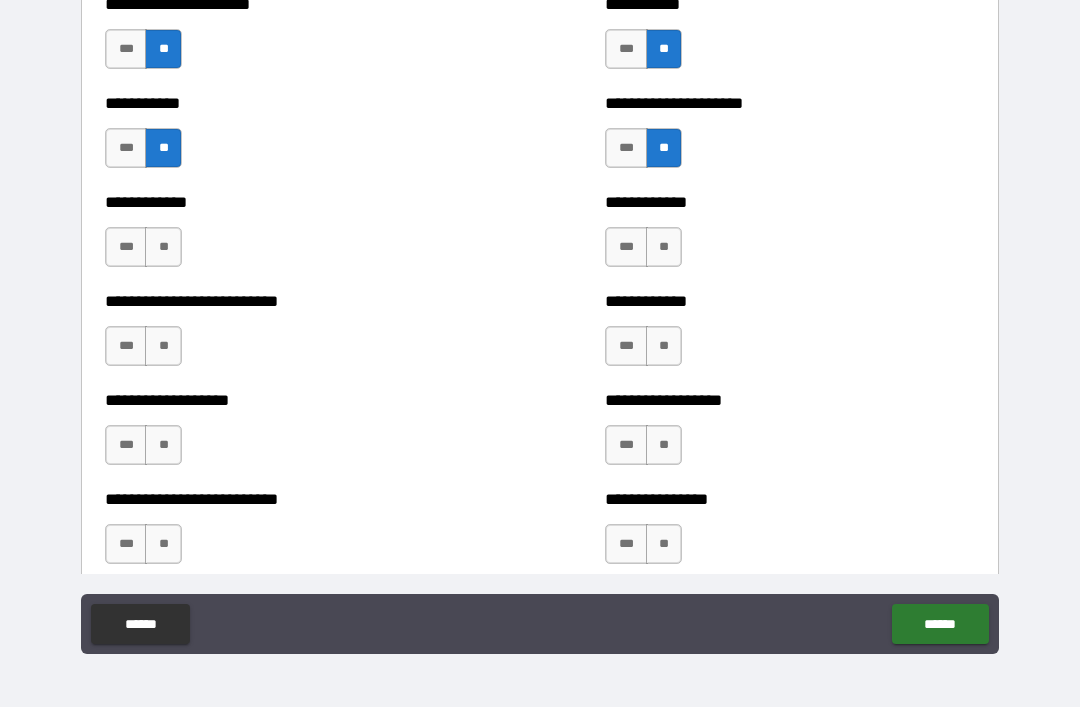 scroll, scrollTop: 5276, scrollLeft: 0, axis: vertical 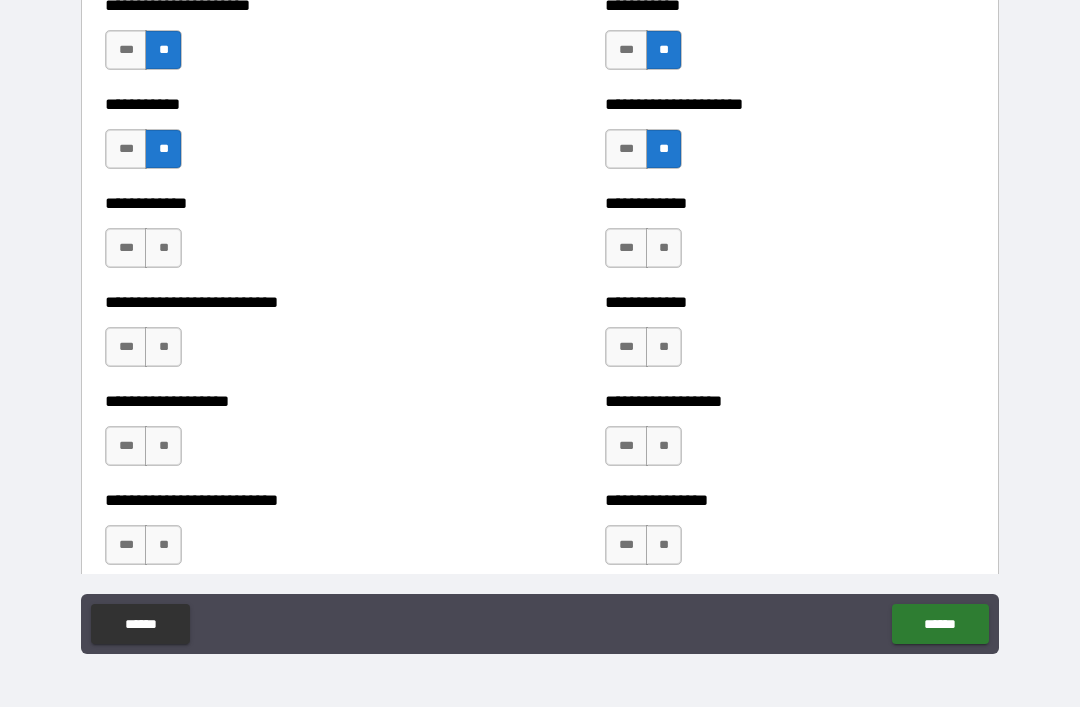 click on "**" at bounding box center (664, 248) 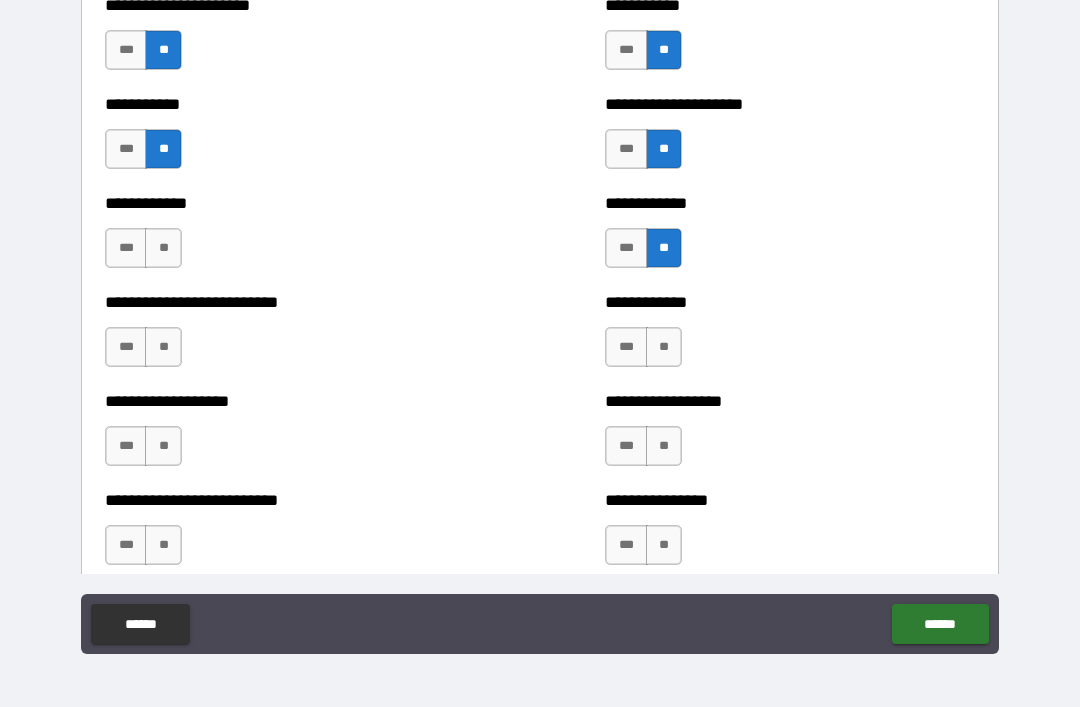 click on "**" at bounding box center [664, 347] 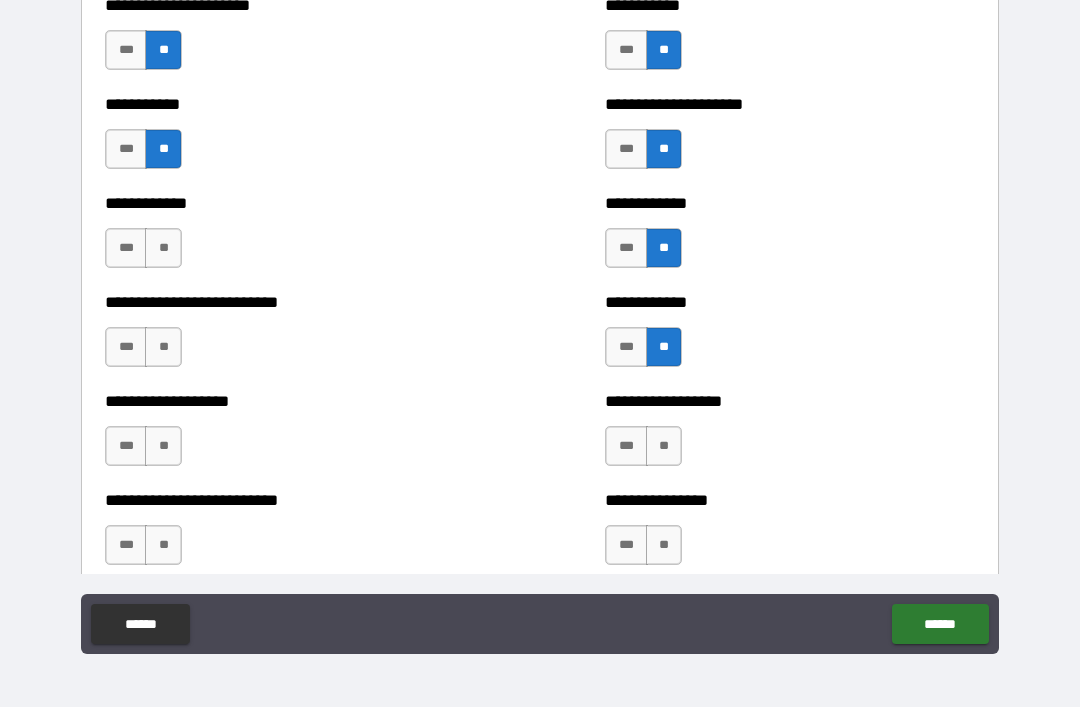 click on "**" at bounding box center (664, 446) 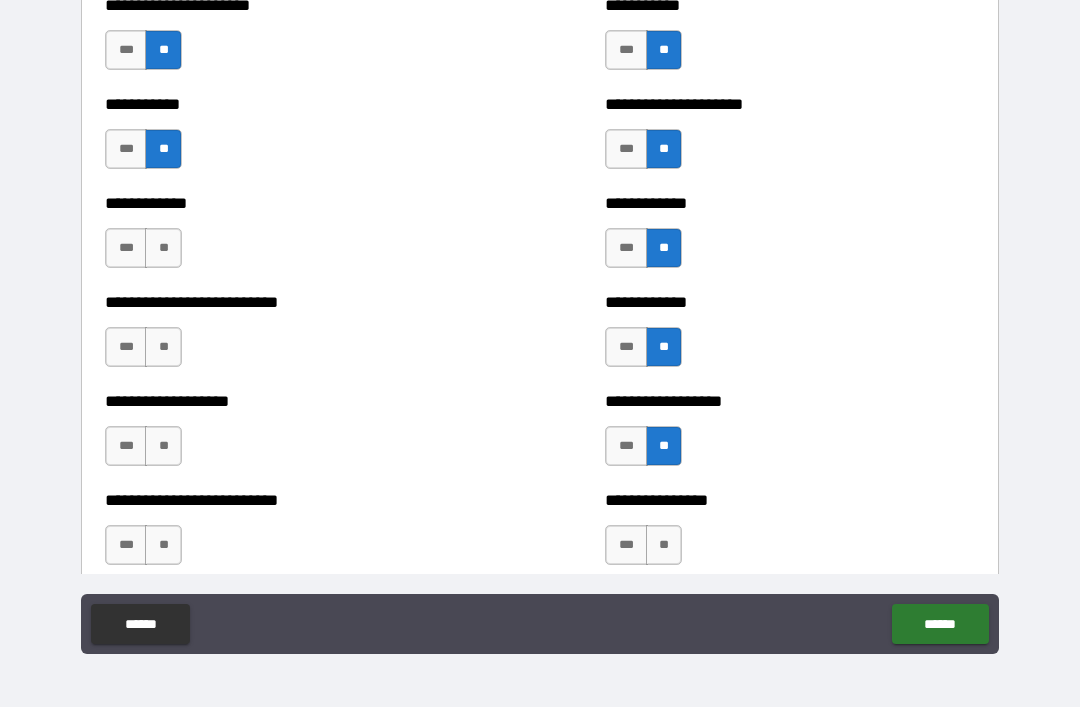 click on "**" at bounding box center [664, 545] 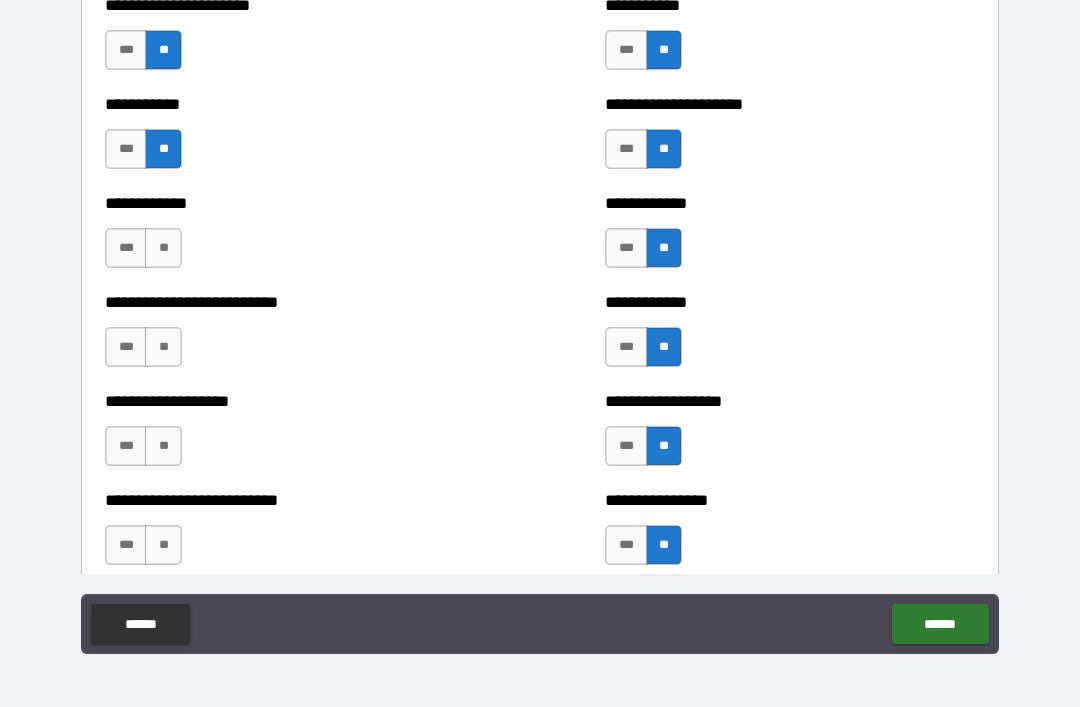 click on "**" at bounding box center (163, 545) 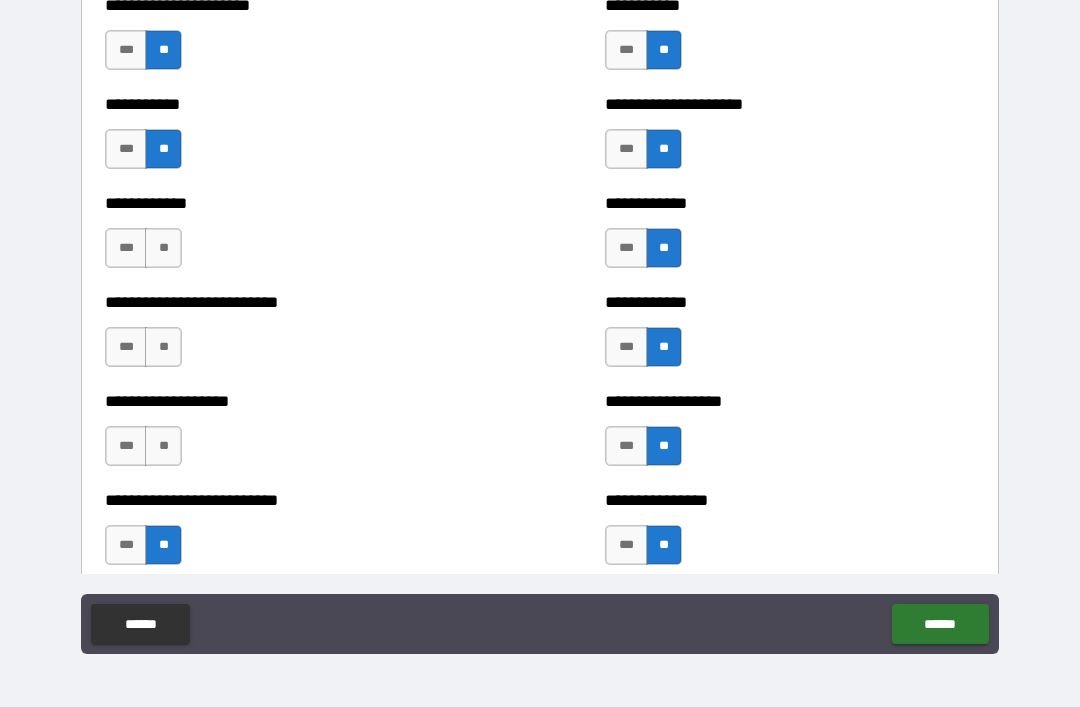 click on "**" at bounding box center (163, 446) 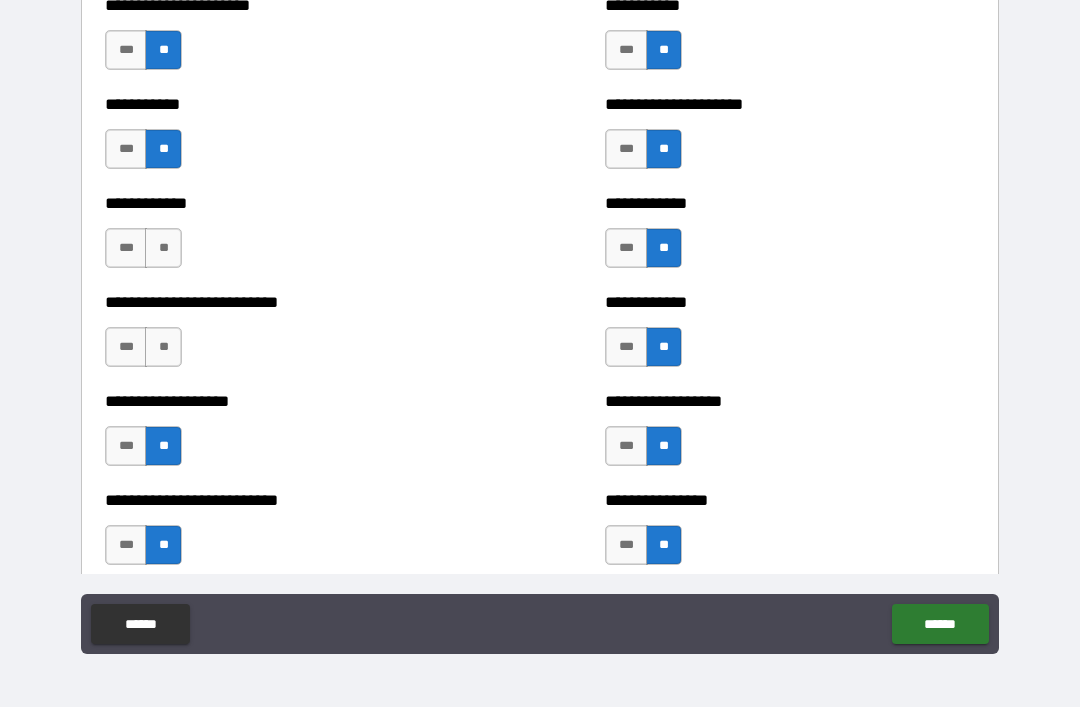 click on "**" at bounding box center (163, 347) 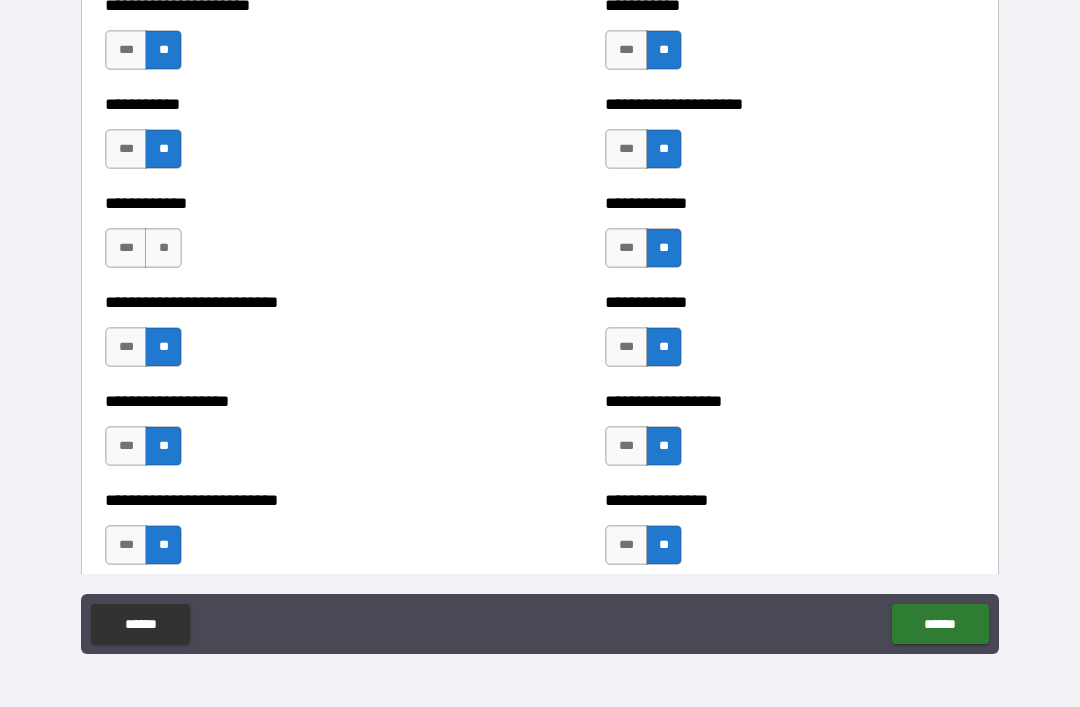 click on "**" at bounding box center [163, 248] 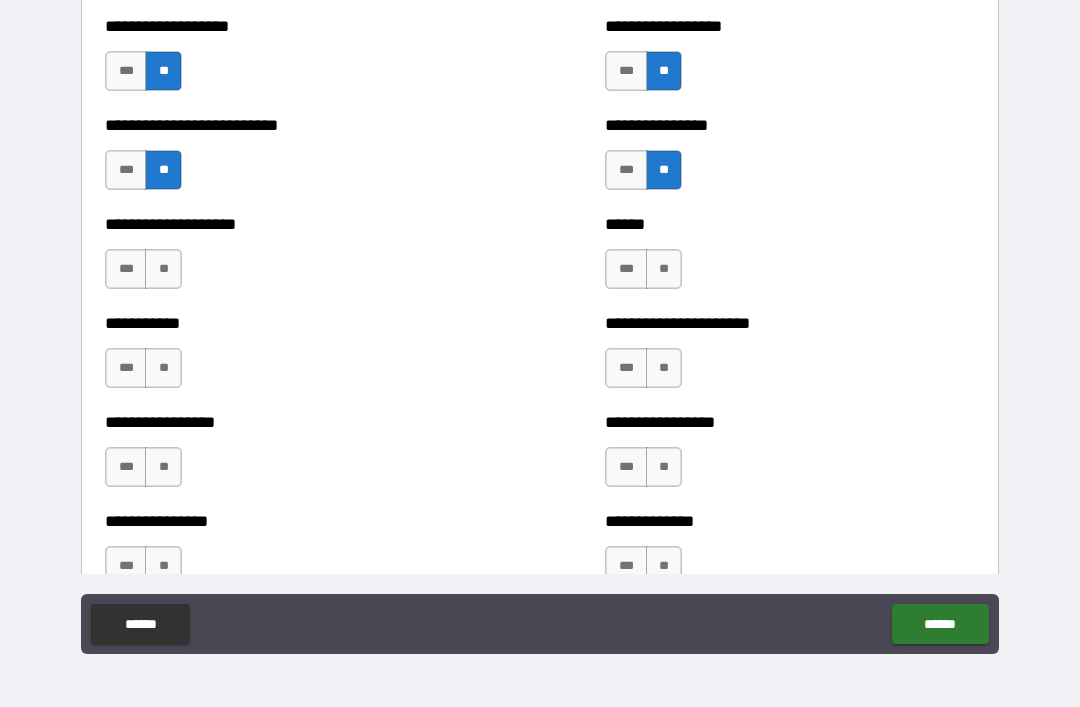 scroll, scrollTop: 5665, scrollLeft: 0, axis: vertical 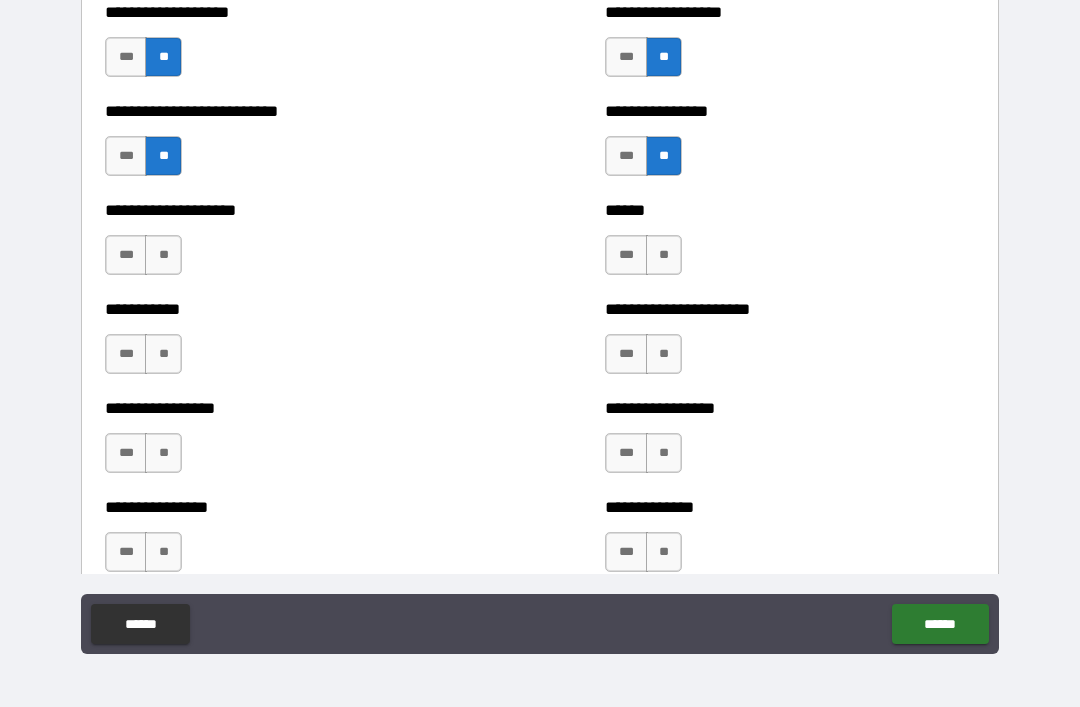 click on "**" at bounding box center [163, 255] 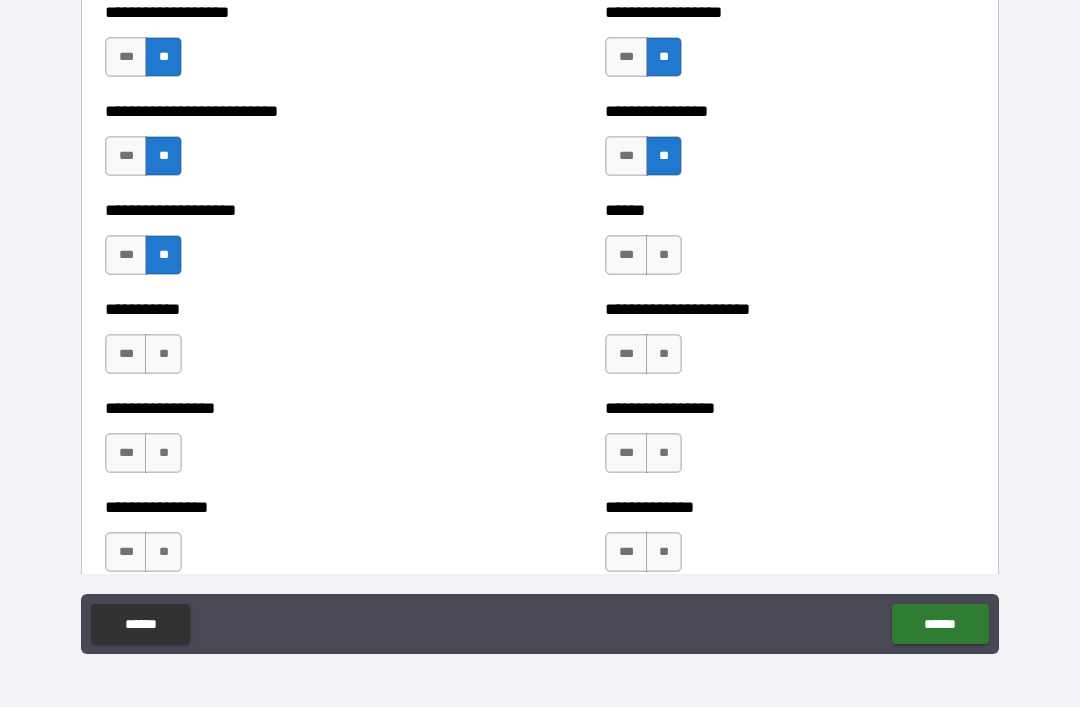 click on "**" at bounding box center [163, 354] 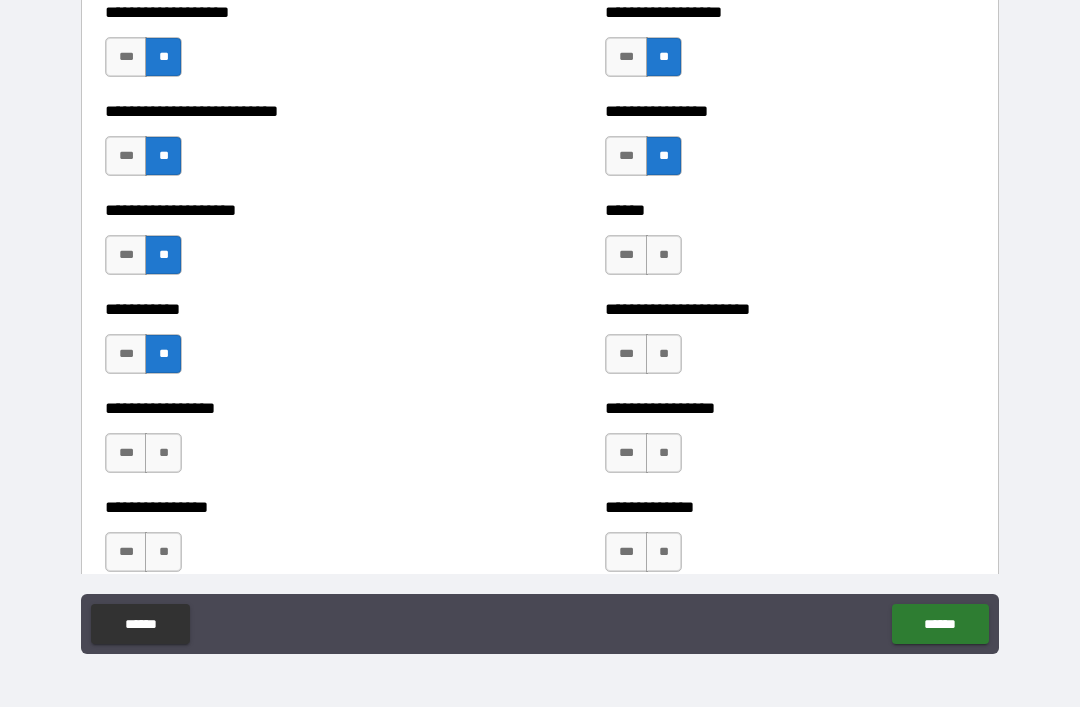 click on "**" at bounding box center [163, 453] 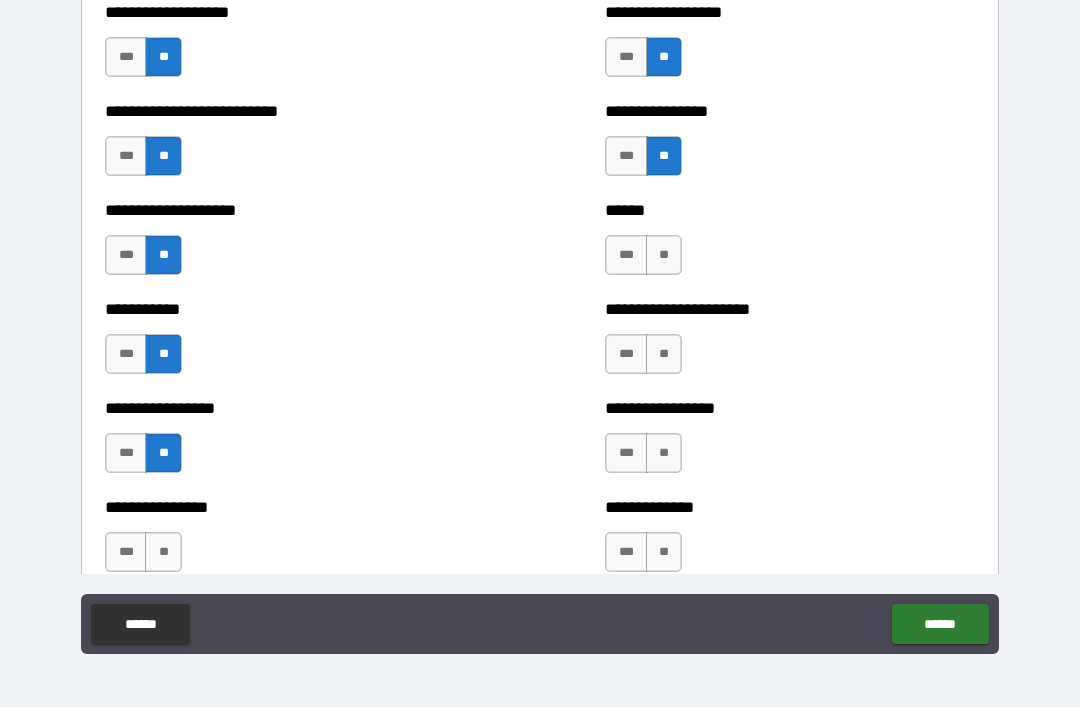 scroll, scrollTop: 5839, scrollLeft: 0, axis: vertical 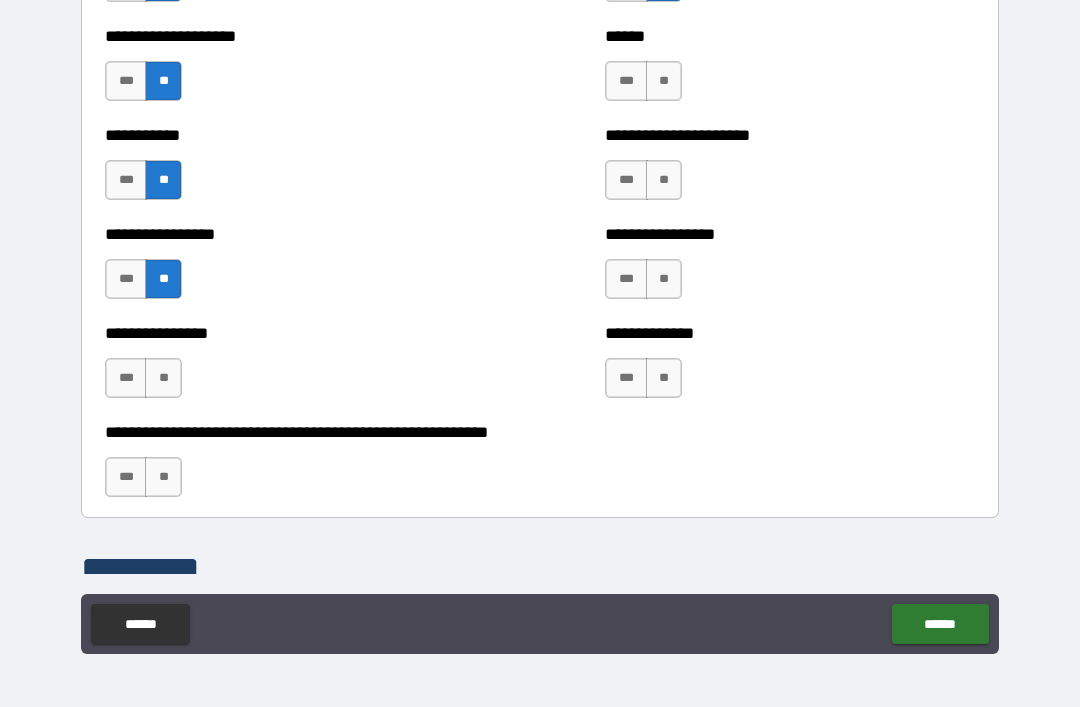 click on "**" at bounding box center (163, 378) 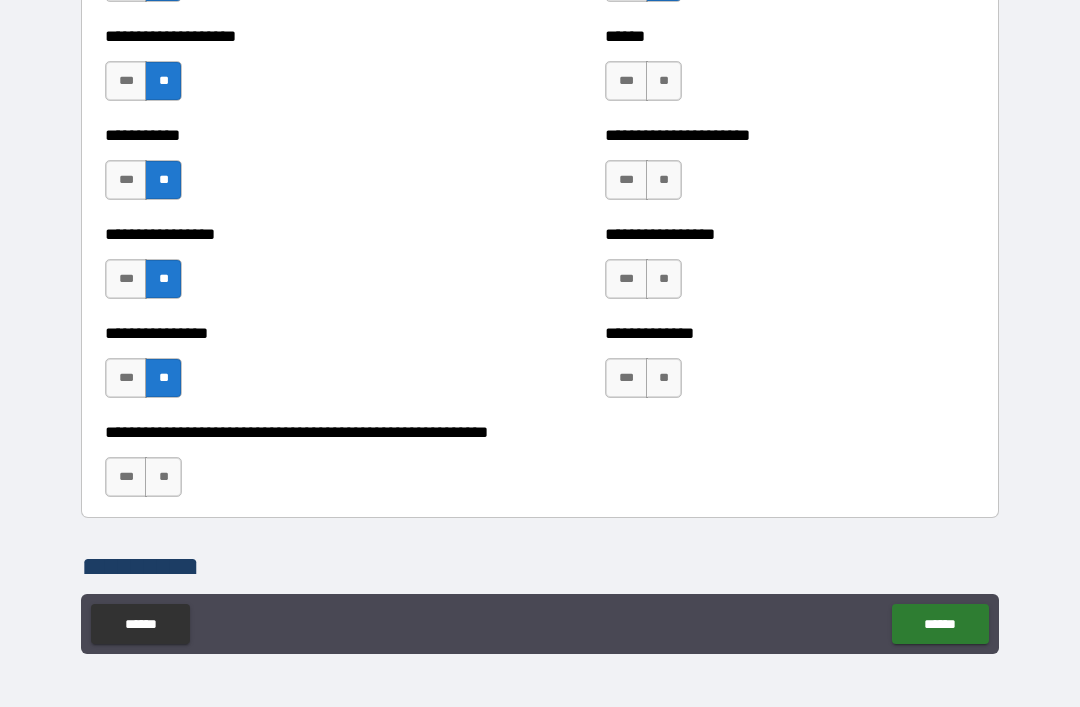 click on "**" at bounding box center (664, 378) 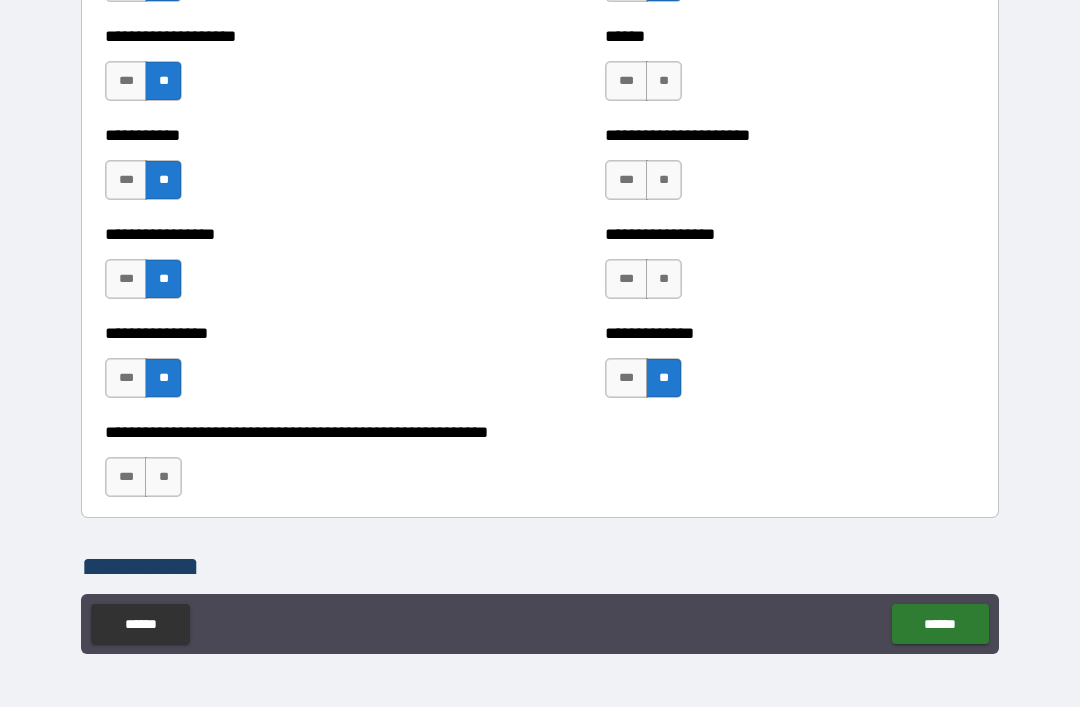 click on "**" at bounding box center (664, 279) 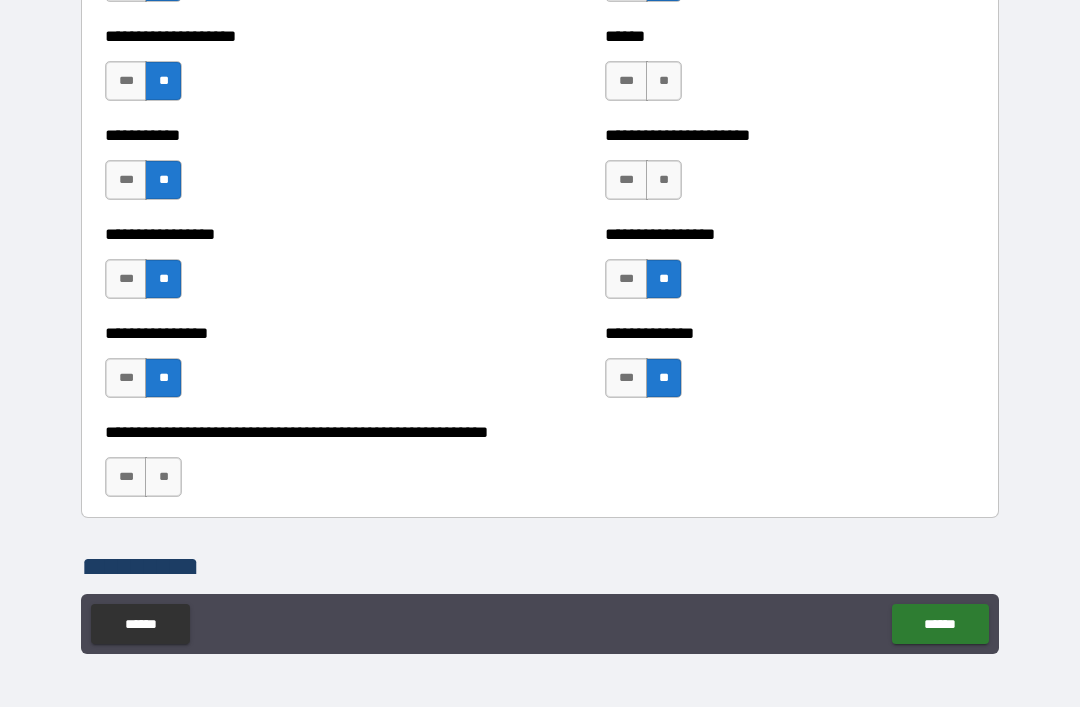 click on "**" at bounding box center [664, 180] 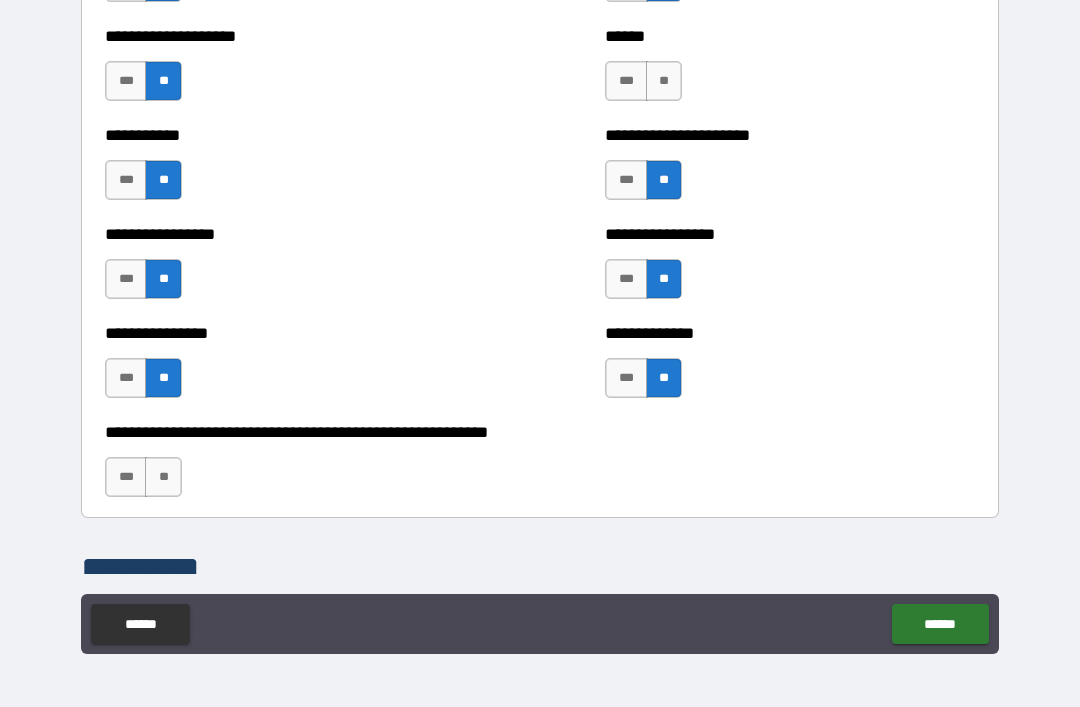 click on "**" at bounding box center (664, 81) 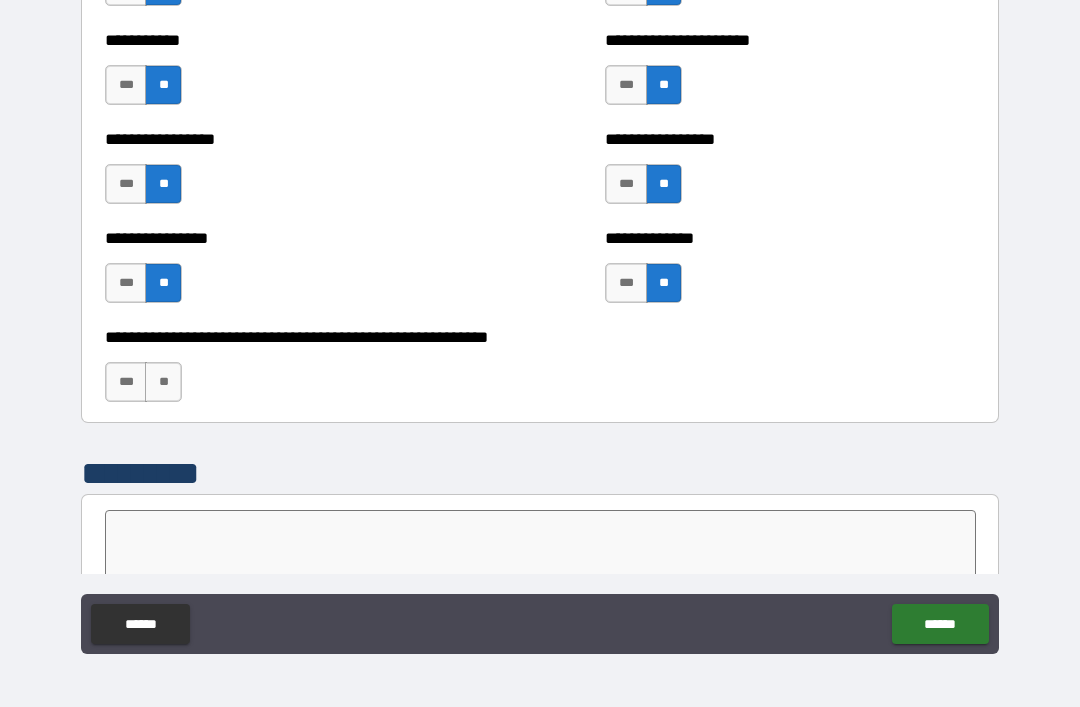scroll, scrollTop: 5944, scrollLeft: 0, axis: vertical 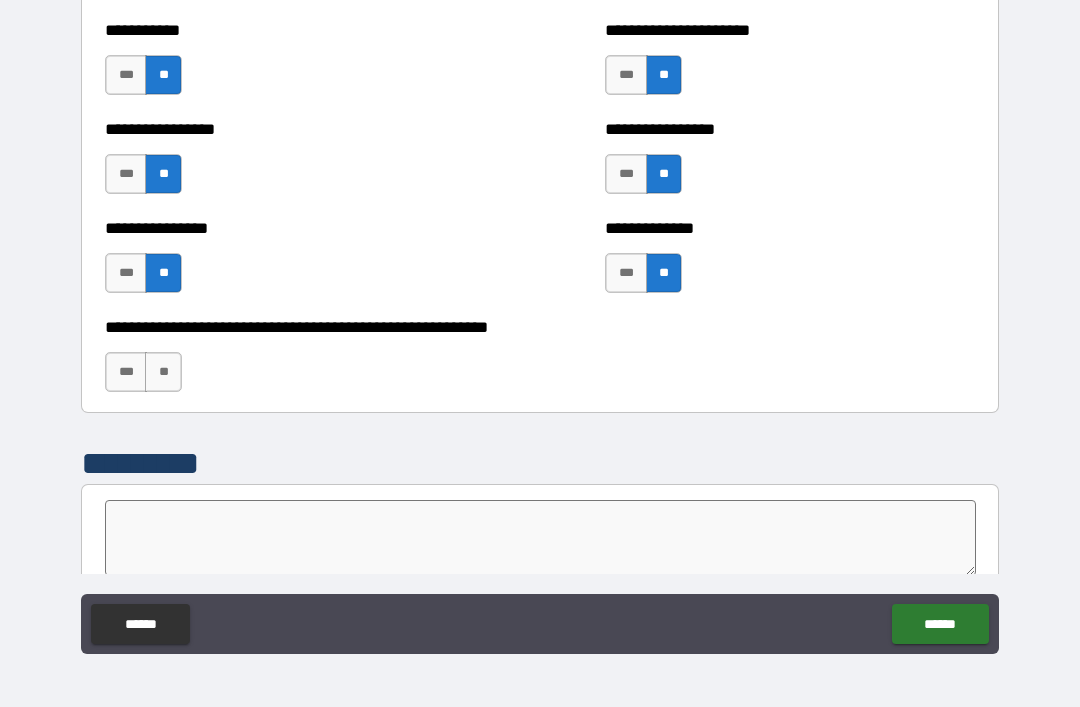 click on "**" at bounding box center (163, 372) 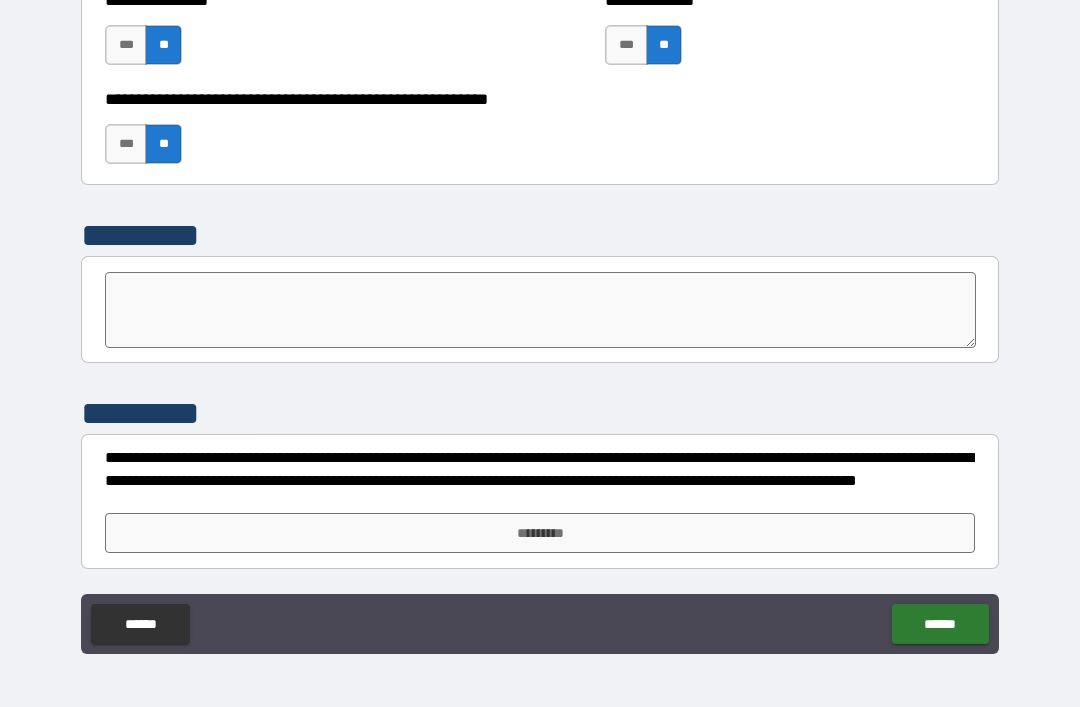 scroll, scrollTop: 6172, scrollLeft: 0, axis: vertical 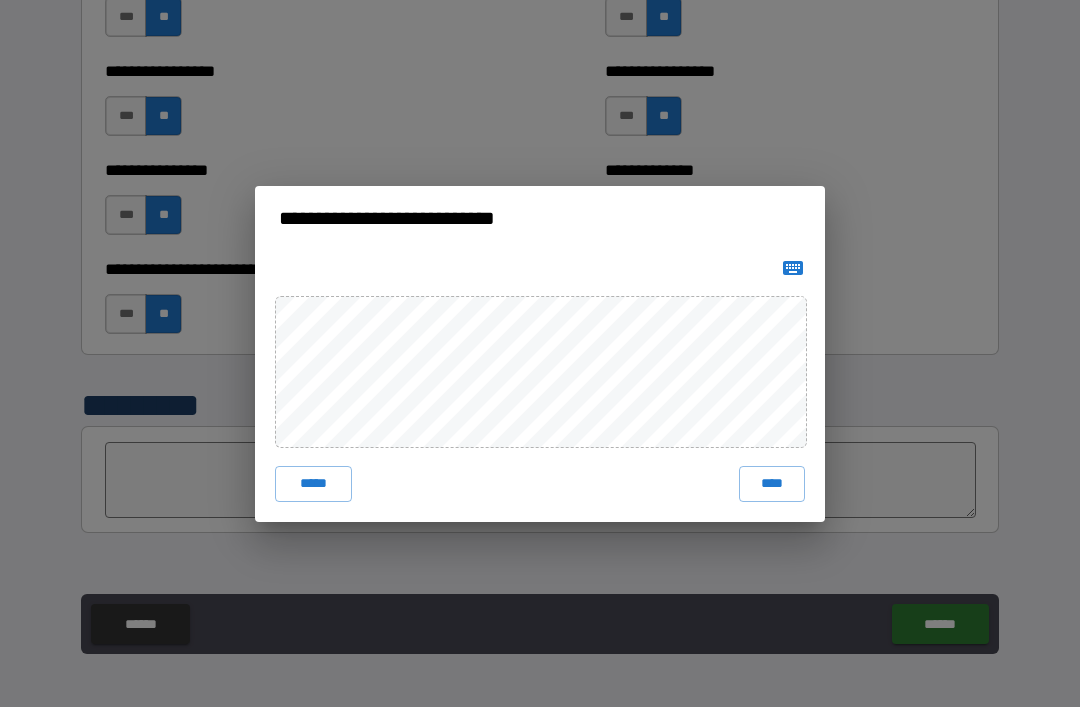 click on "****" at bounding box center (772, 484) 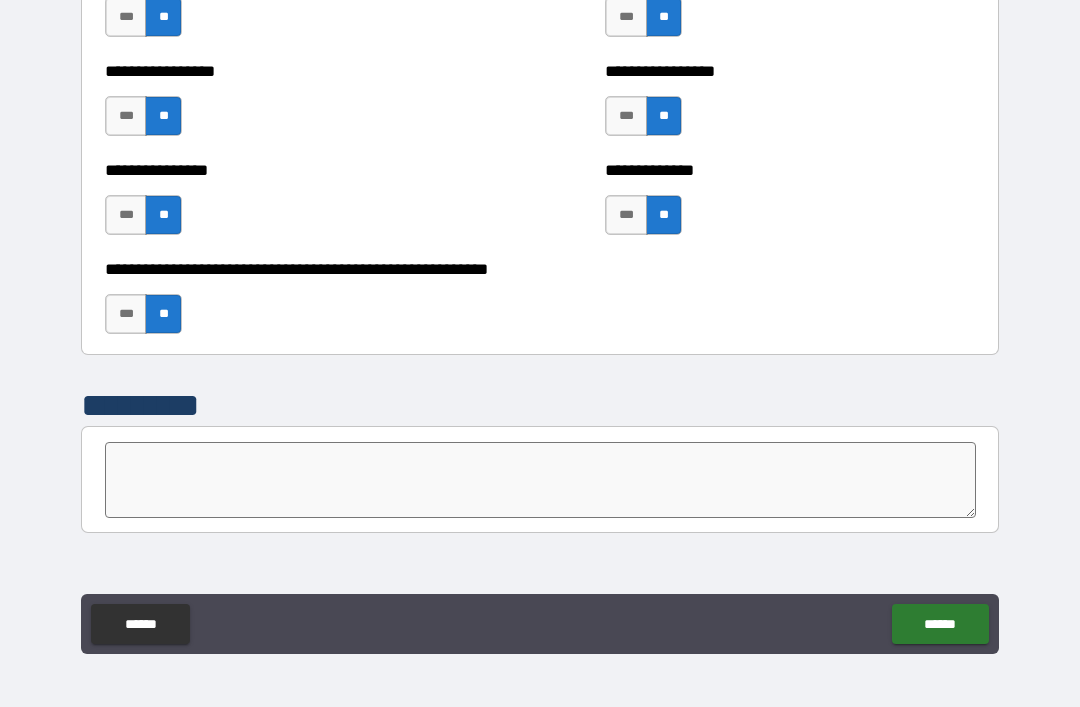 click on "******" at bounding box center (940, 624) 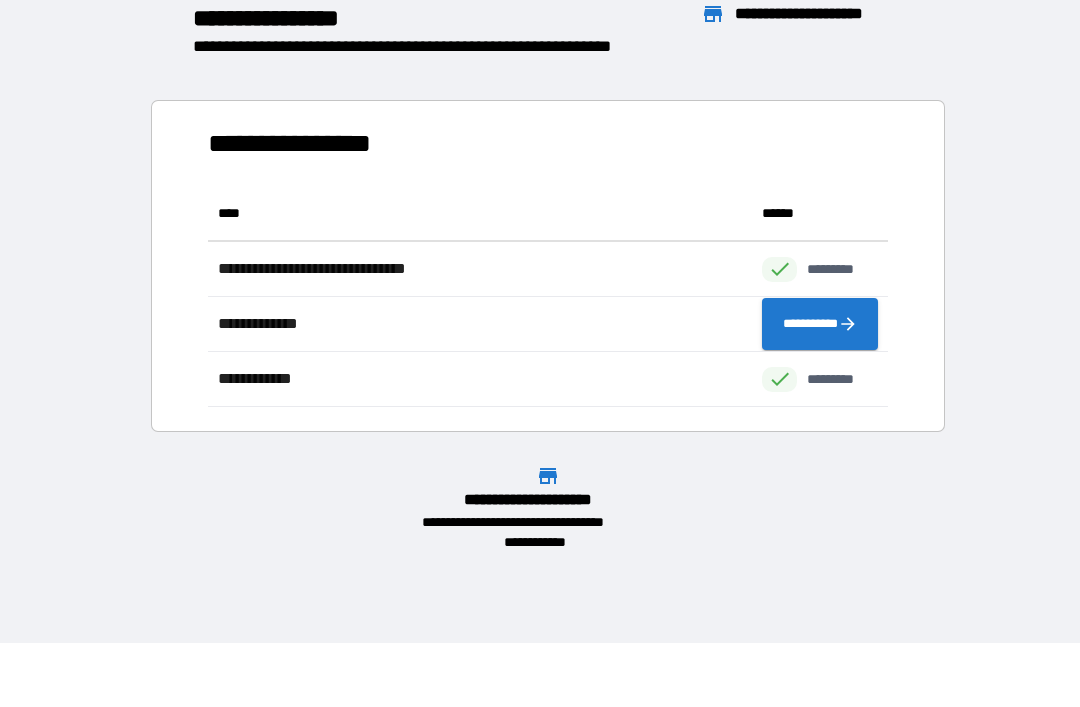 scroll, scrollTop: 1, scrollLeft: 1, axis: both 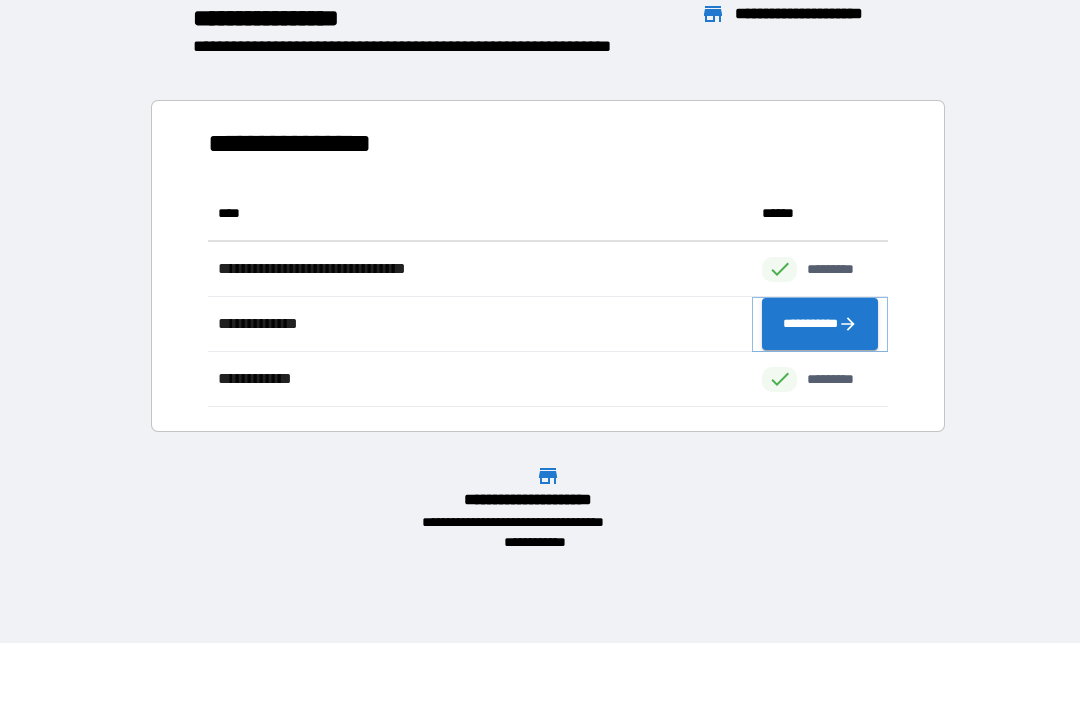 click on "**********" at bounding box center (820, 324) 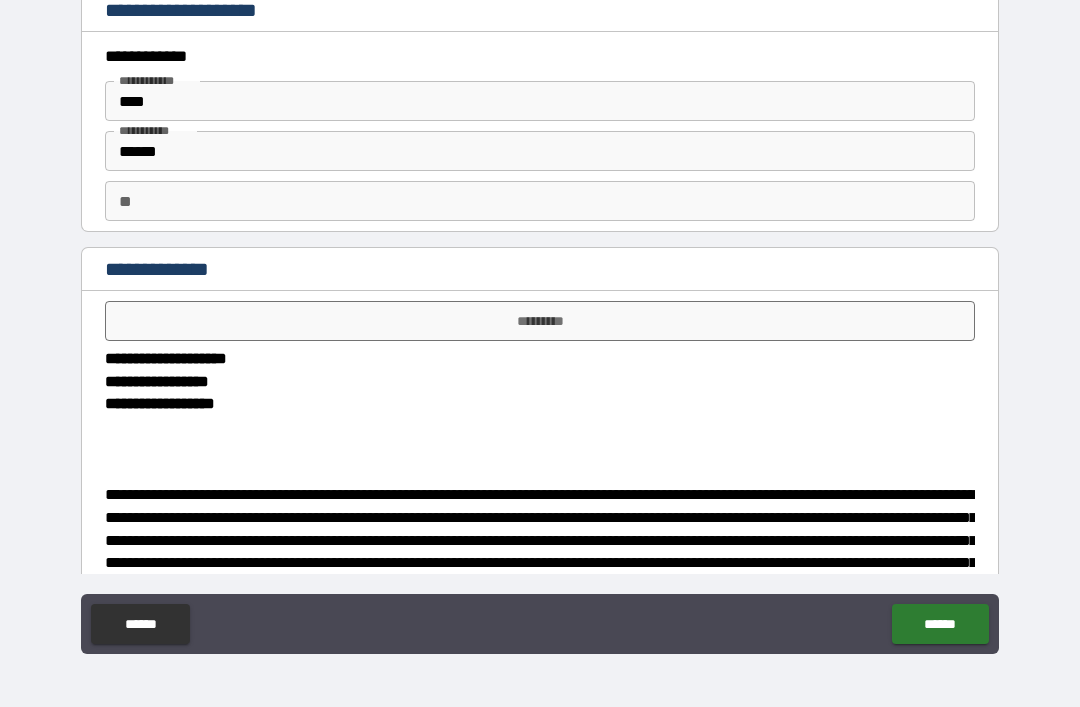 click on "*********" at bounding box center (540, 321) 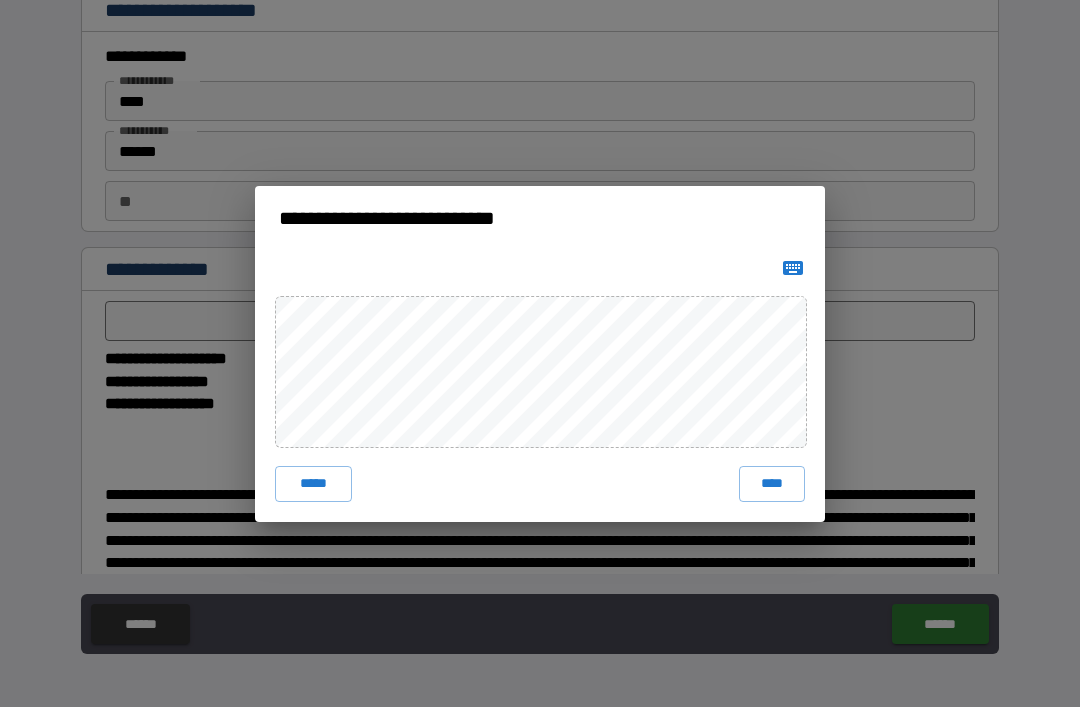 click at bounding box center (540, 268) 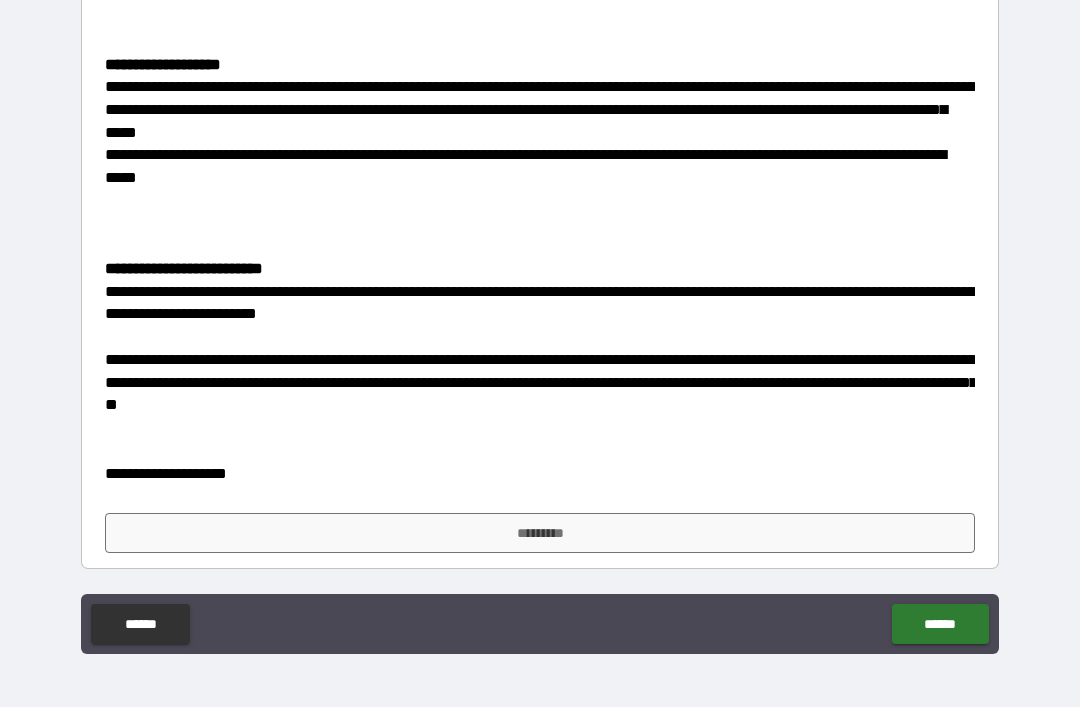 scroll, scrollTop: 1590, scrollLeft: 0, axis: vertical 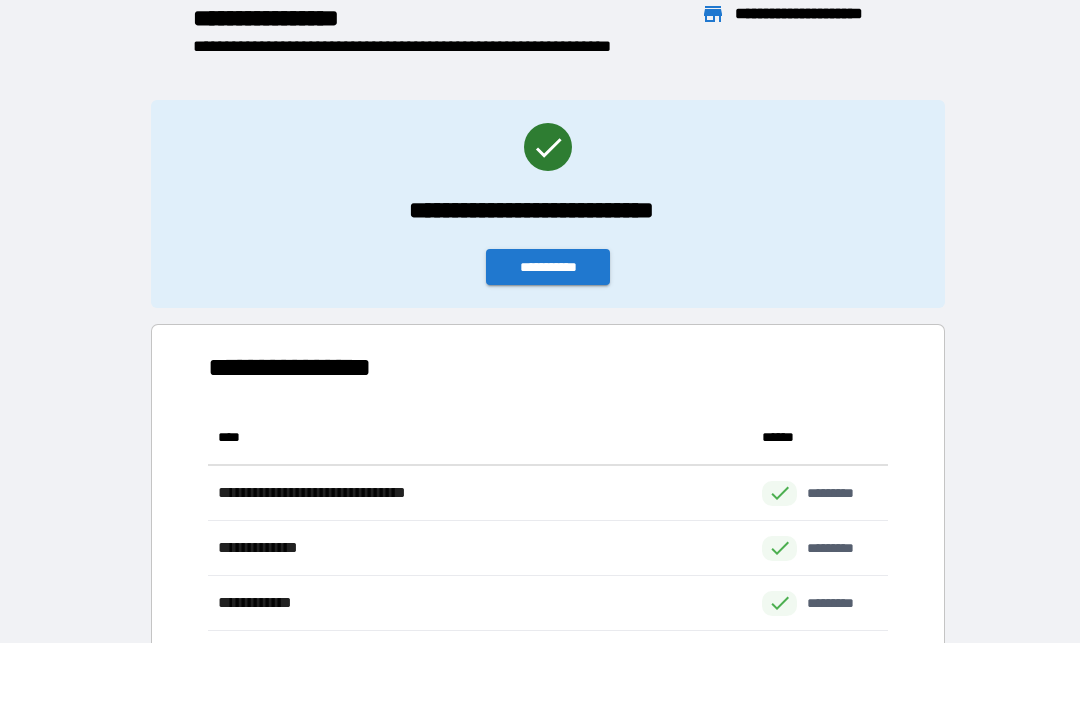click on "**********" at bounding box center [548, 267] 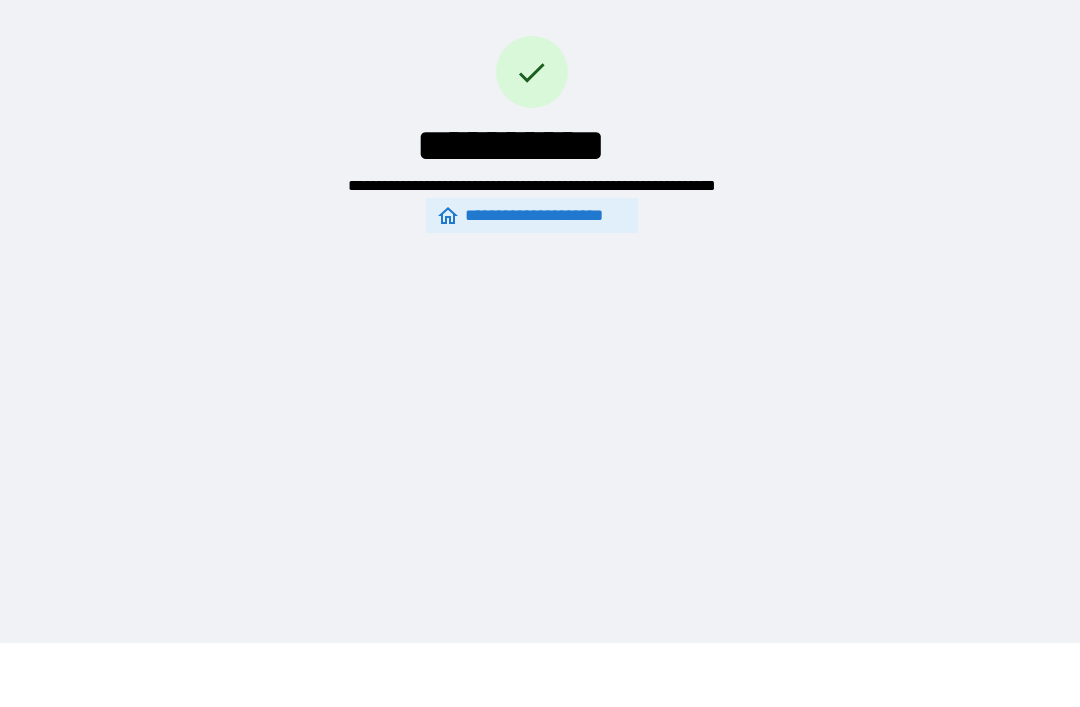 click on "**********" at bounding box center (532, 215) 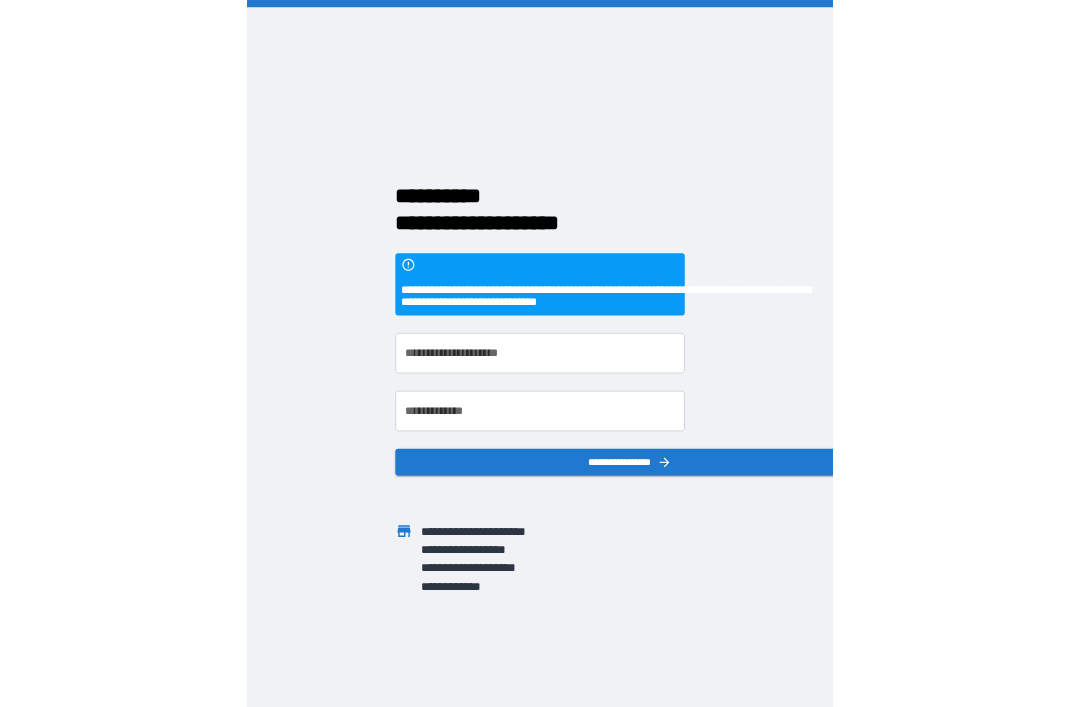 scroll, scrollTop: 64, scrollLeft: 0, axis: vertical 